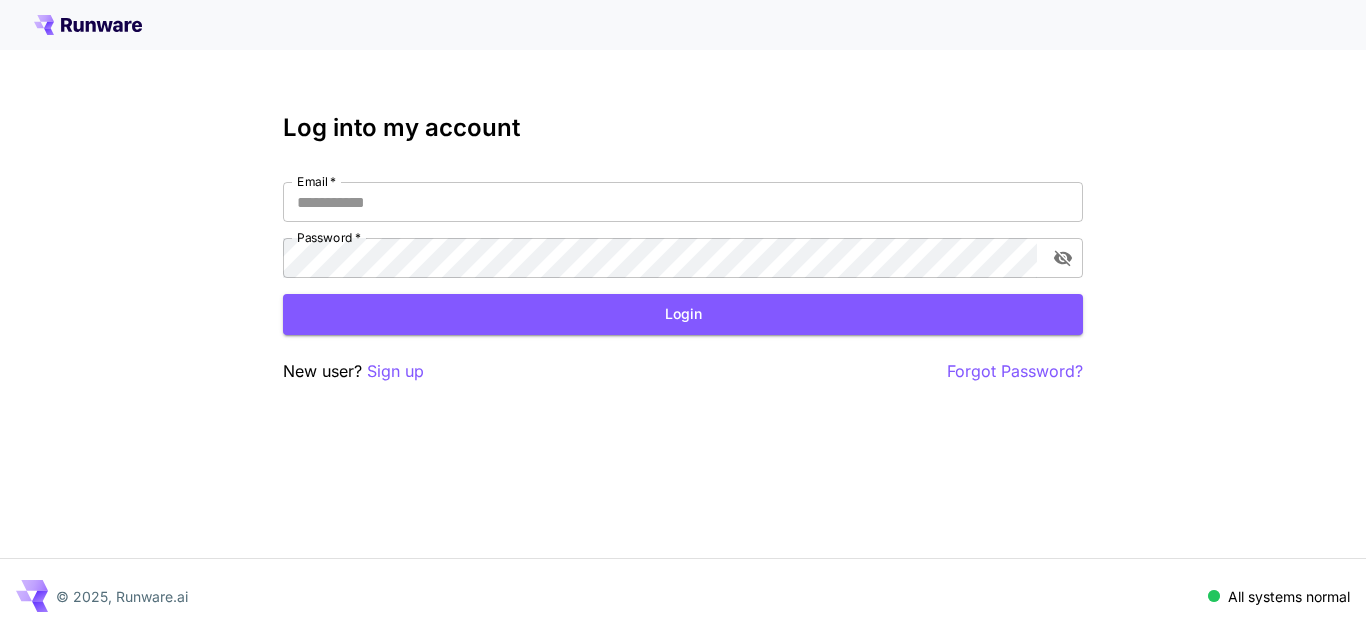 scroll, scrollTop: 0, scrollLeft: 0, axis: both 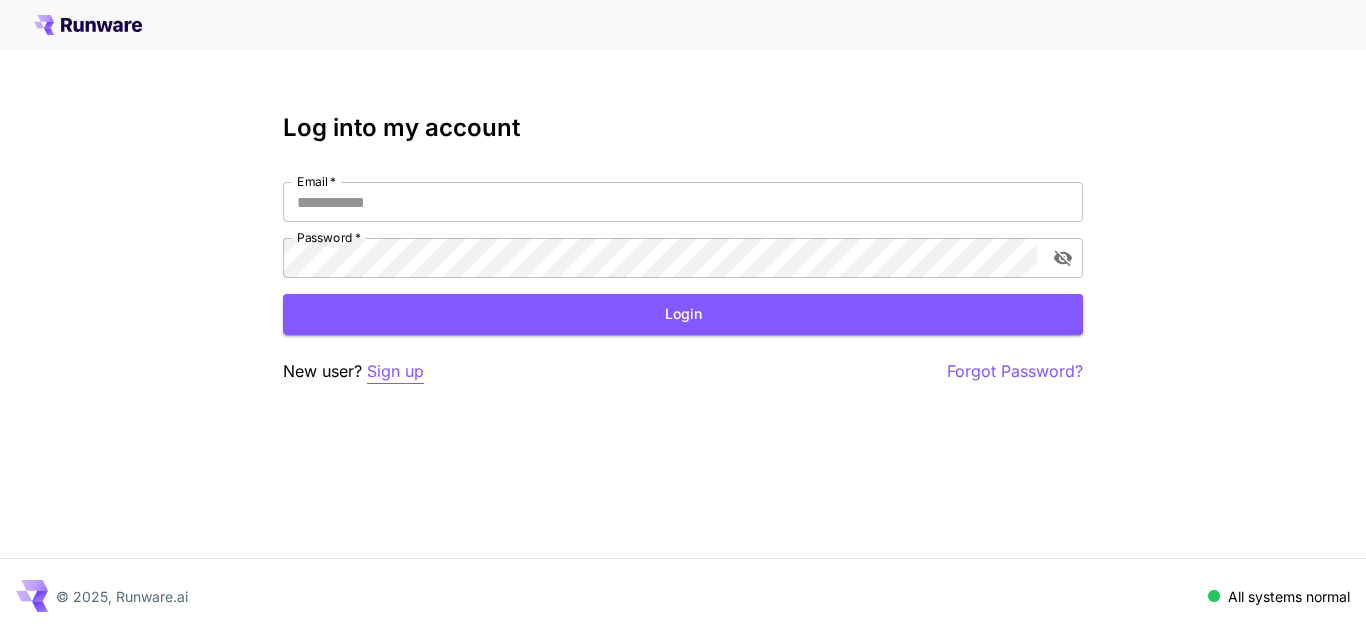 click on "Sign up" at bounding box center [395, 371] 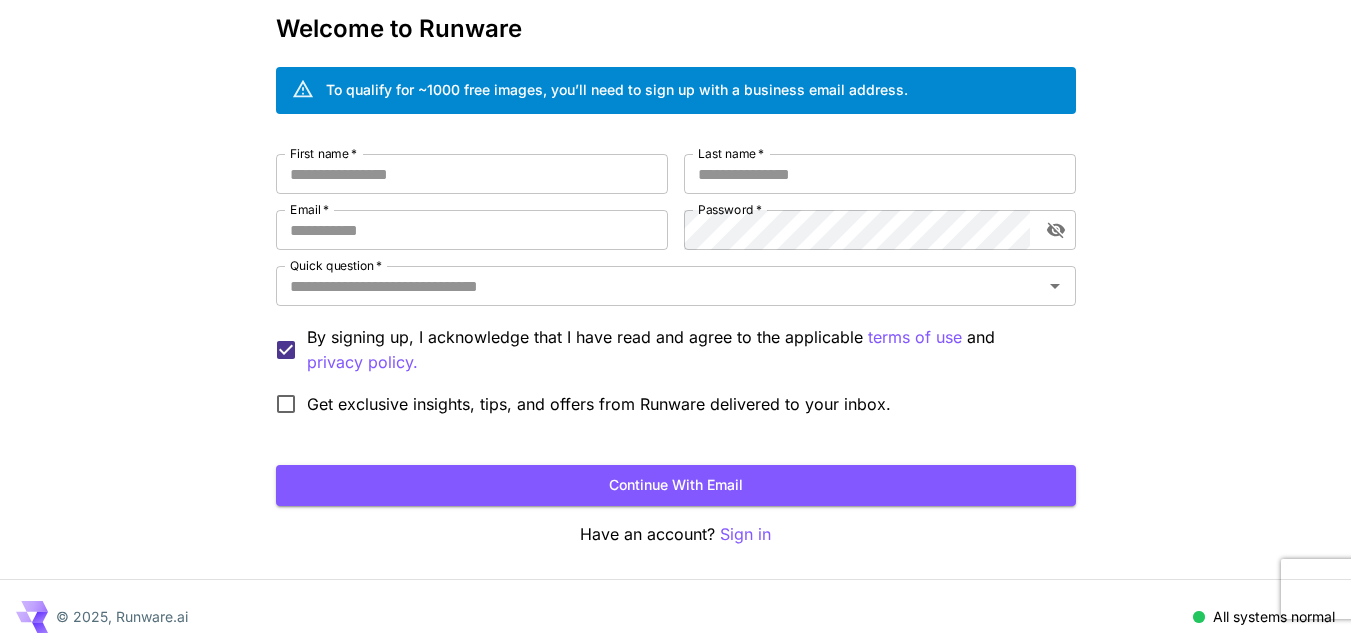 scroll, scrollTop: 100, scrollLeft: 0, axis: vertical 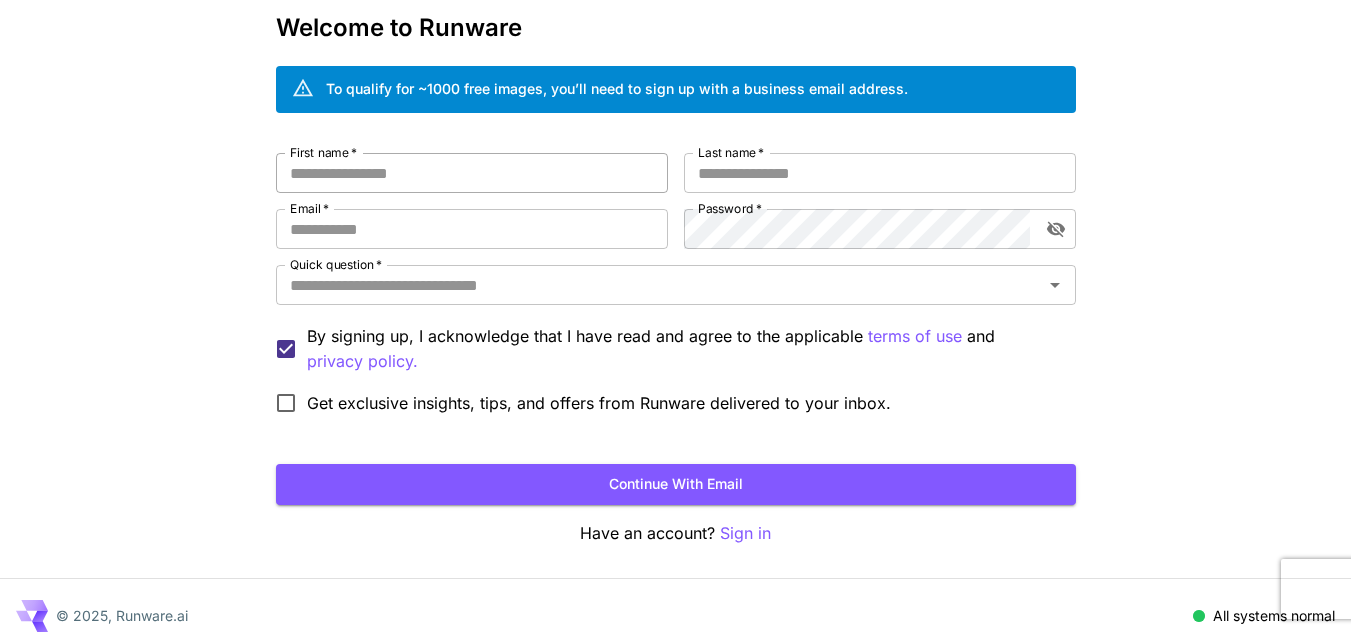 click on "First name   *" at bounding box center (472, 173) 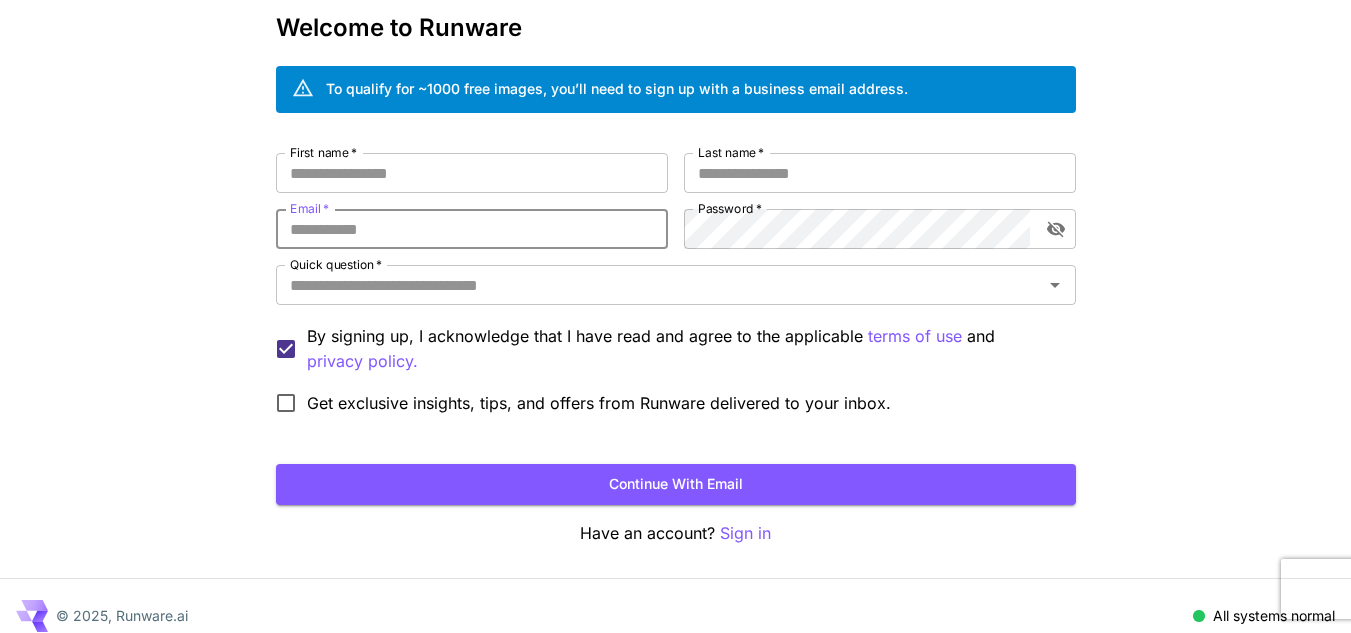 click on "Email   *" at bounding box center (472, 229) 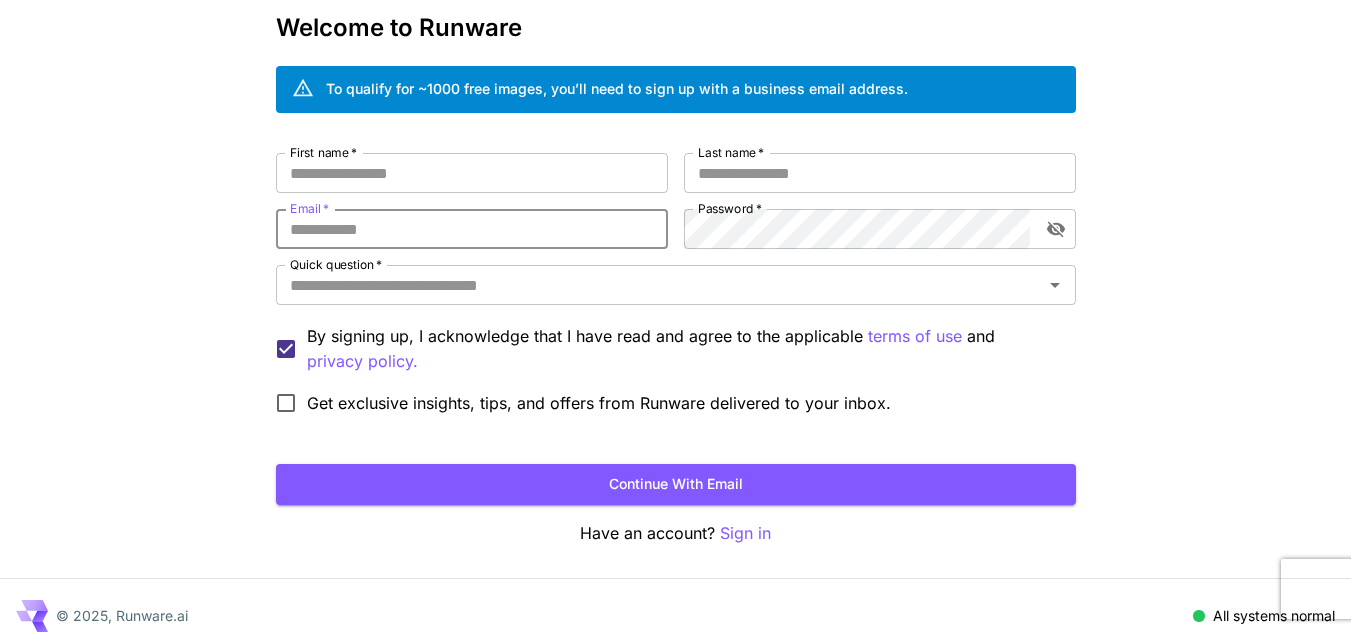 paste on "**********" 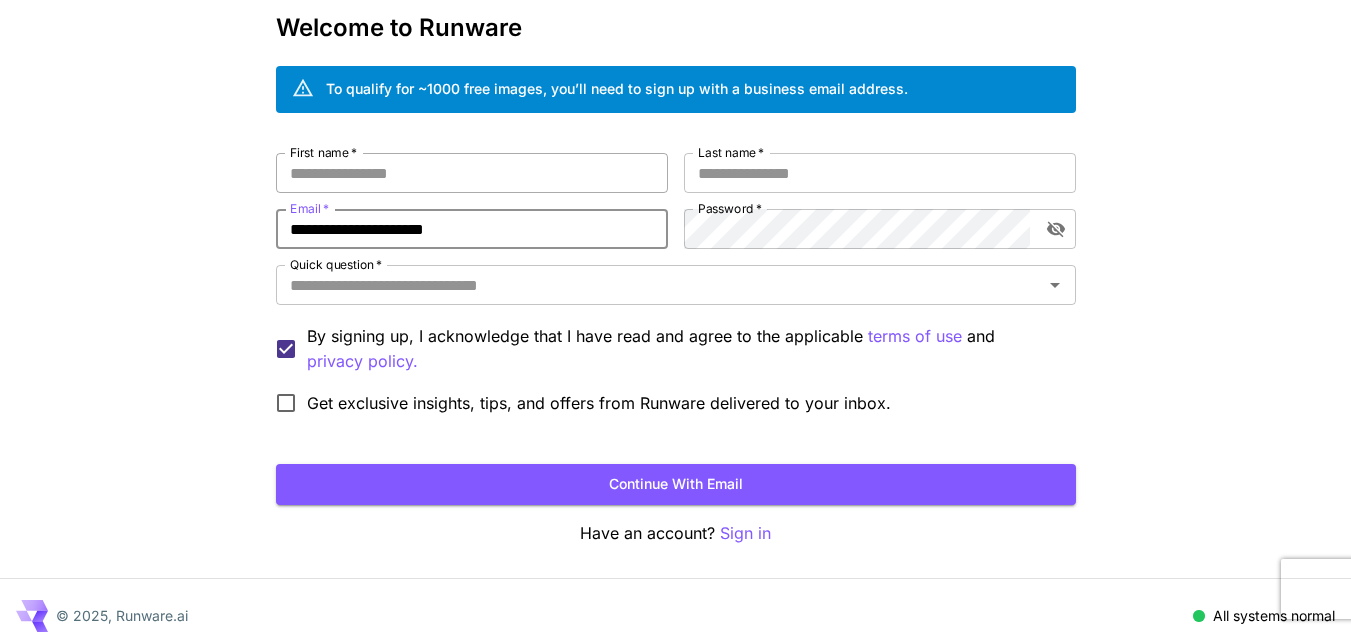 type on "**********" 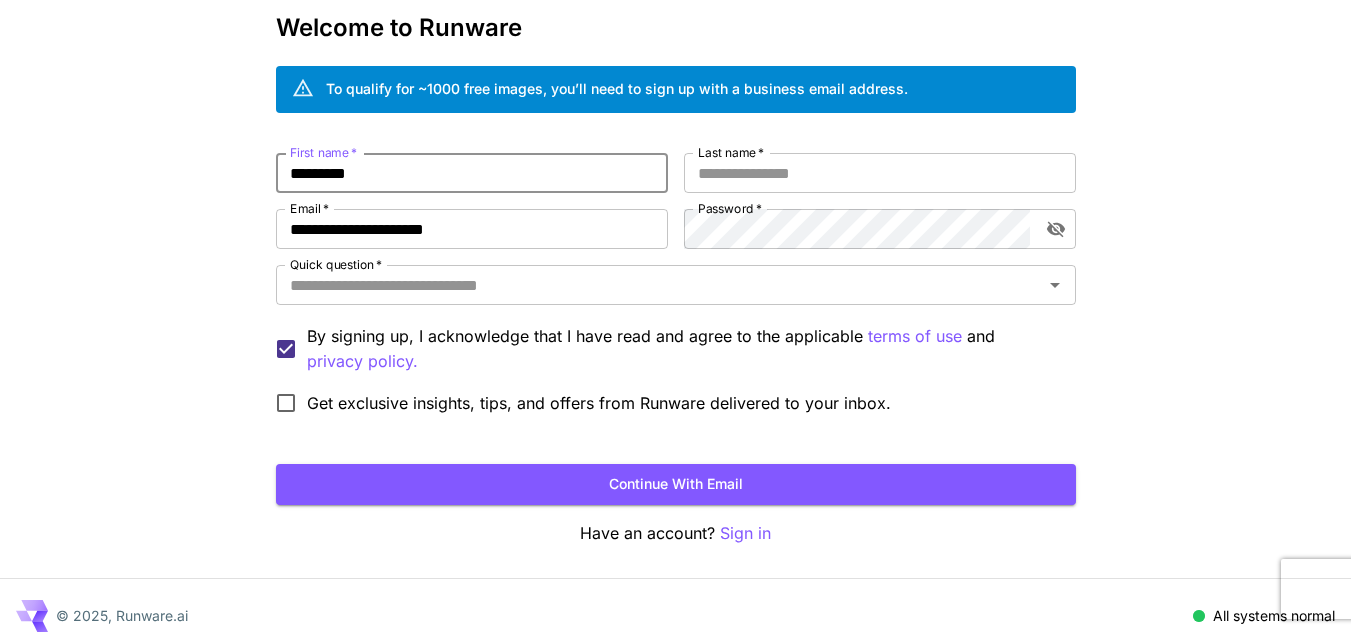 drag, startPoint x: 384, startPoint y: 181, endPoint x: 341, endPoint y: 172, distance: 43.931767 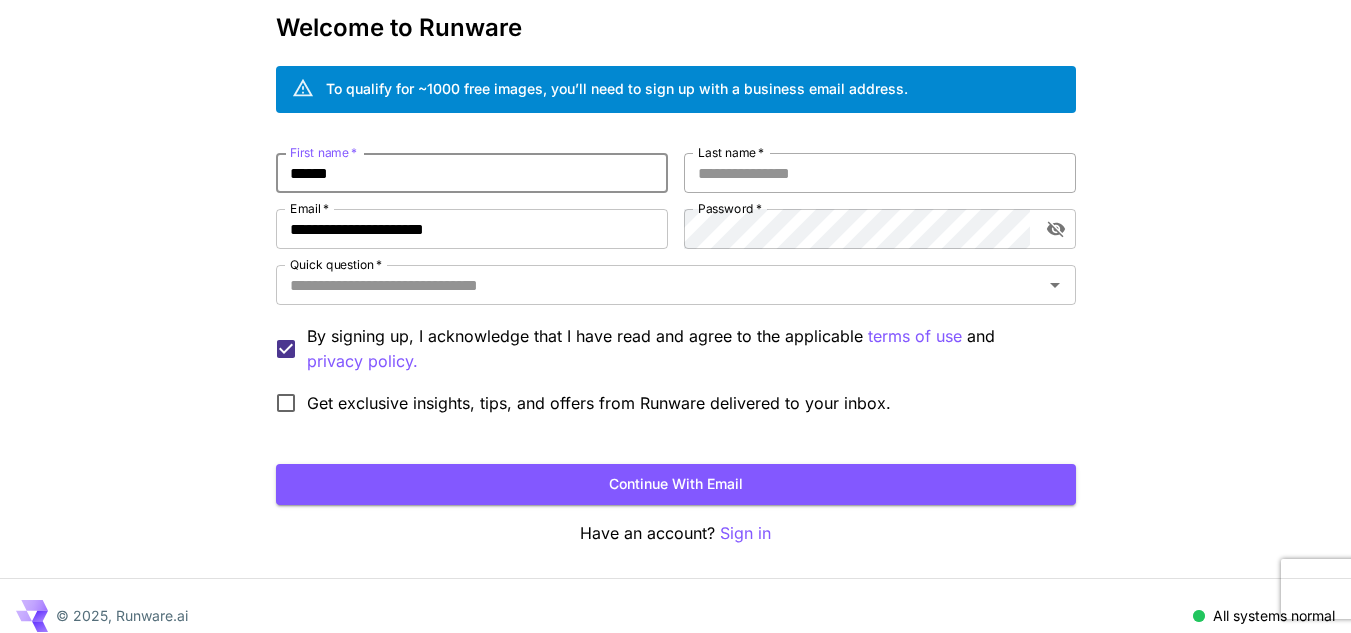 type on "*****" 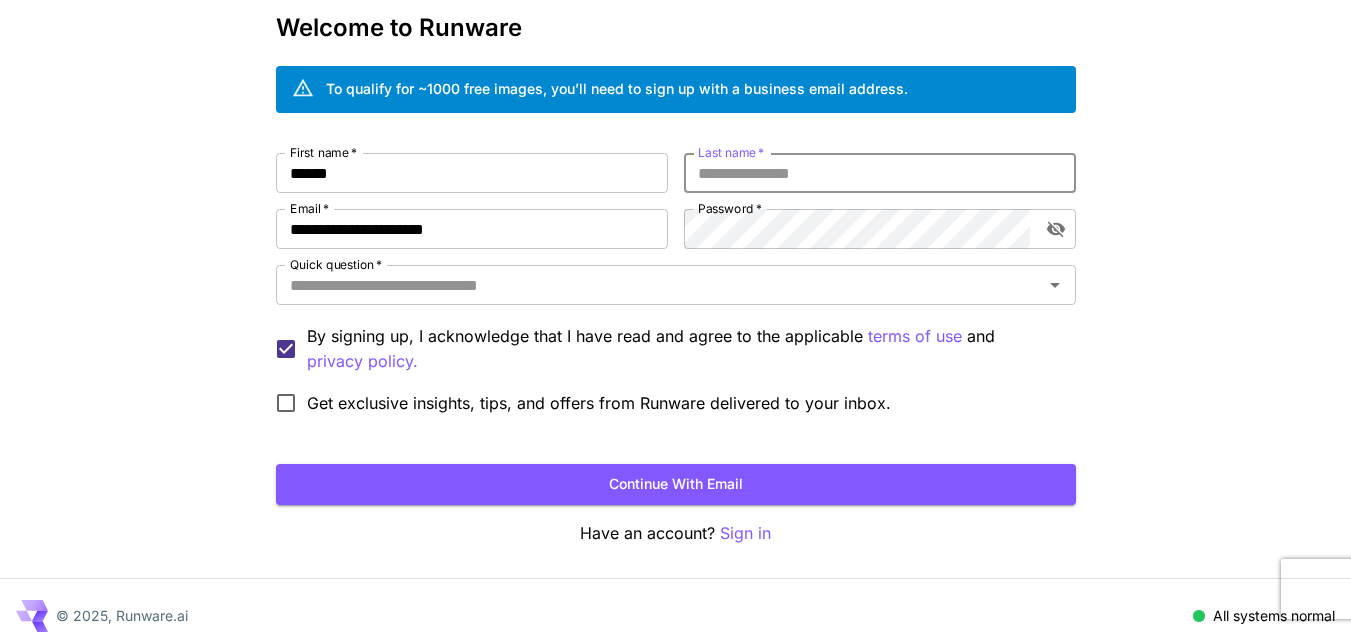 paste on "***" 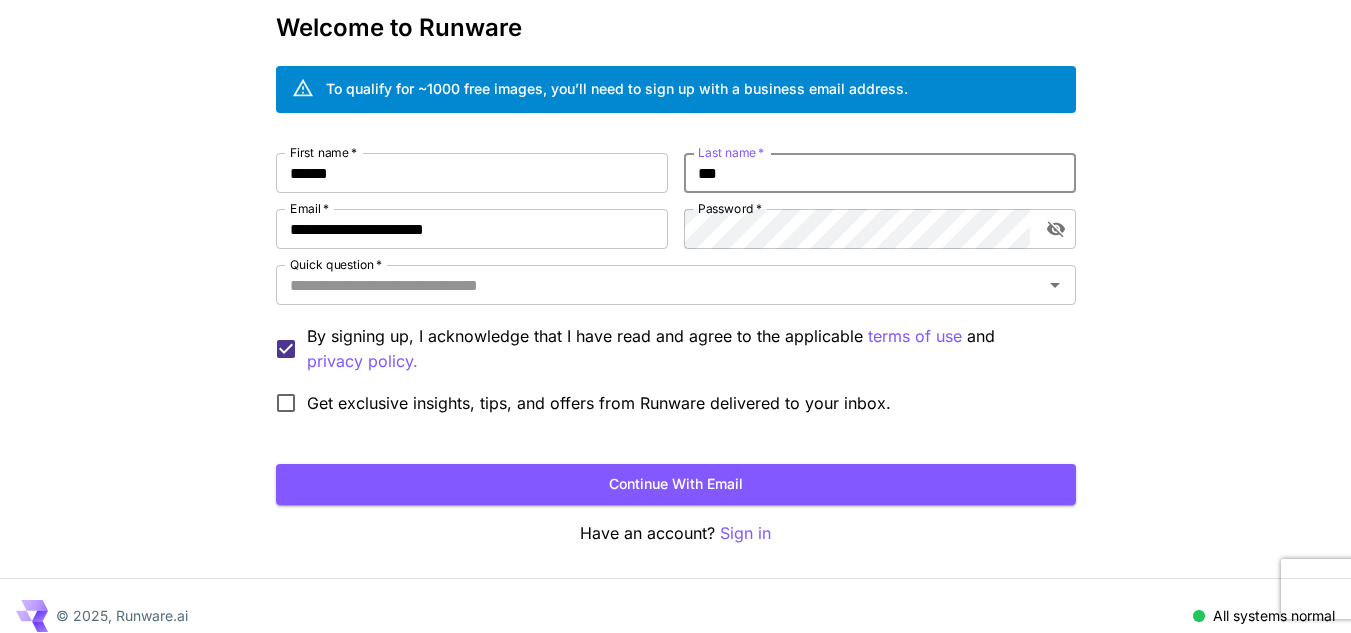 type on "***" 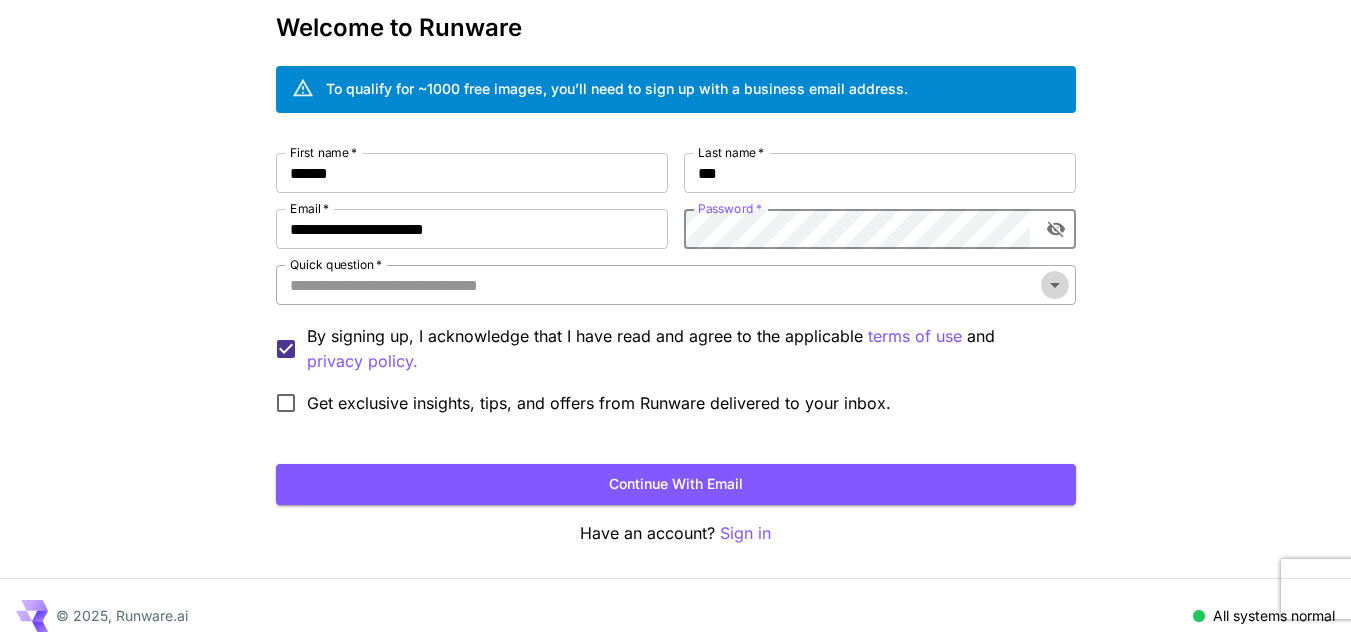 click 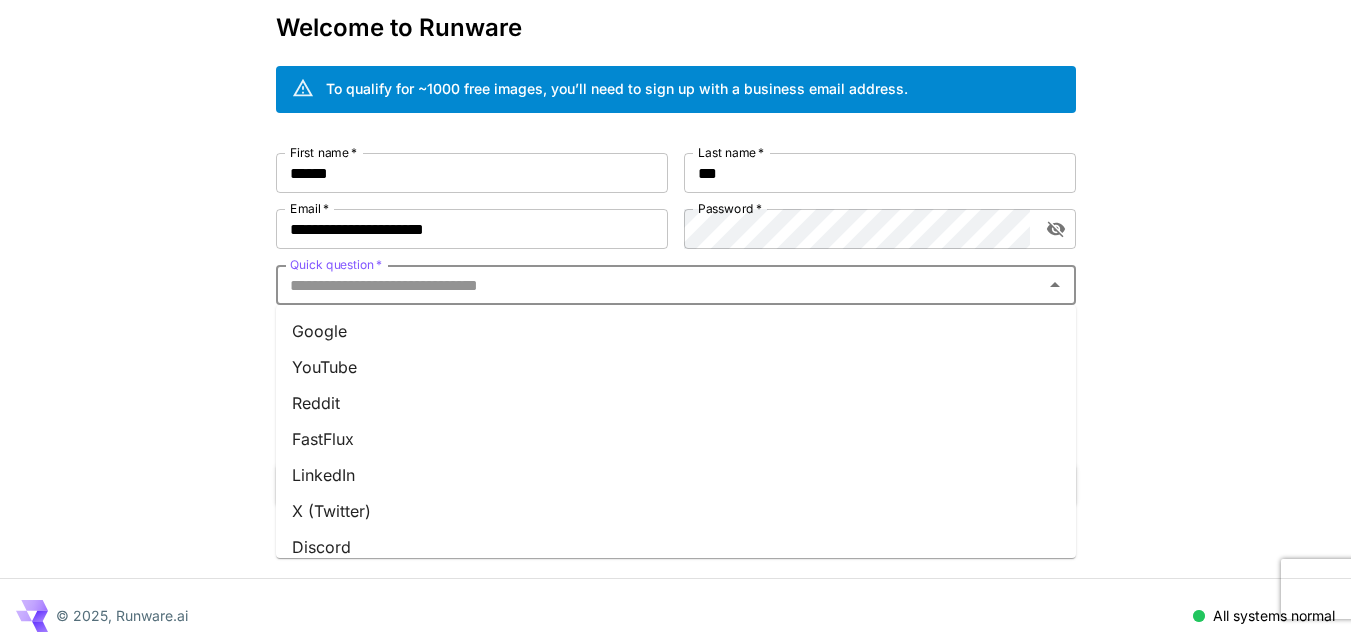 click on "YouTube" at bounding box center (676, 367) 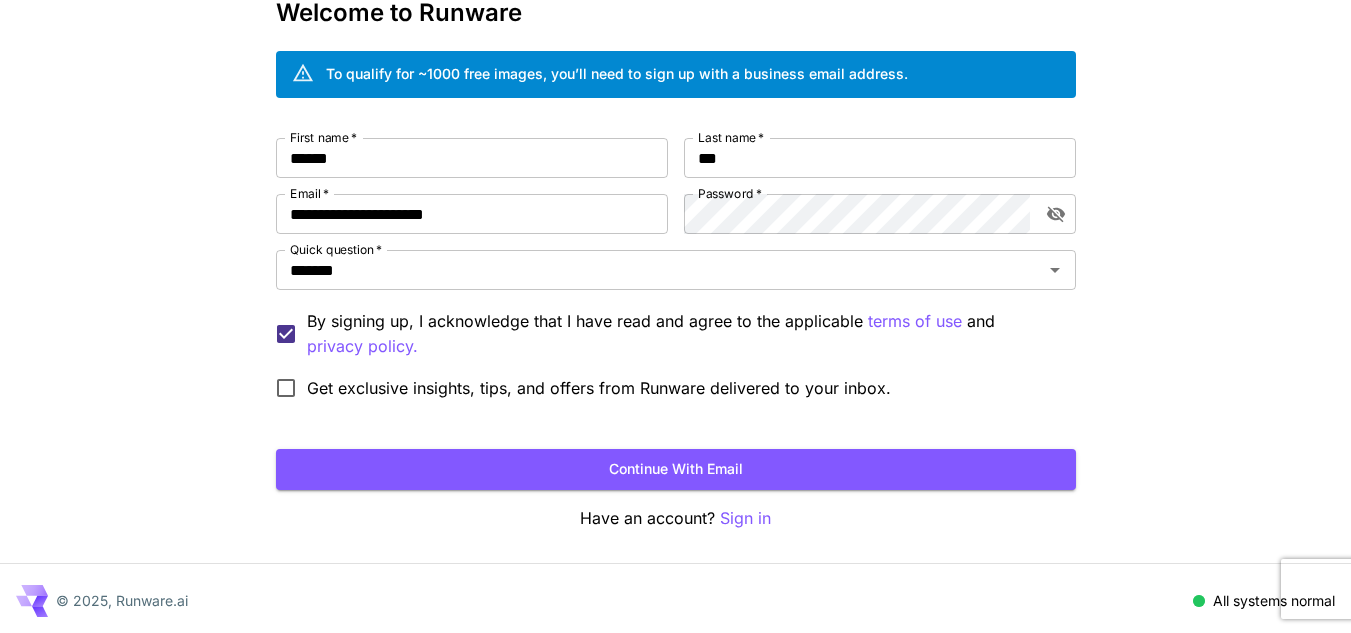 scroll, scrollTop: 120, scrollLeft: 0, axis: vertical 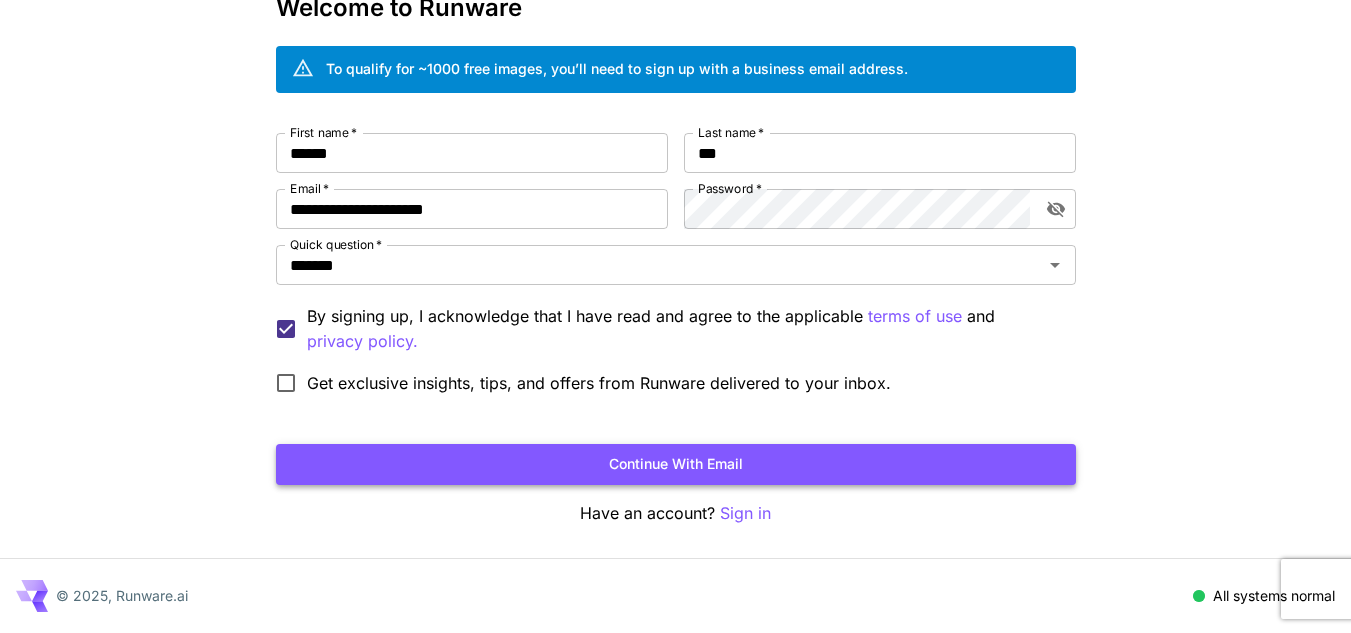 click on "Continue with email" at bounding box center [676, 464] 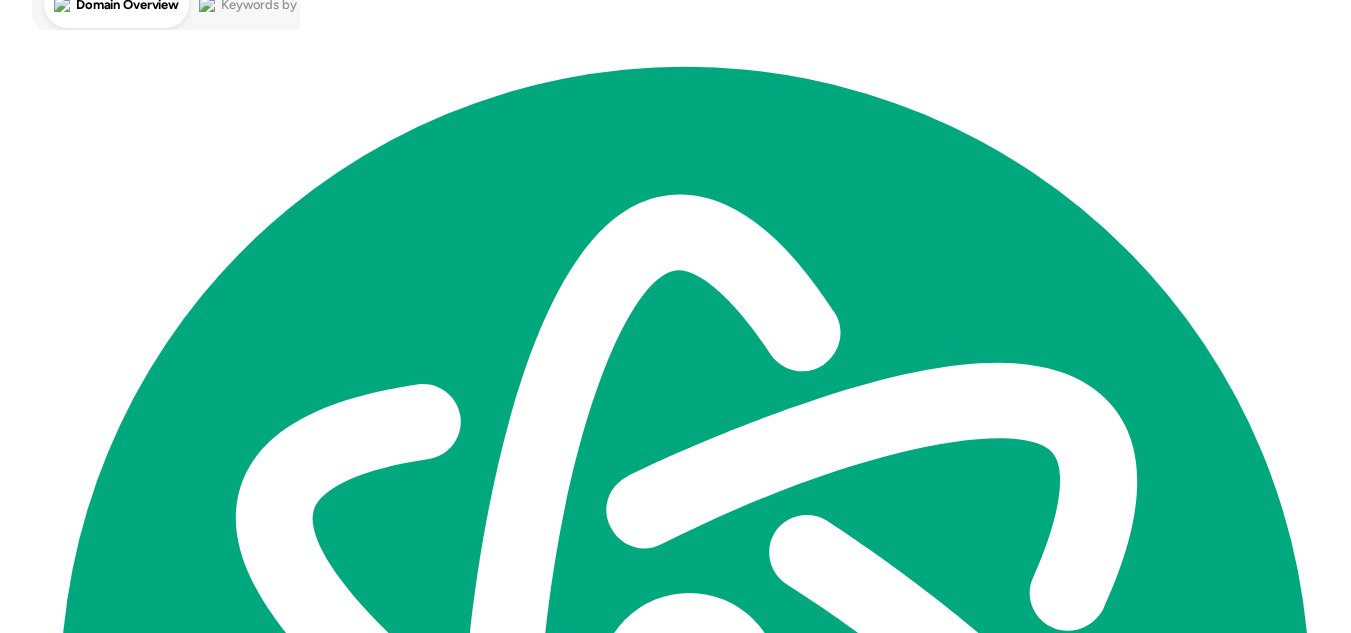 scroll, scrollTop: 0, scrollLeft: 0, axis: both 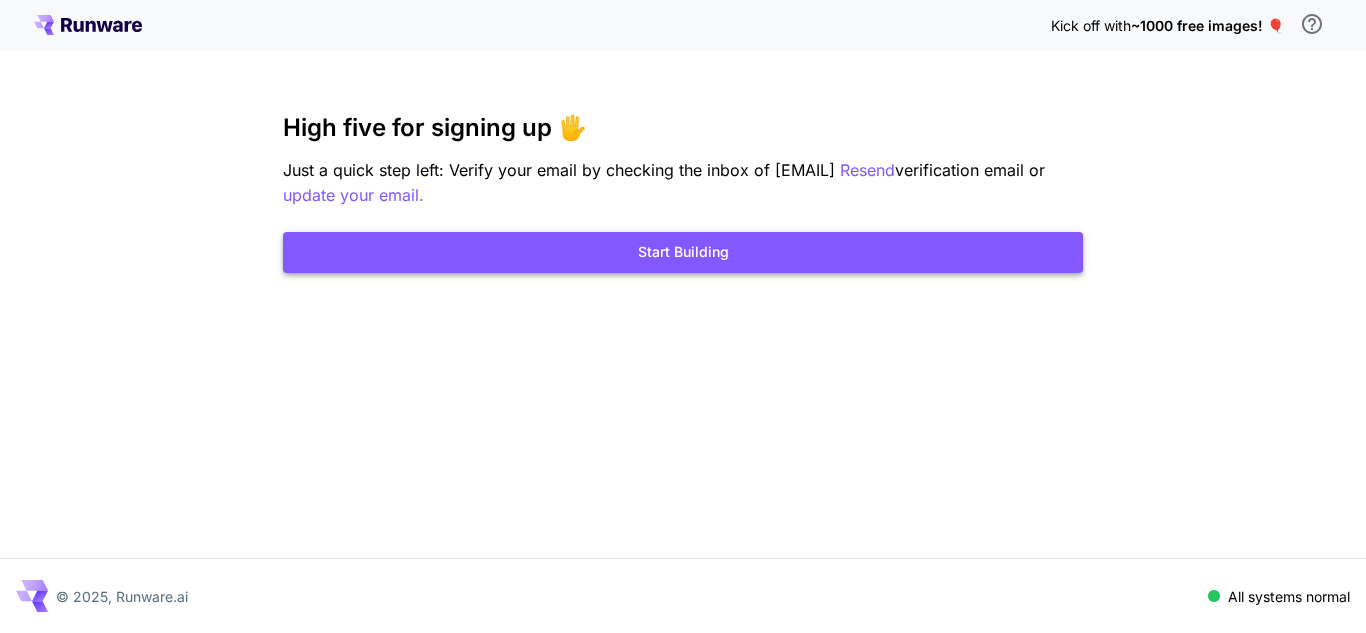click on "Start Building" at bounding box center (683, 252) 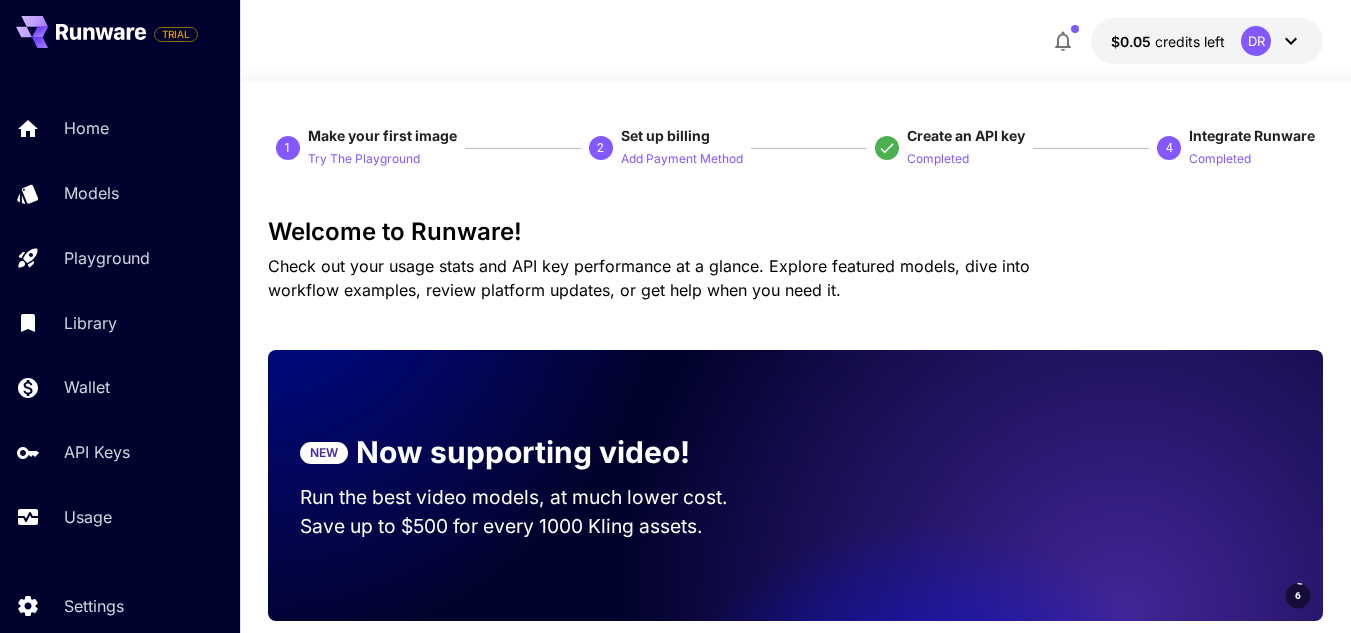 scroll, scrollTop: 0, scrollLeft: 0, axis: both 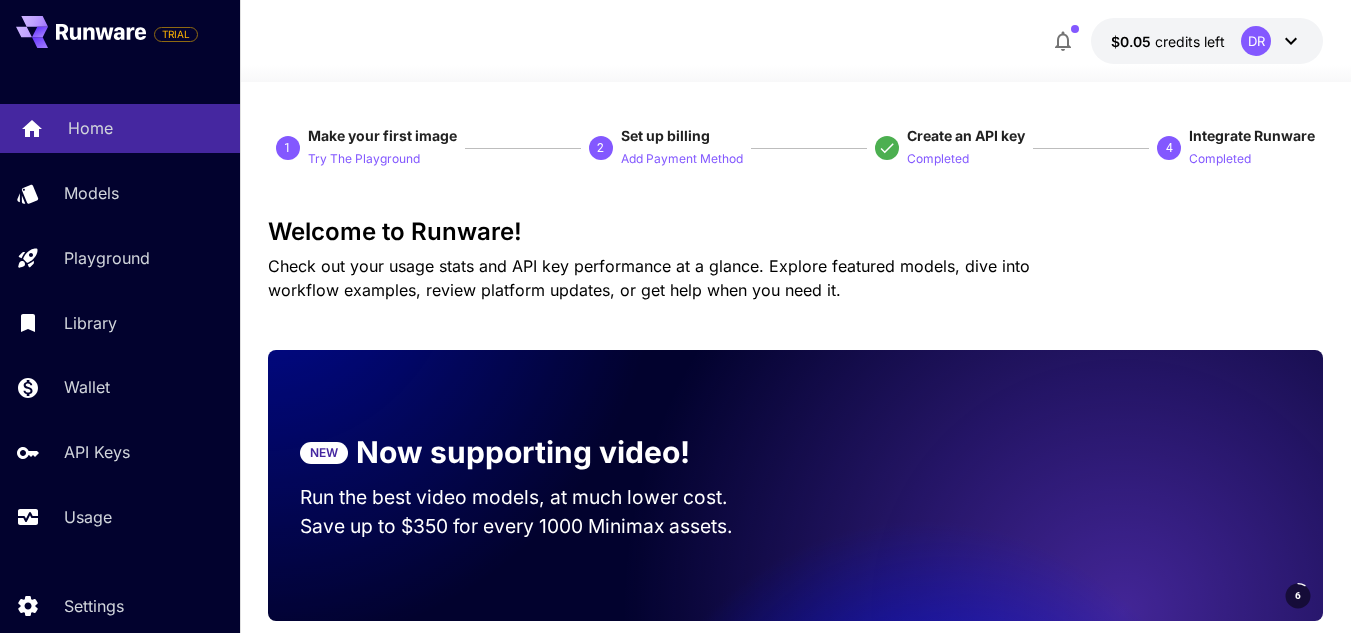 click on "Home" at bounding box center (90, 128) 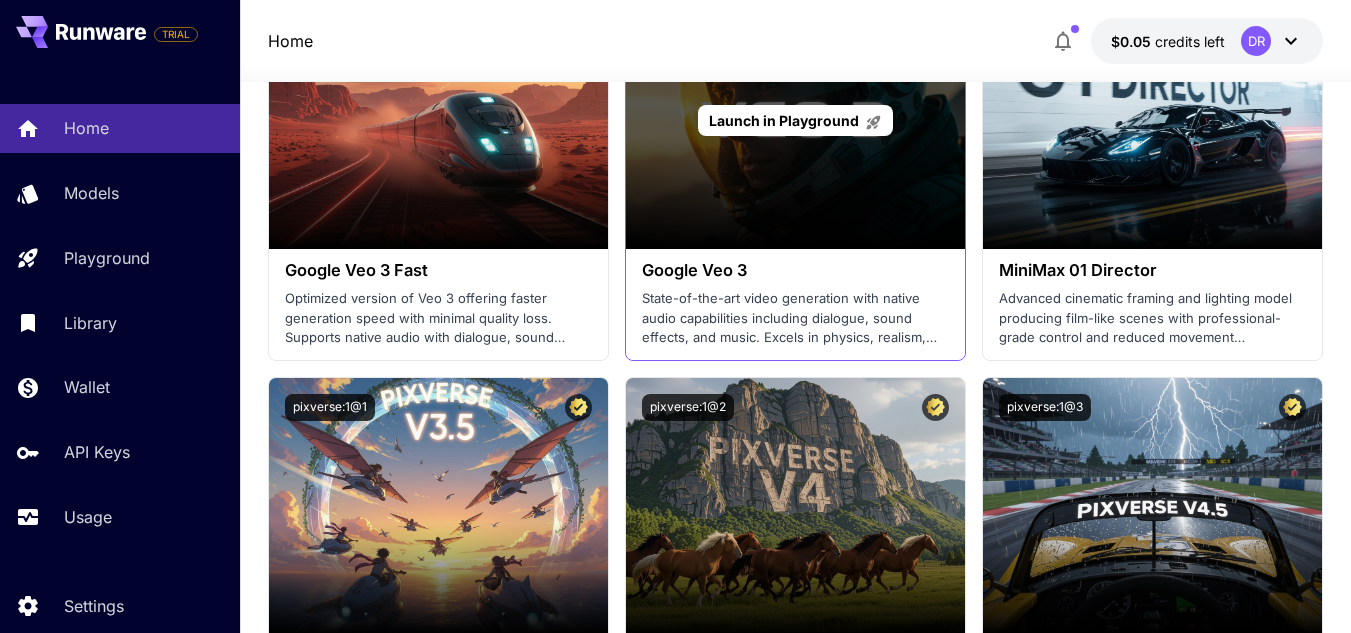 scroll, scrollTop: 1900, scrollLeft: 0, axis: vertical 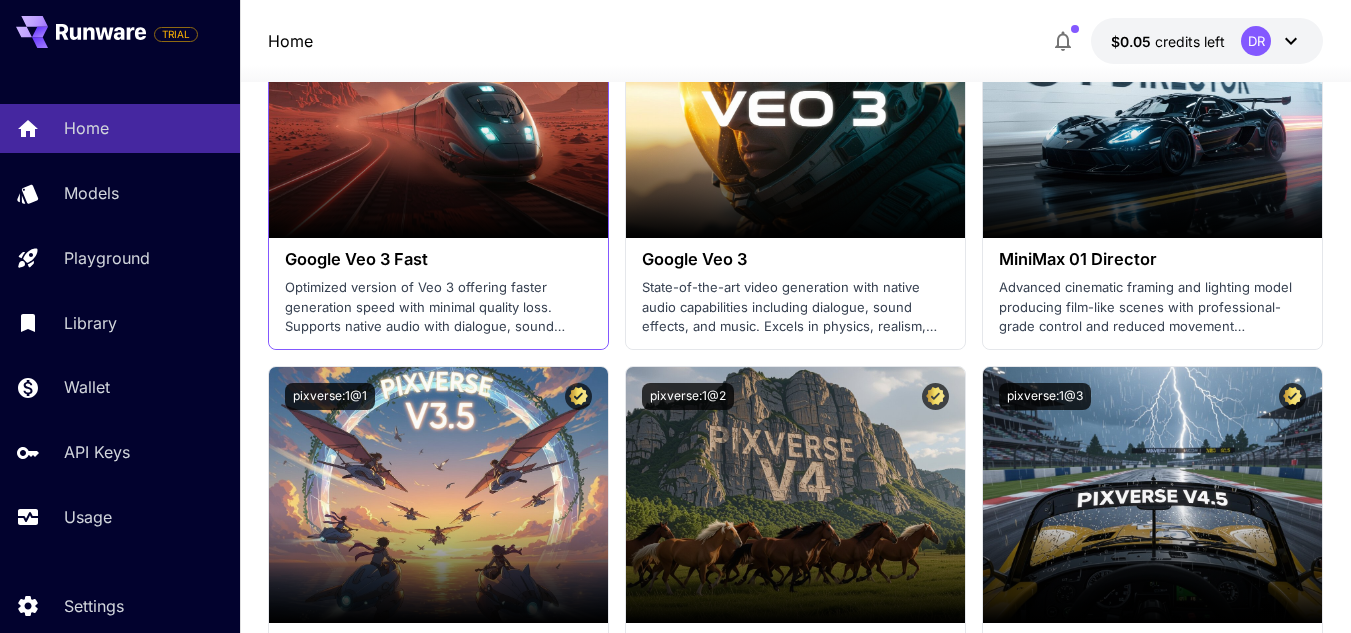 click on "Google Veo 3 Fast" at bounding box center (438, 259) 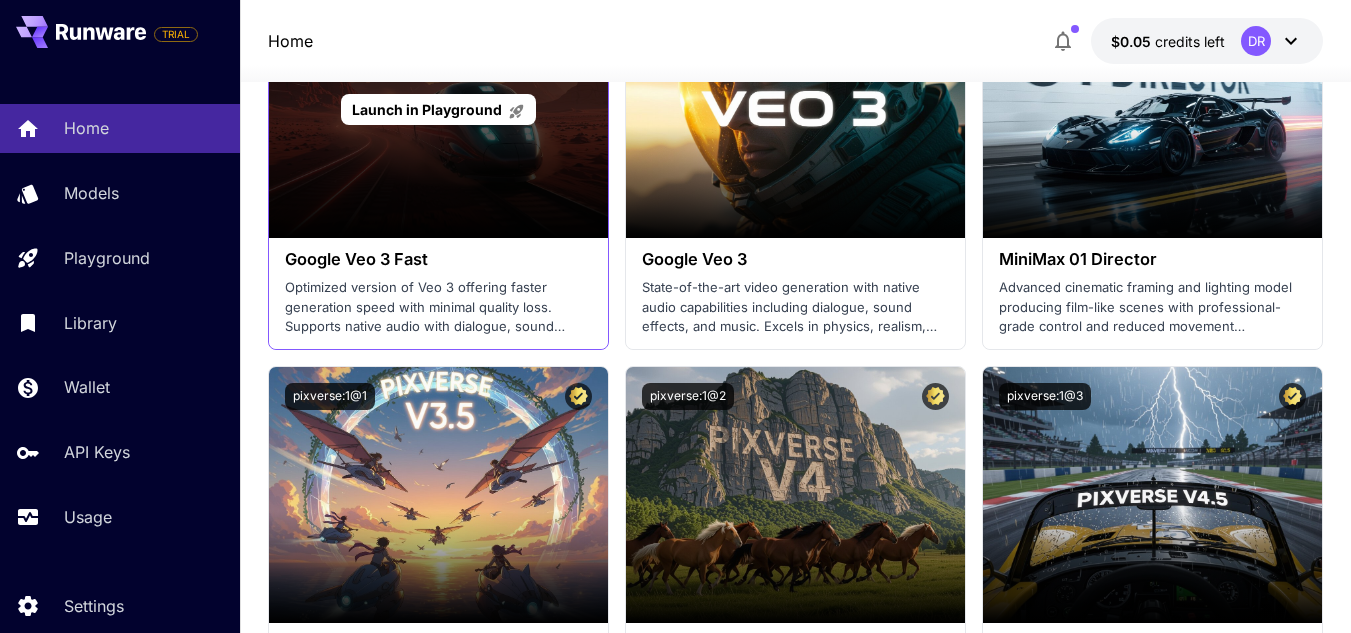 click on "Launch in Playground" at bounding box center (427, 109) 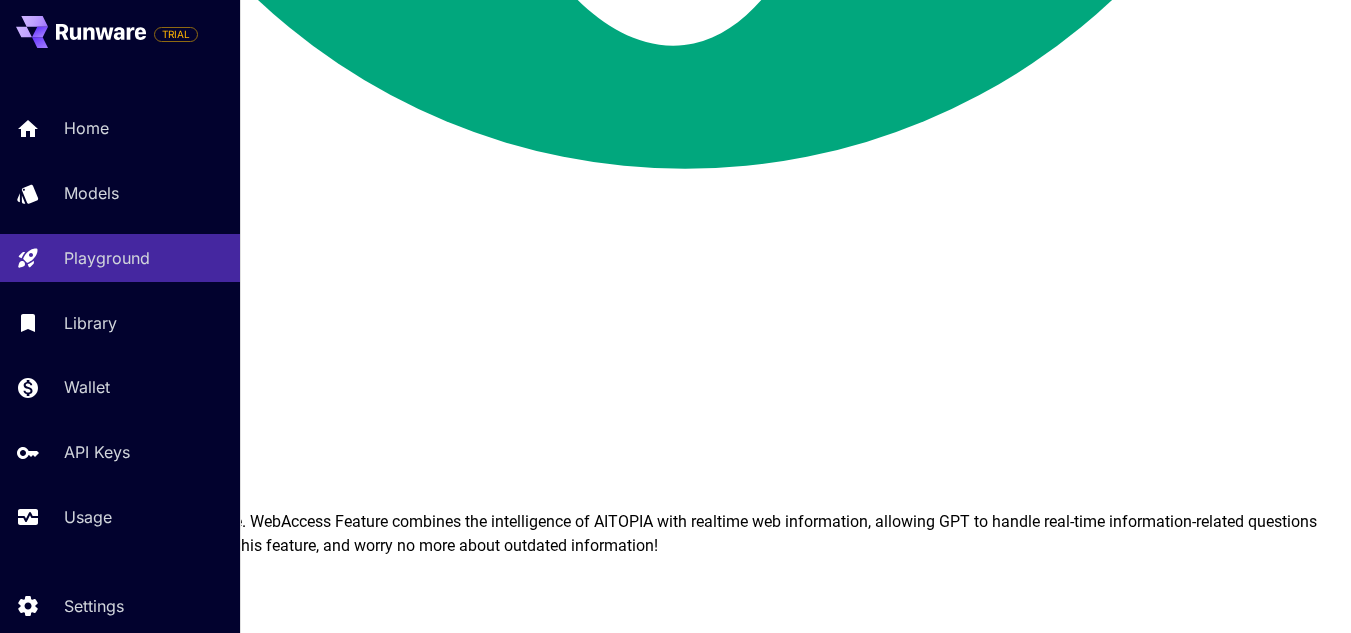 scroll, scrollTop: 0, scrollLeft: 0, axis: both 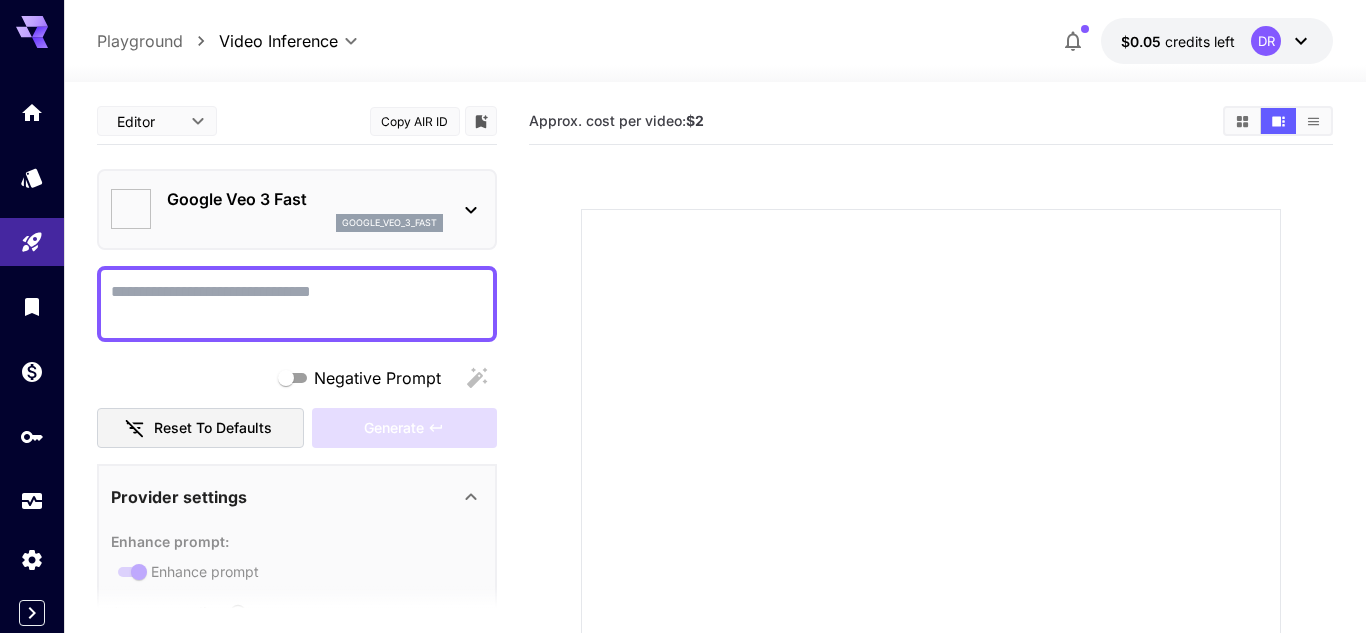 type on "*" 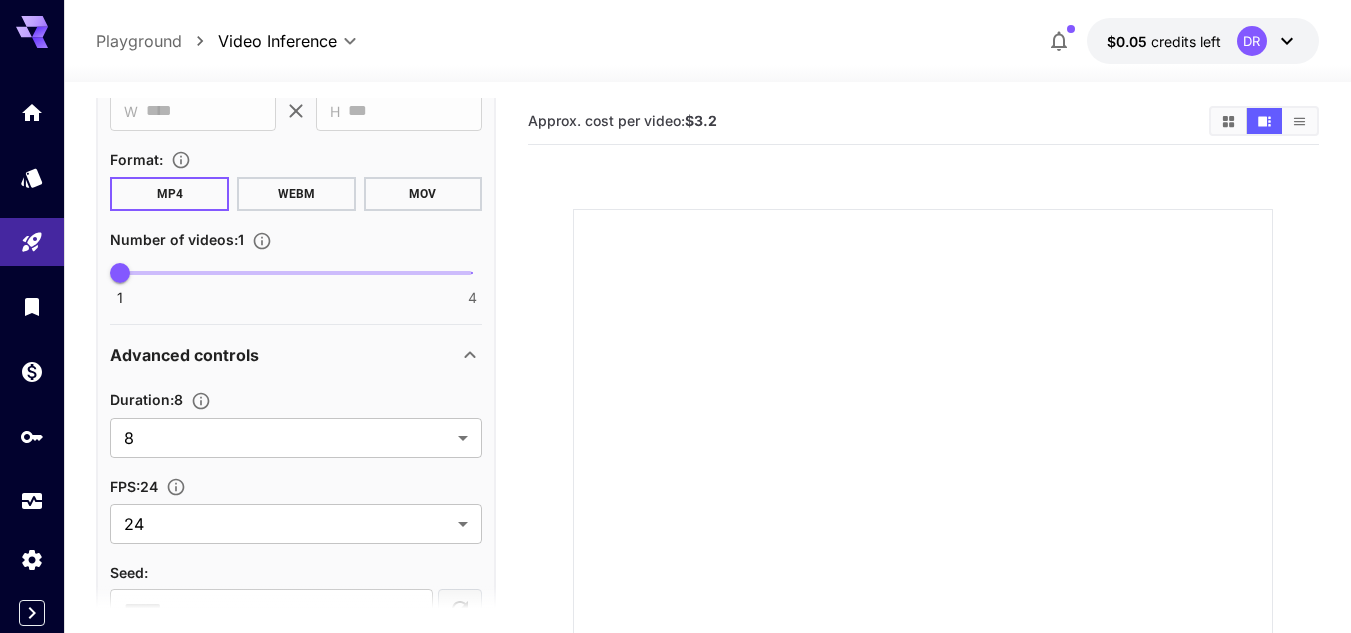 scroll, scrollTop: 900, scrollLeft: 0, axis: vertical 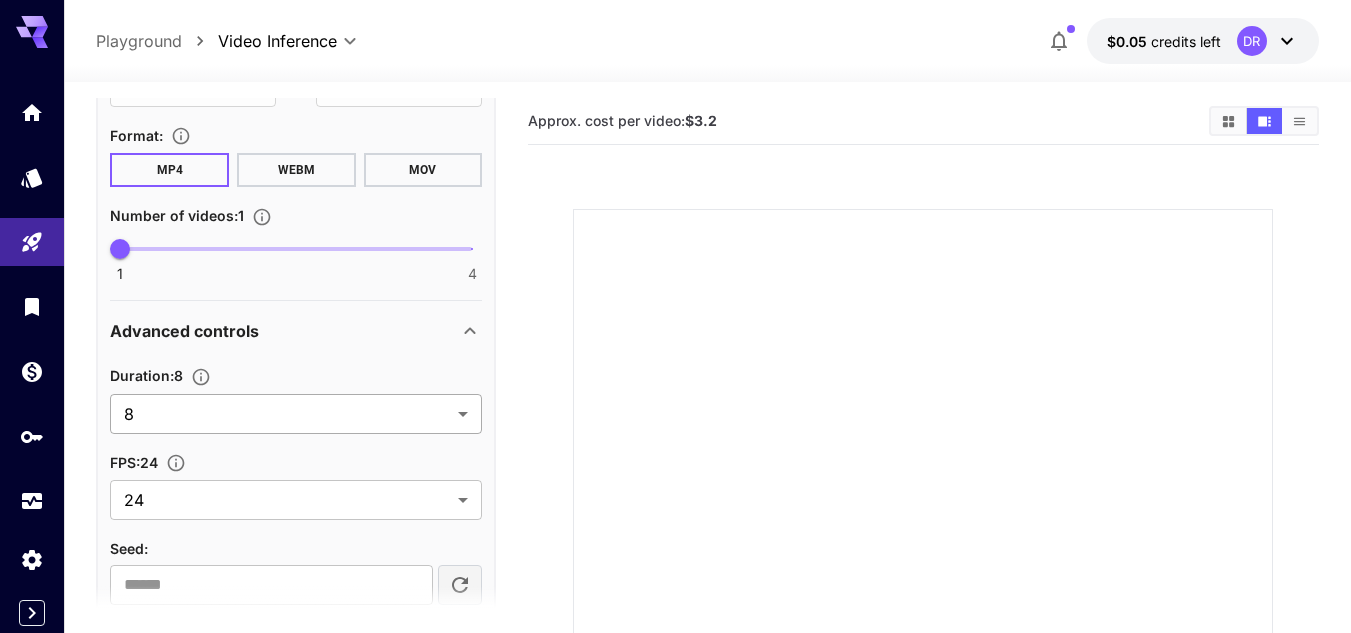 click on "**********" at bounding box center [675, 559] 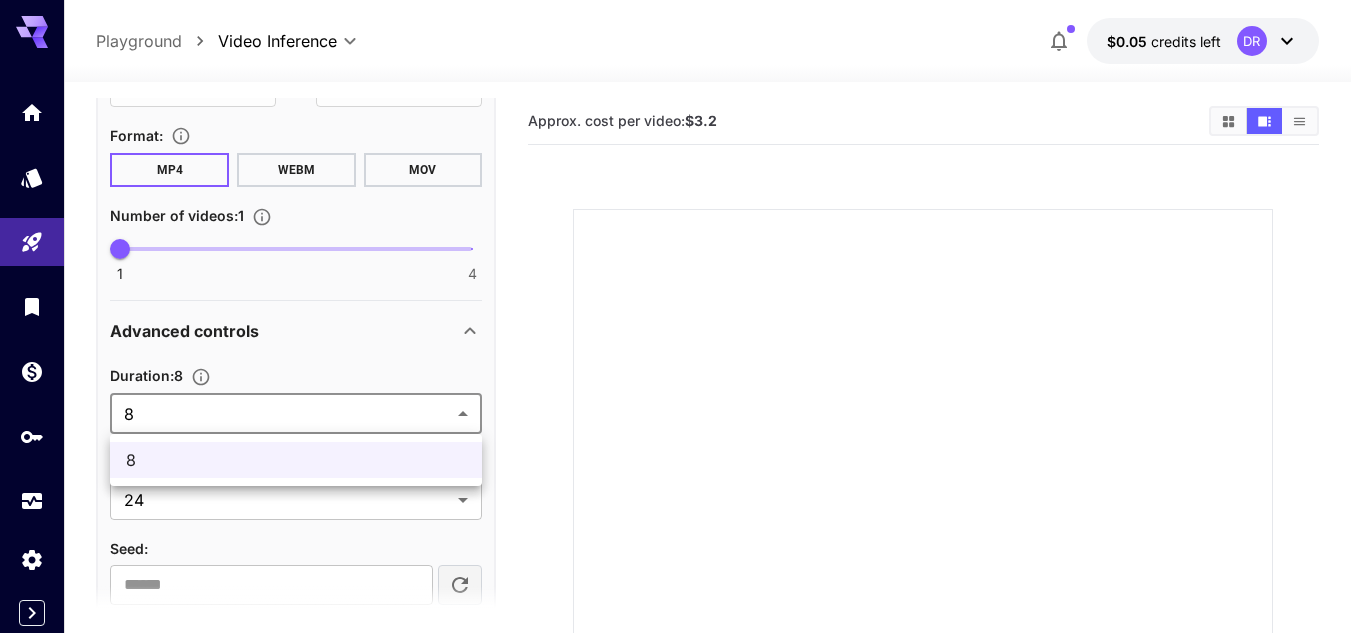 click at bounding box center (683, 316) 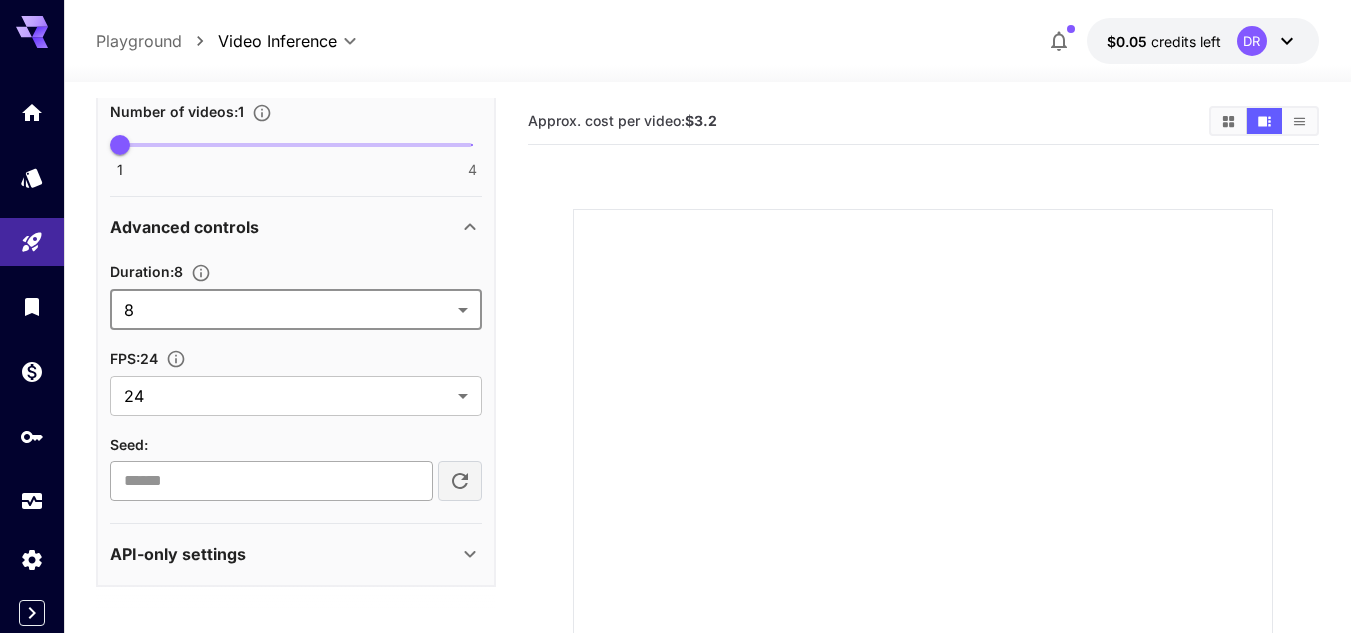 scroll, scrollTop: 1005, scrollLeft: 0, axis: vertical 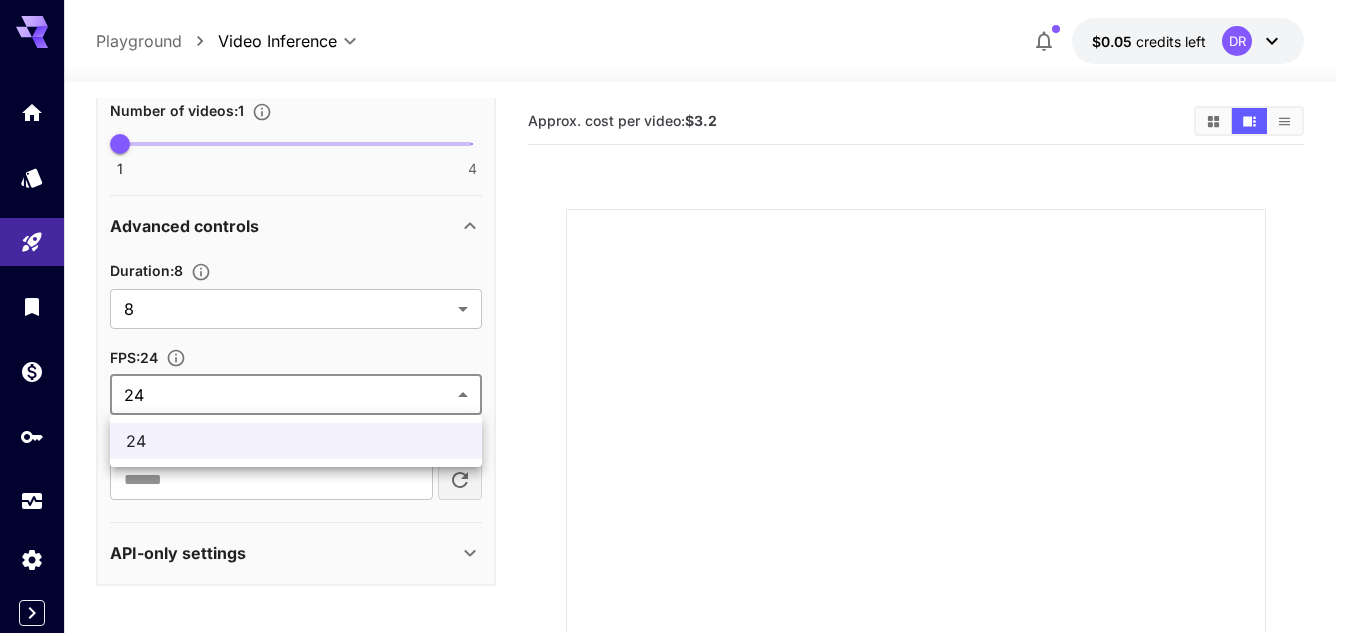 click on "**********" at bounding box center (675, 559) 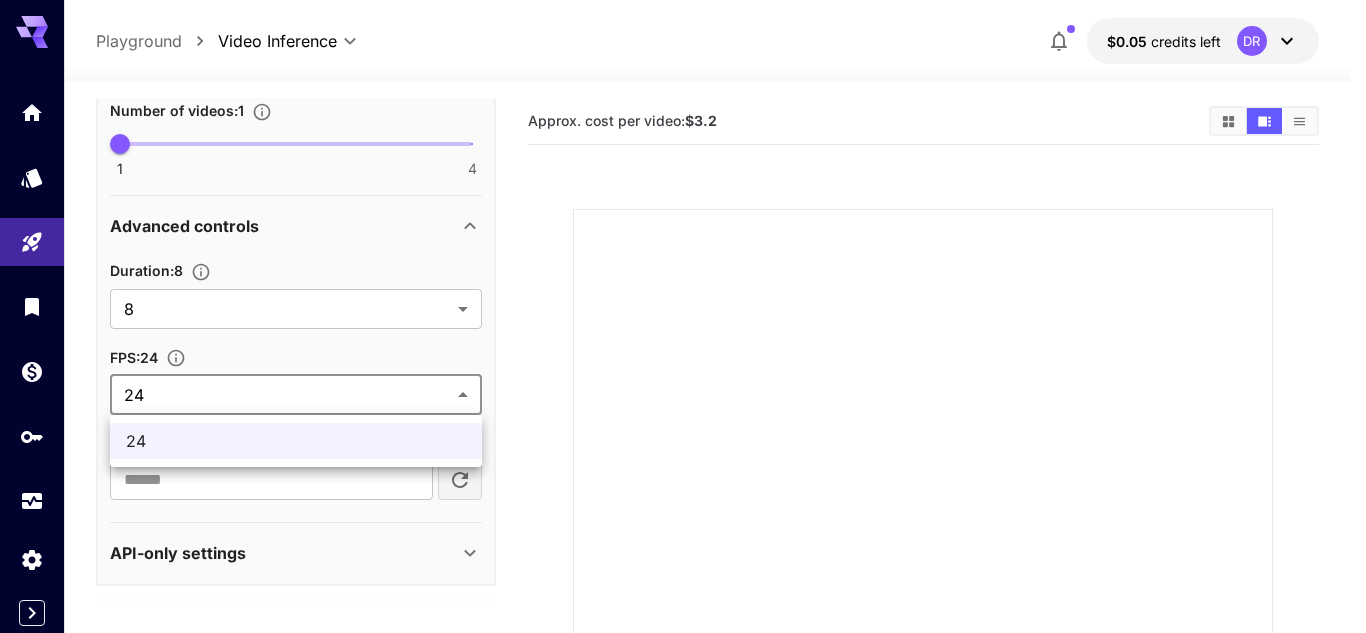 click at bounding box center (683, 316) 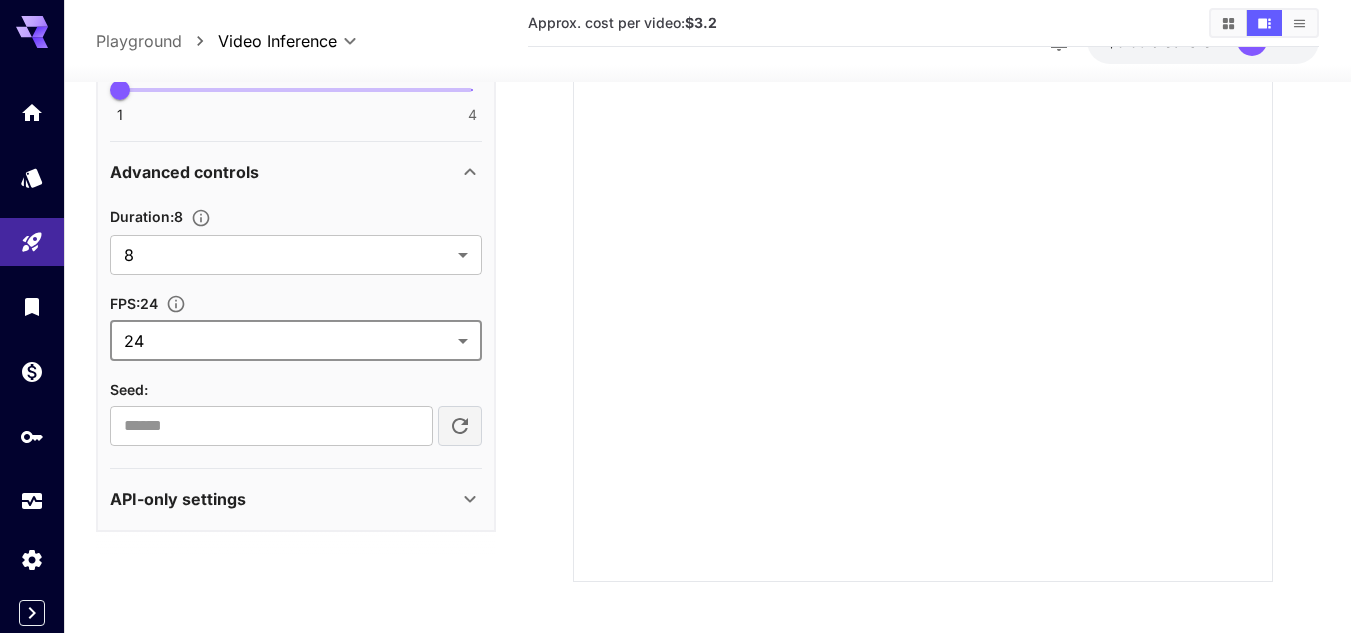 scroll, scrollTop: 336, scrollLeft: 0, axis: vertical 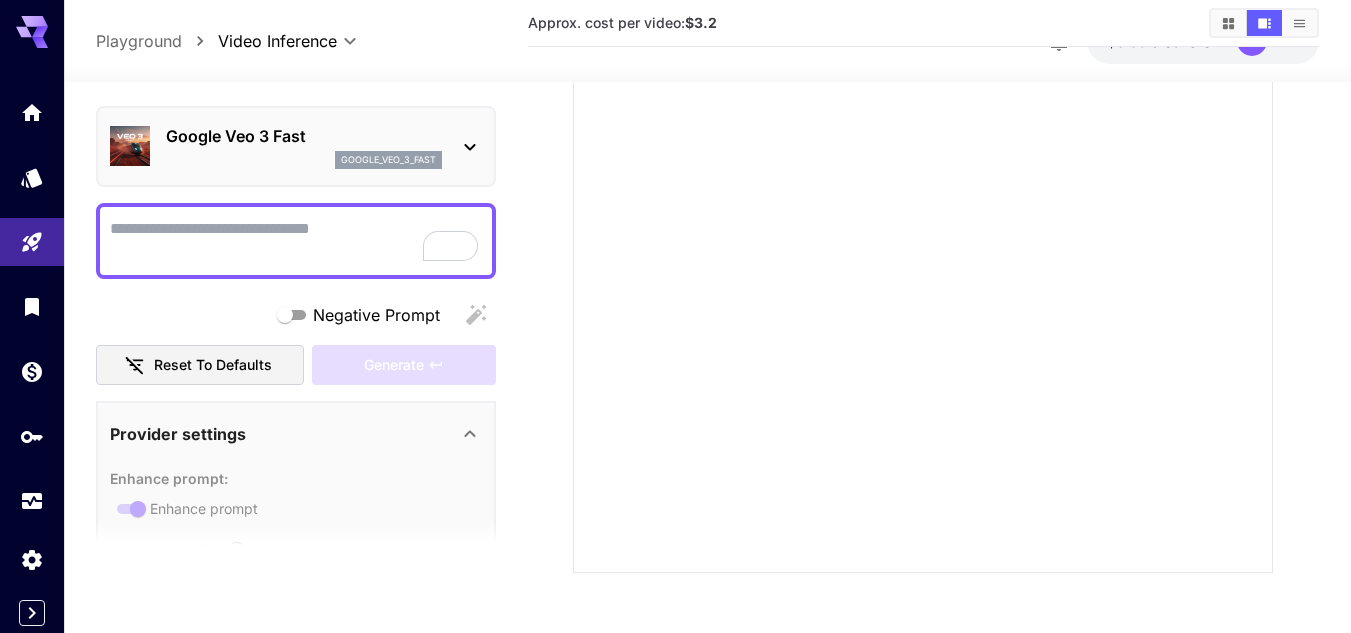 click on "Full Page" at bounding box center [296, 241] 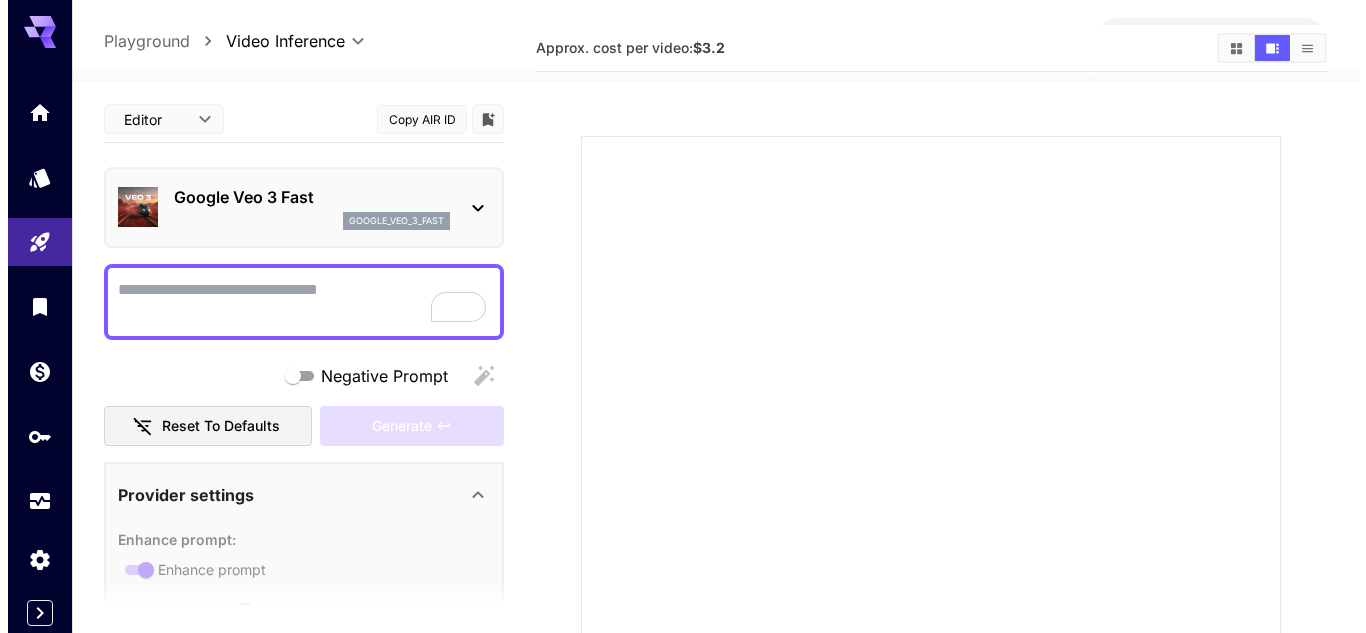 scroll, scrollTop: 0, scrollLeft: 0, axis: both 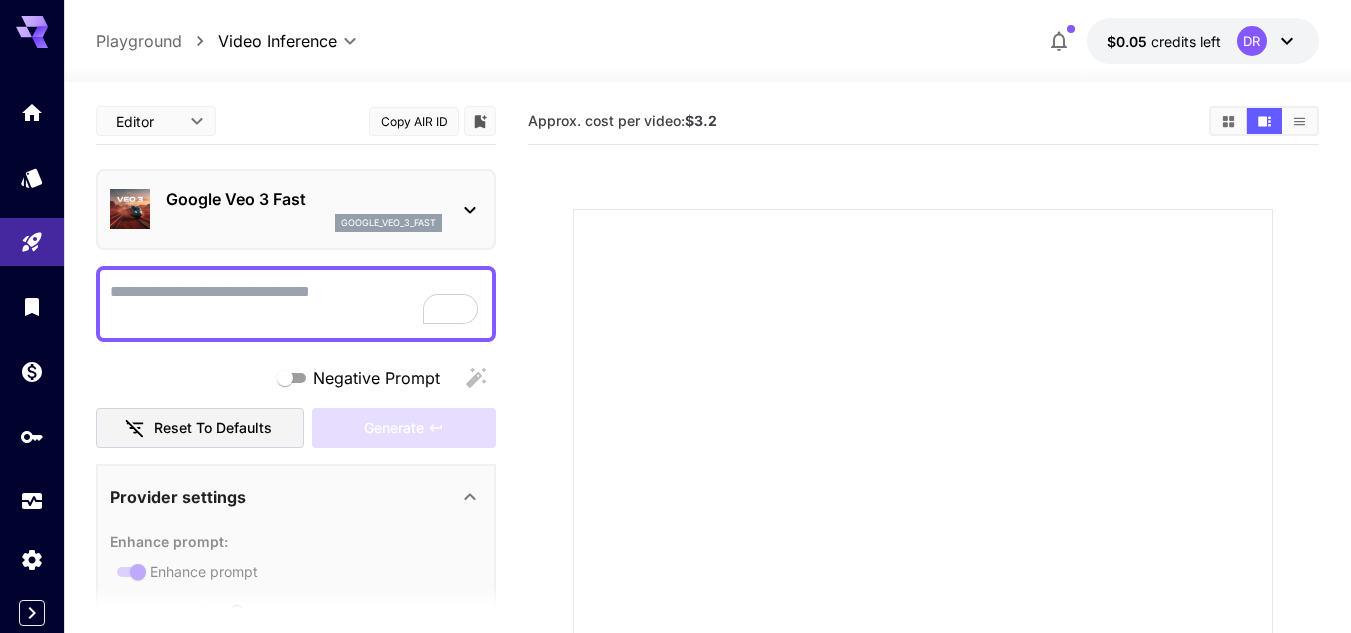 click 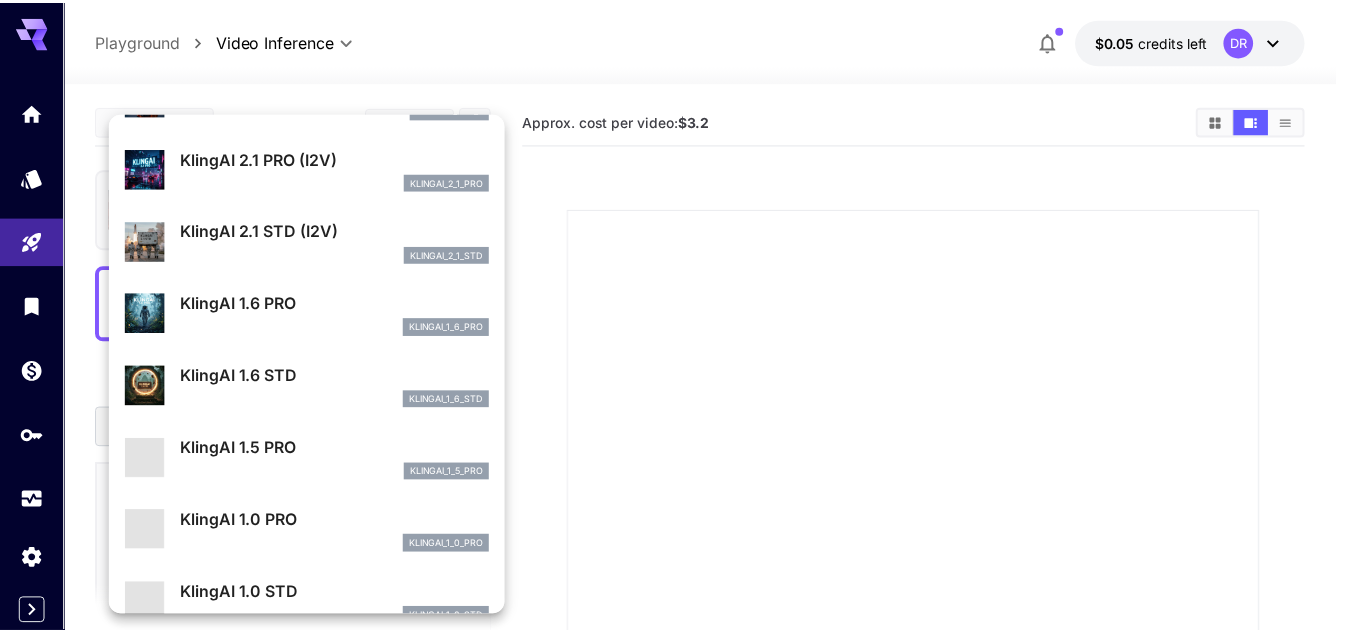 scroll, scrollTop: 802, scrollLeft: 0, axis: vertical 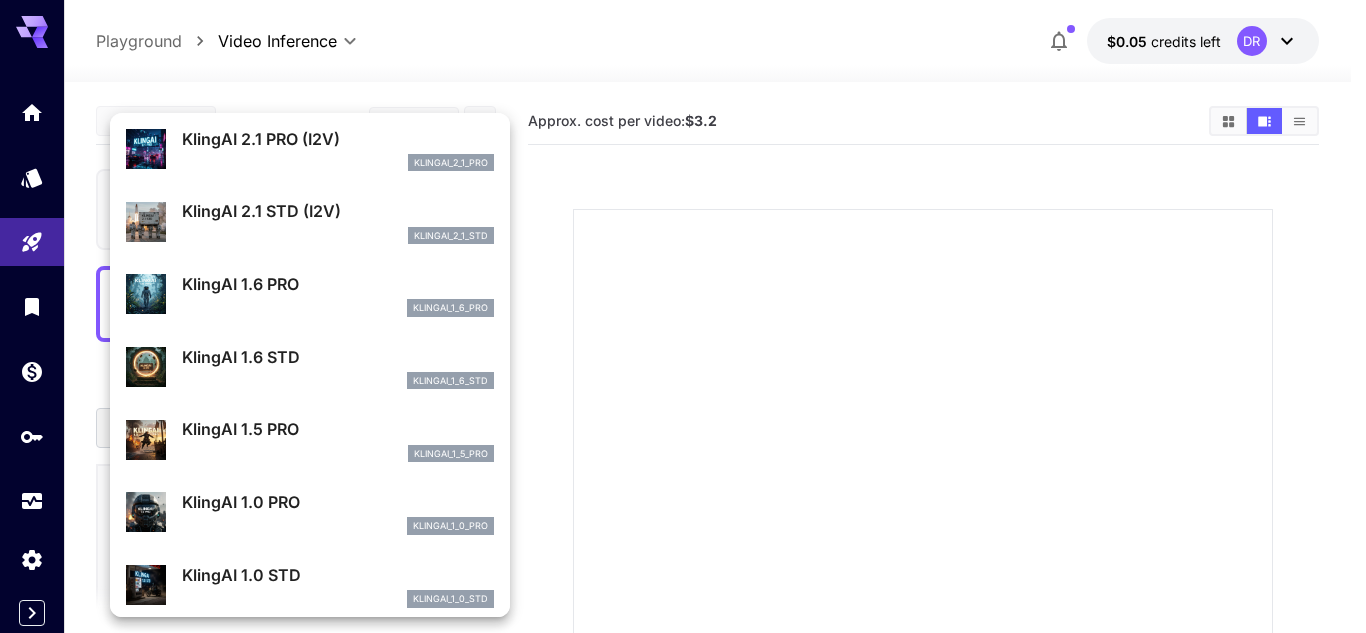click at bounding box center (683, 316) 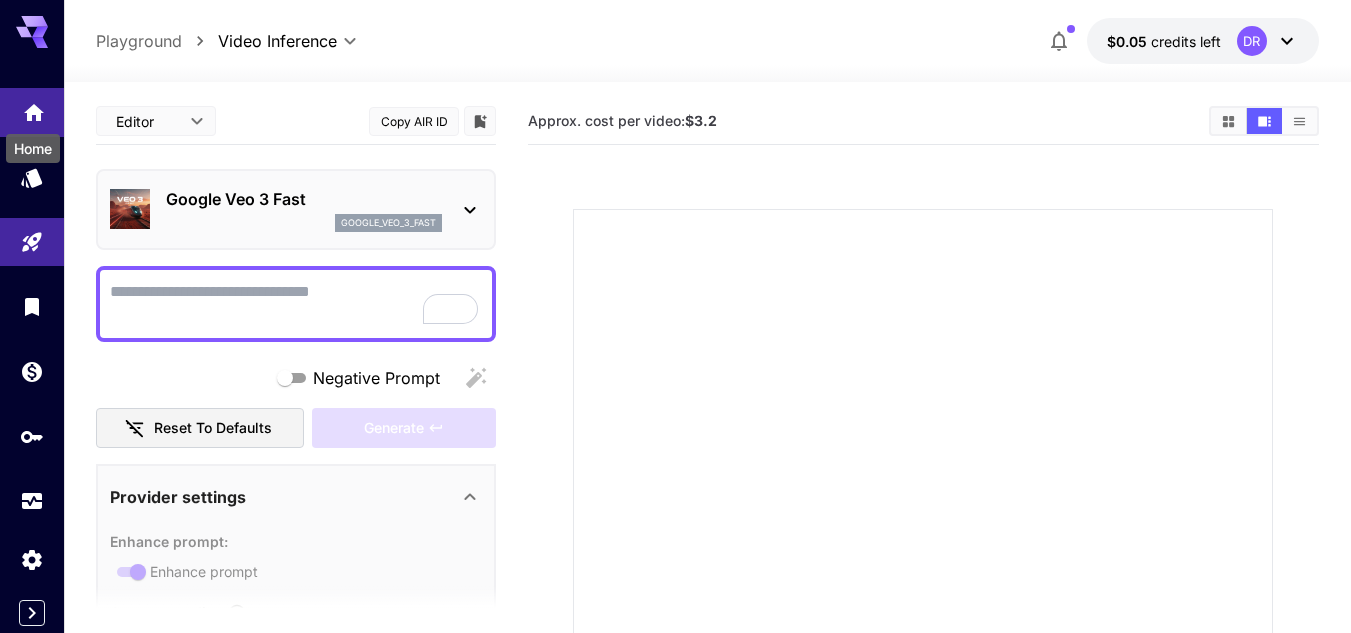 click 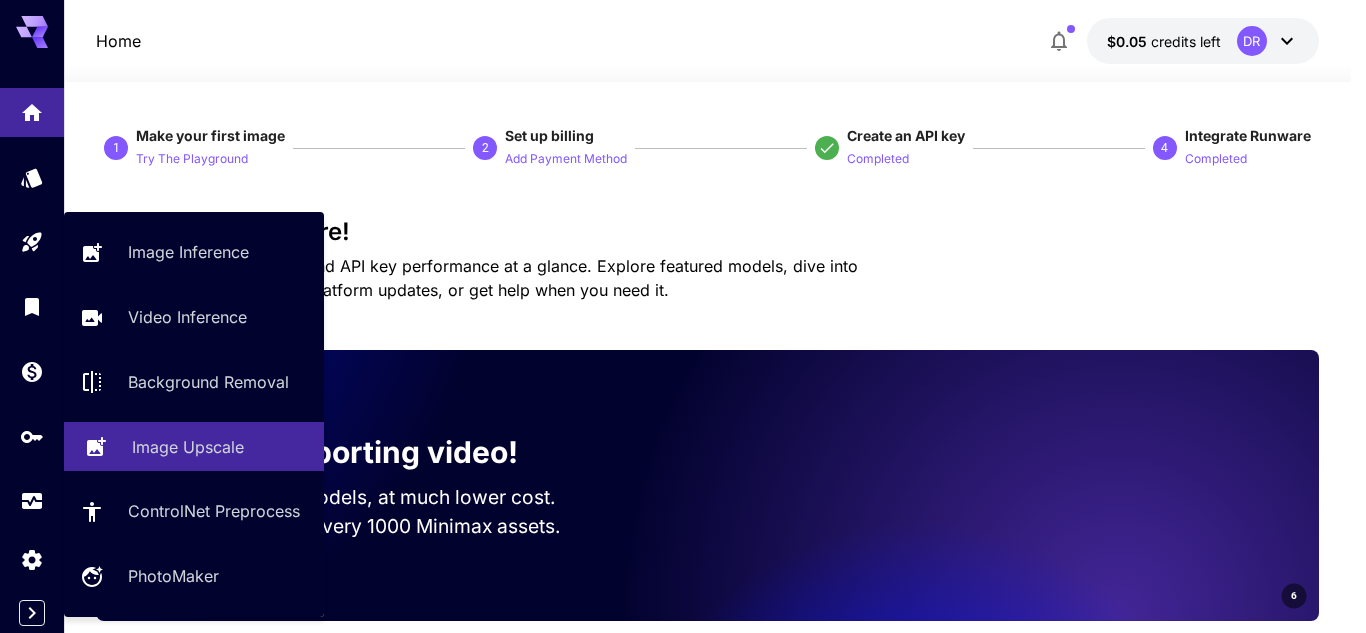 click on "Image Upscale" at bounding box center (188, 447) 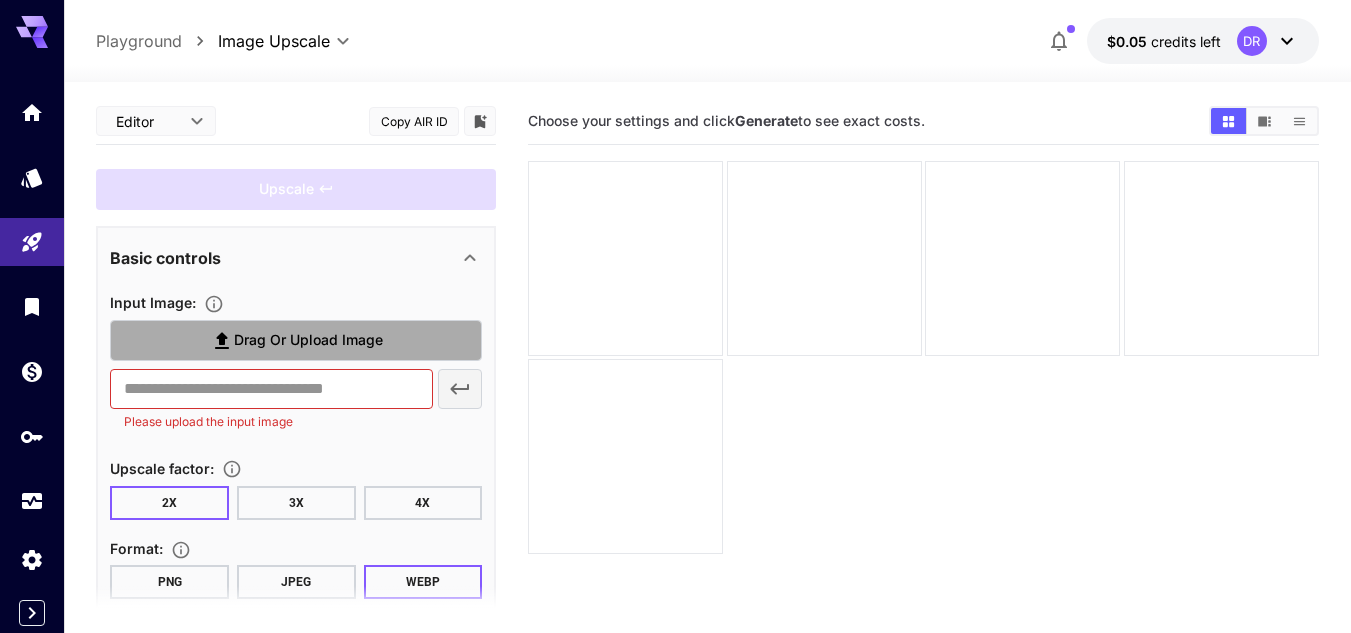 click on "Drag or upload image" at bounding box center [308, 340] 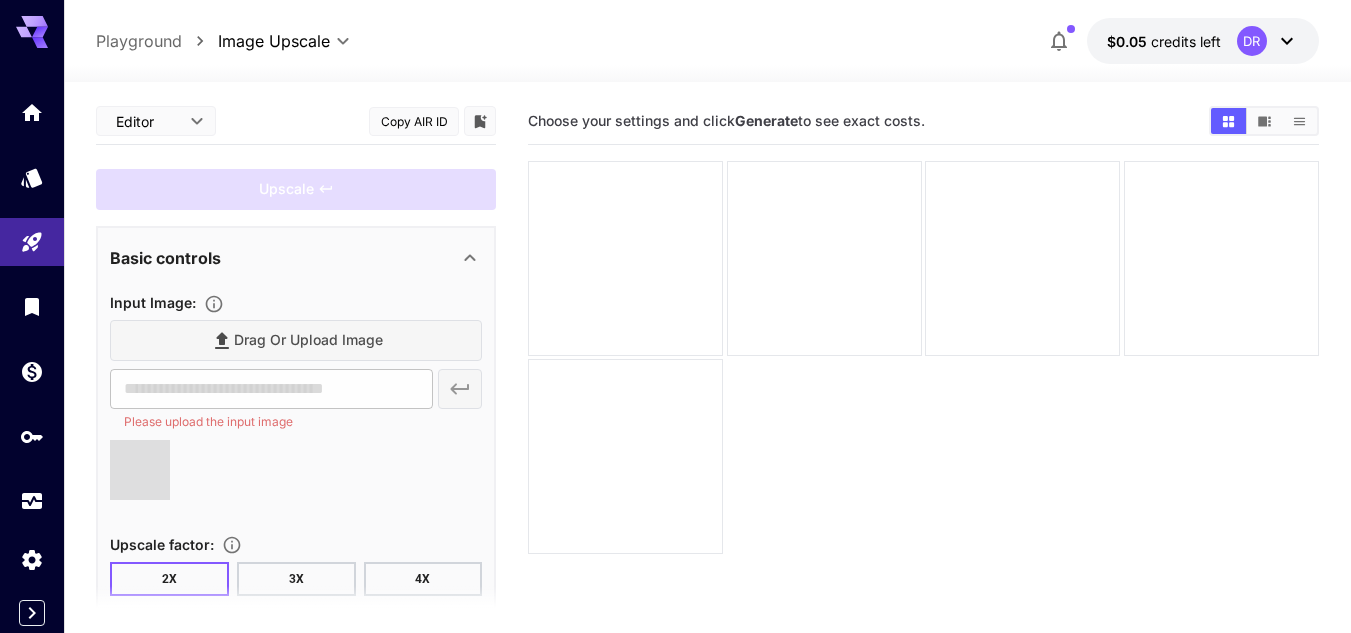 type on "**********" 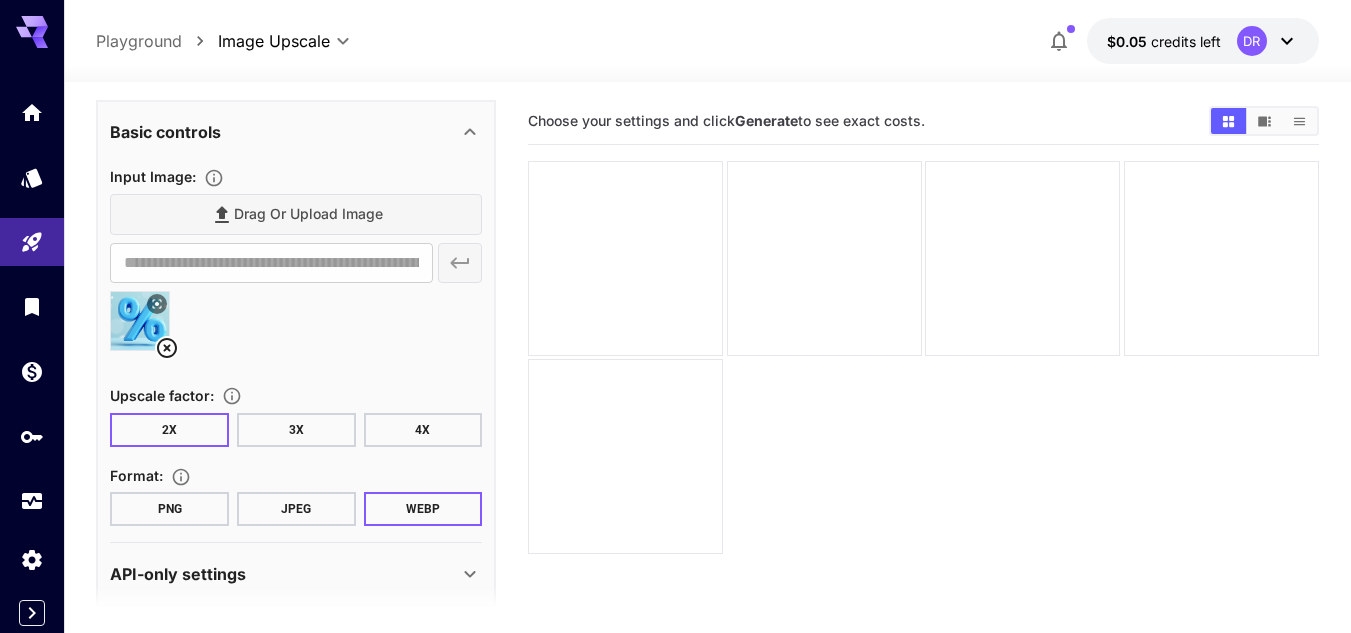 scroll, scrollTop: 146, scrollLeft: 0, axis: vertical 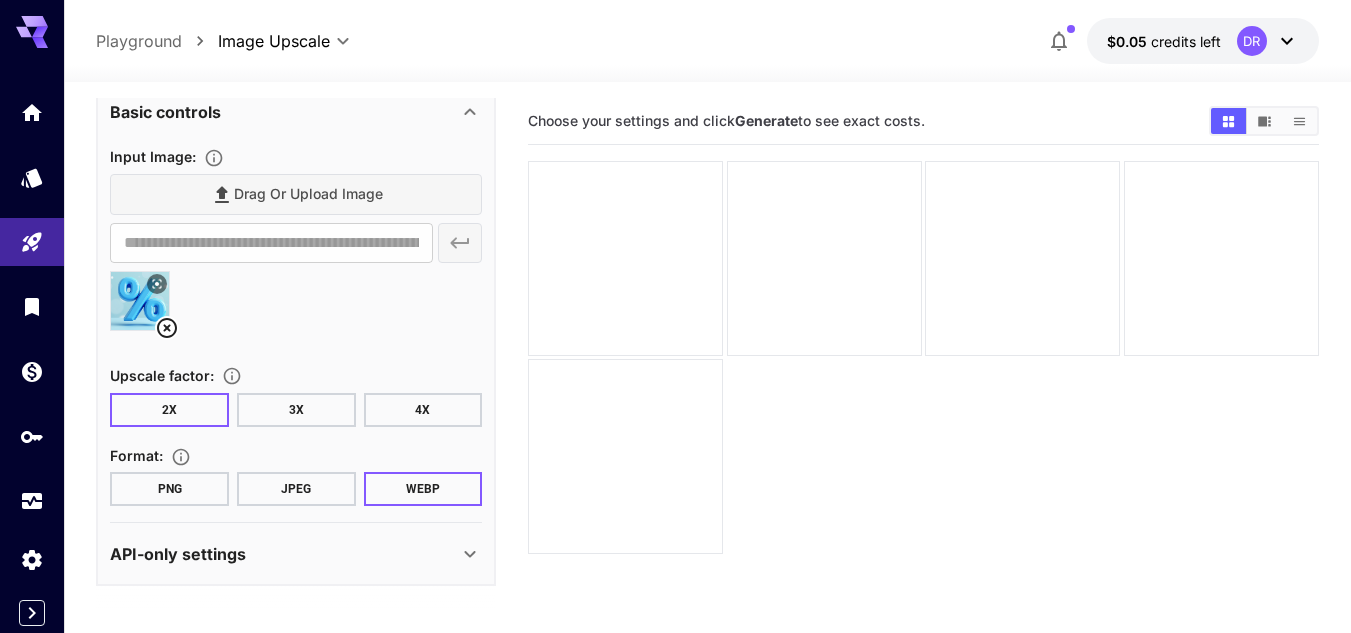 click on "4X" at bounding box center [423, 410] 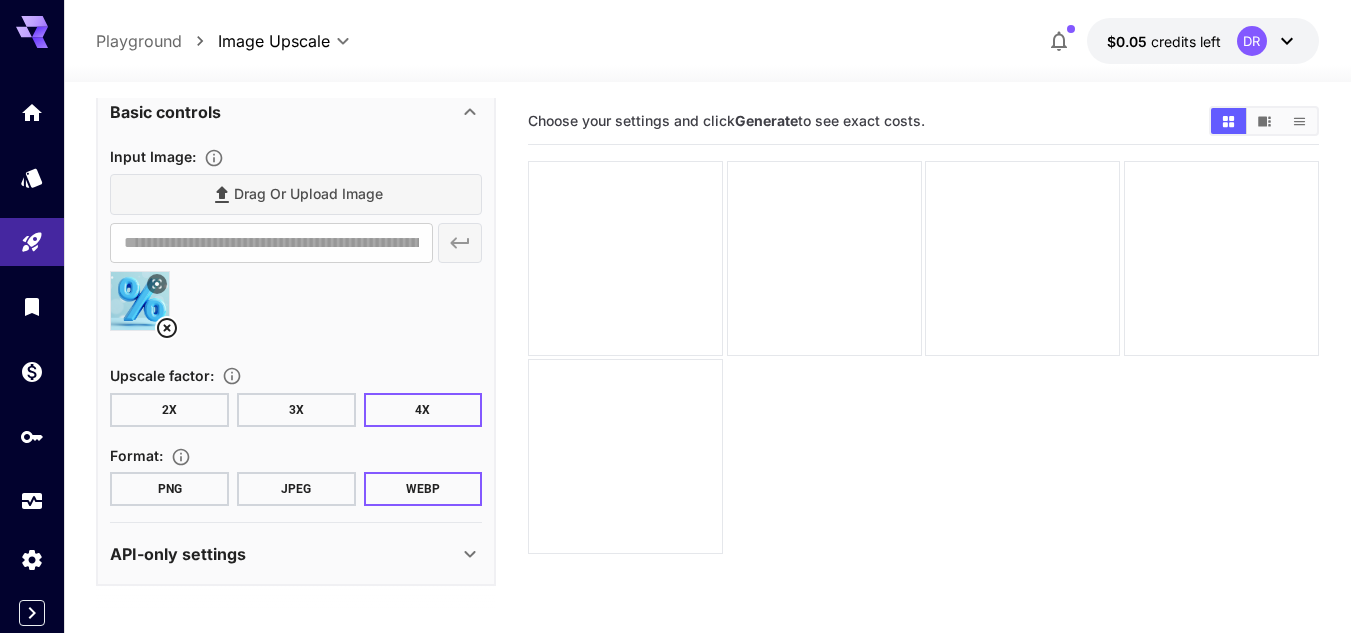 click on "JPEG" at bounding box center (296, 489) 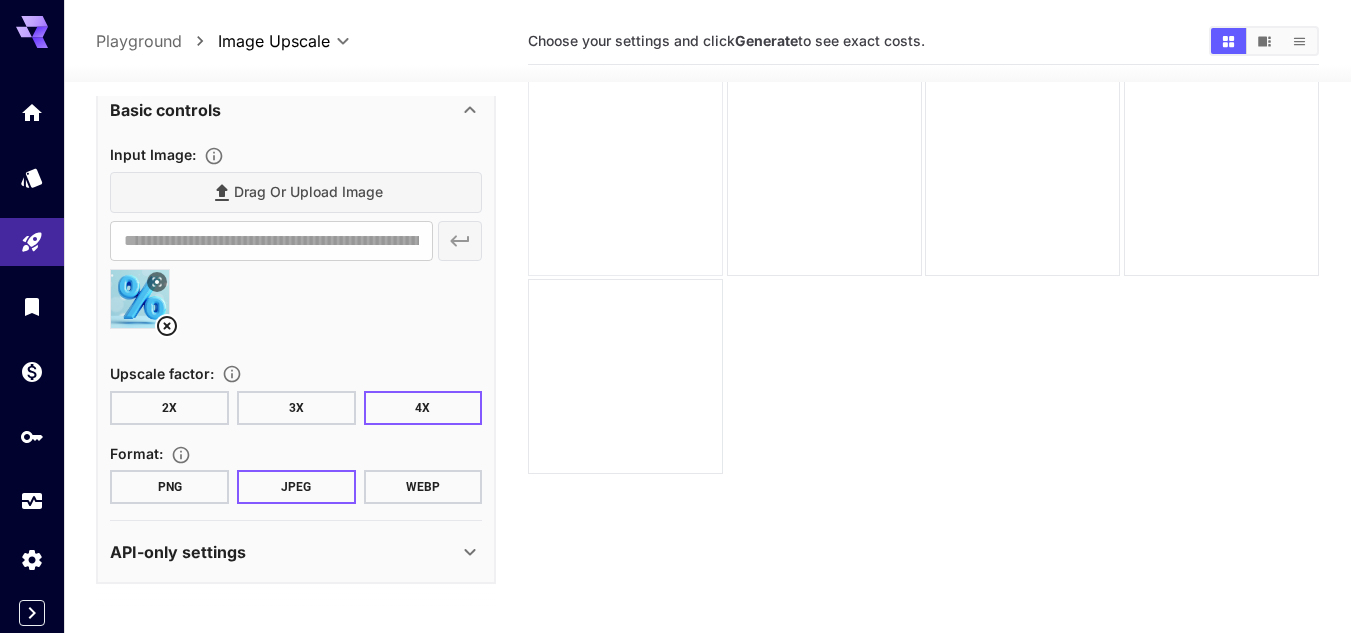 scroll, scrollTop: 0, scrollLeft: 0, axis: both 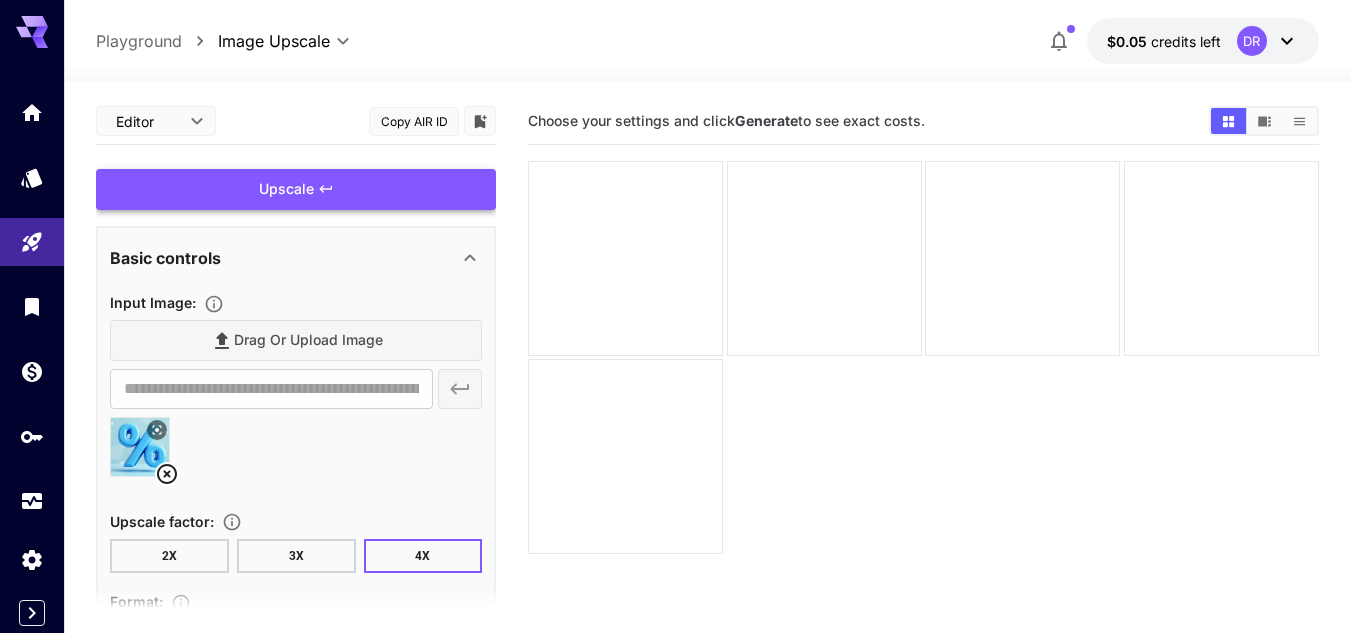 click on "Upscale" at bounding box center [296, 189] 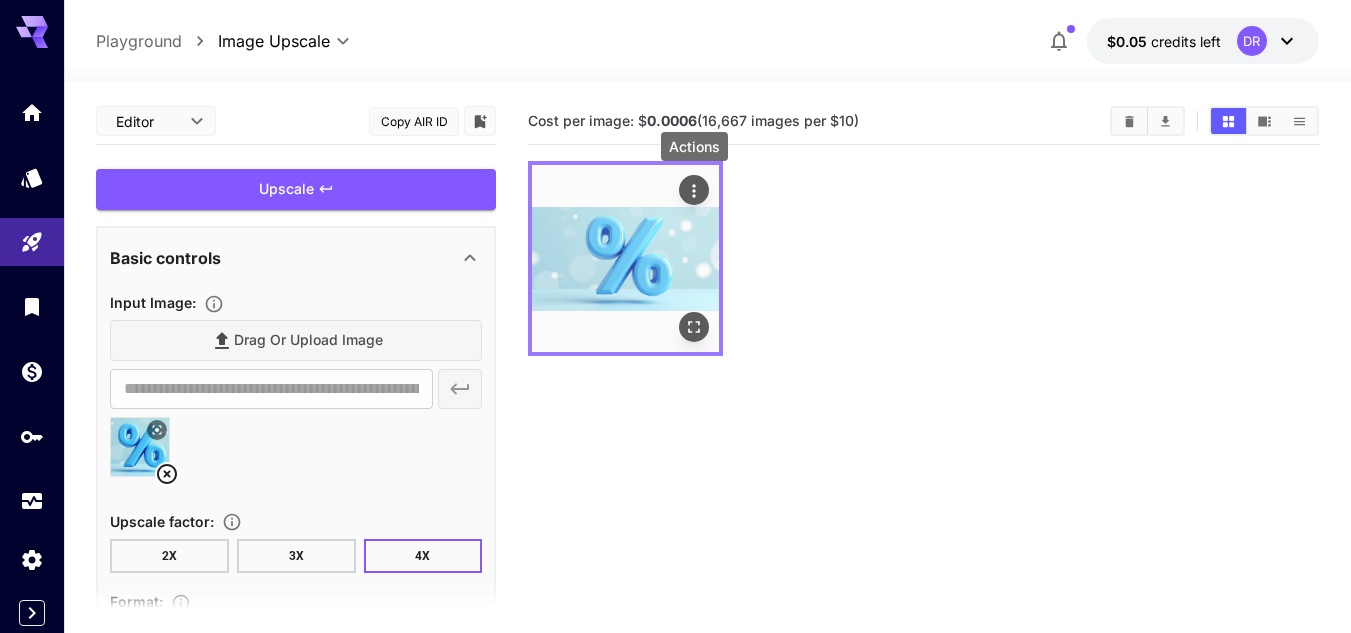 click 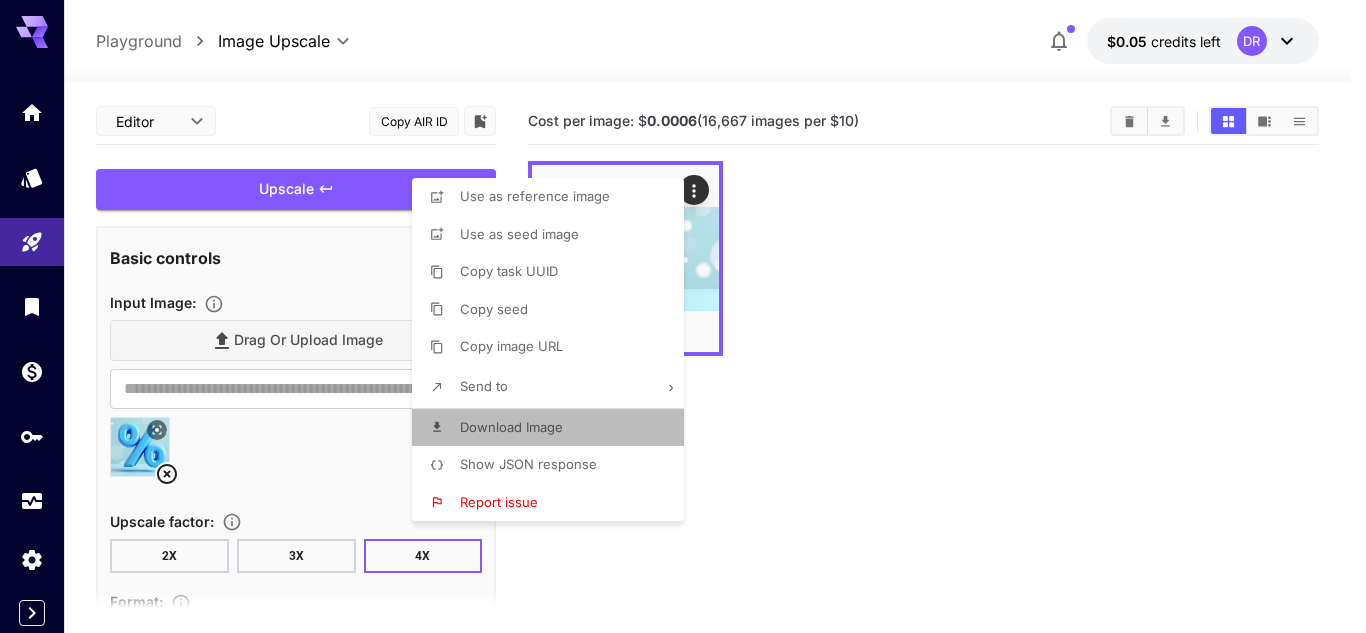 click on "Download Image" at bounding box center [511, 427] 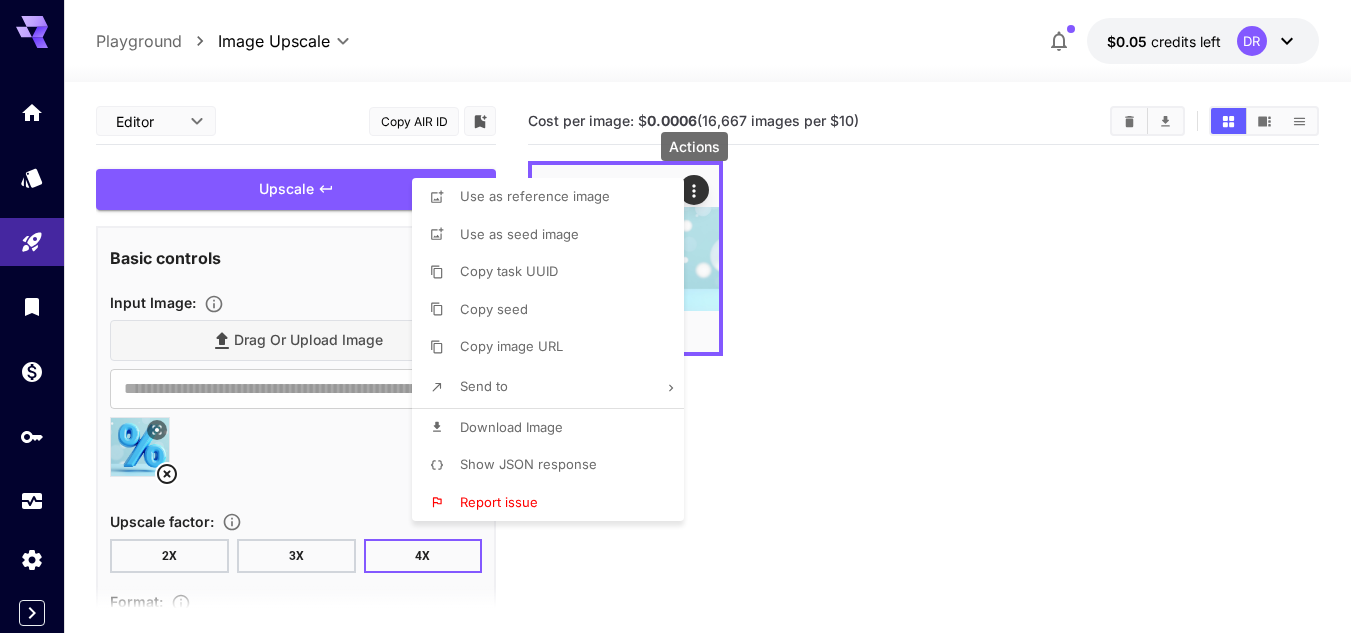 click at bounding box center (683, 316) 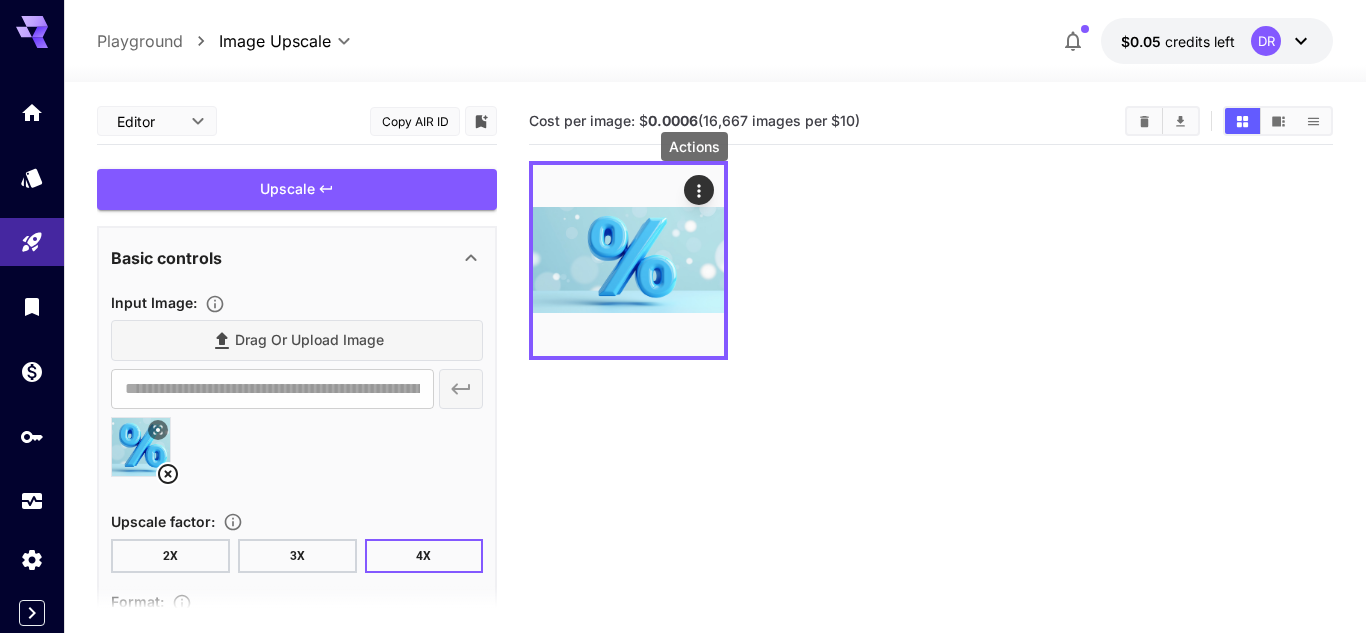 click on "**********" at bounding box center [683, 470] 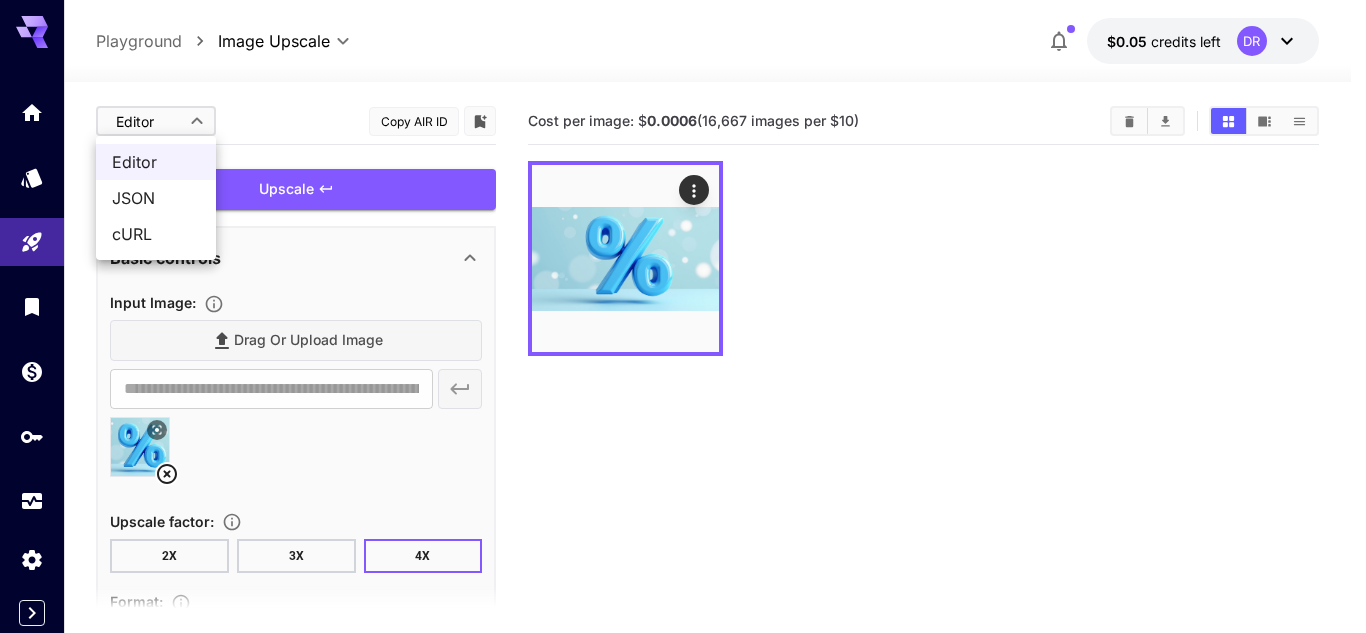 click at bounding box center [683, 316] 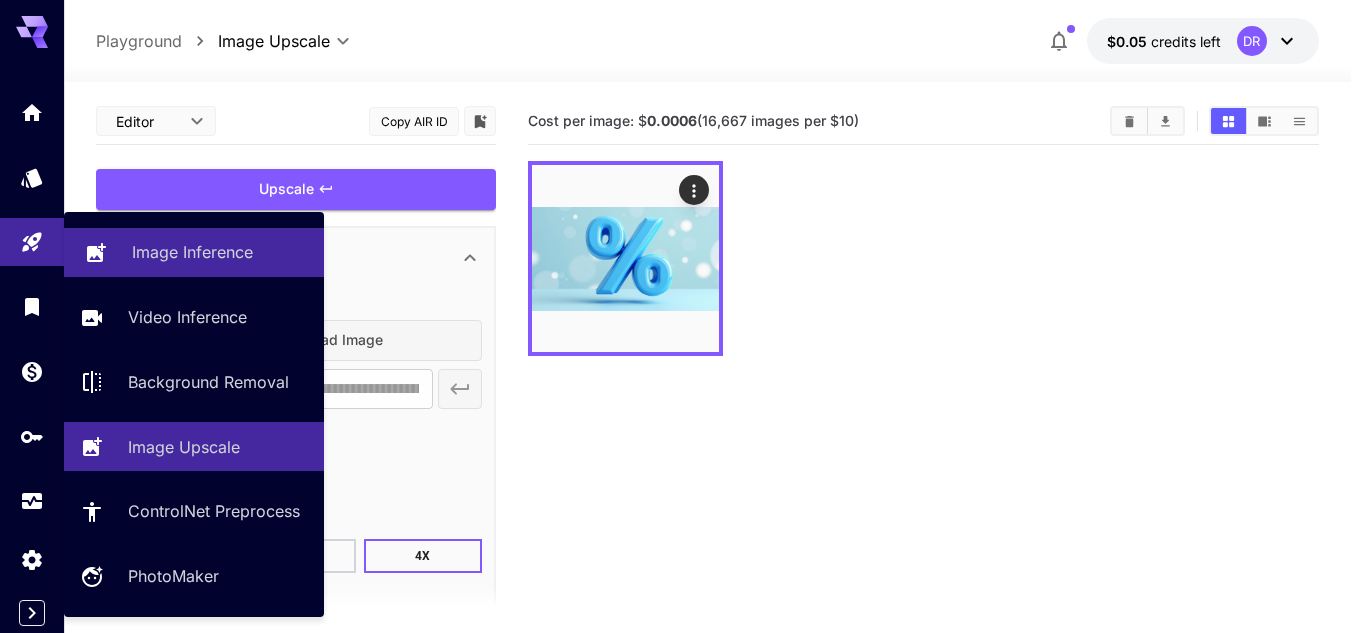 click on "Image Inference" at bounding box center [192, 252] 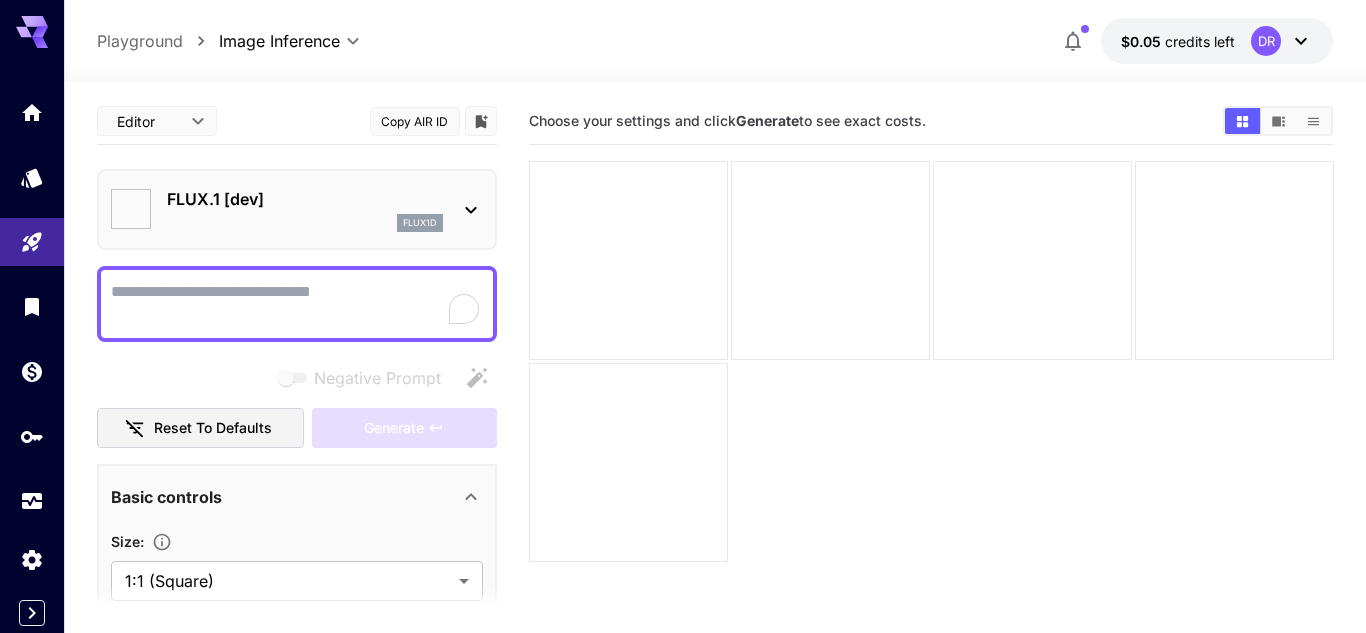 type on "**********" 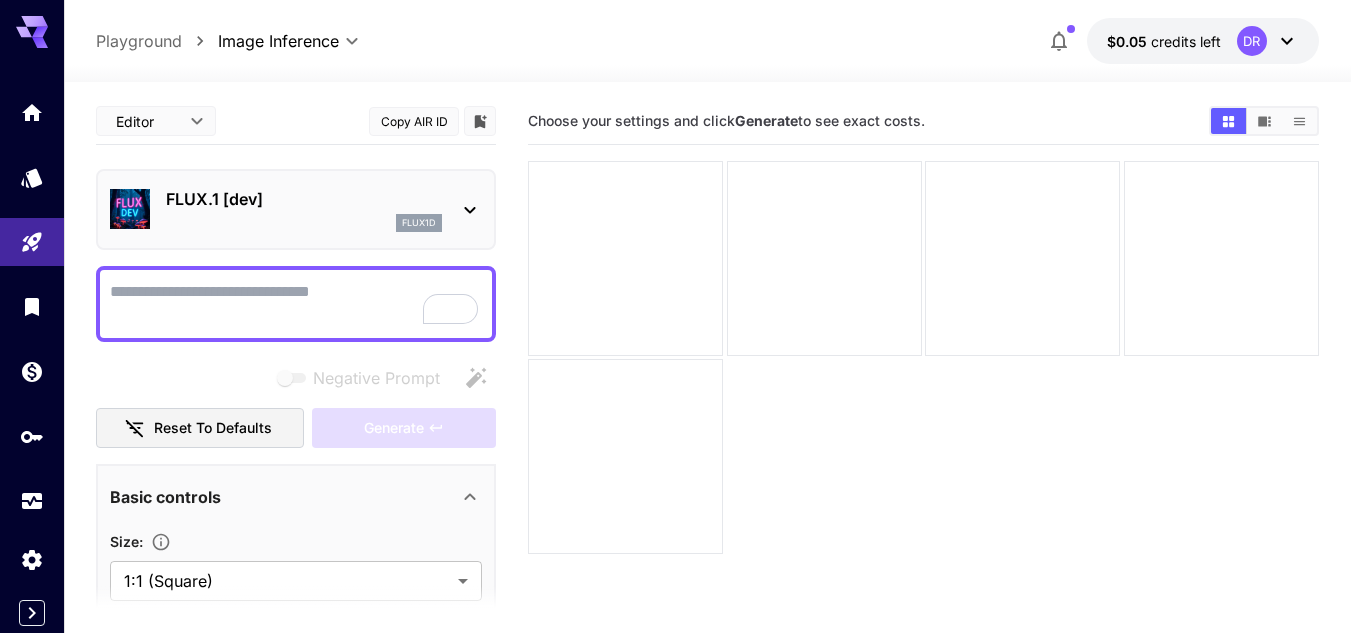 click 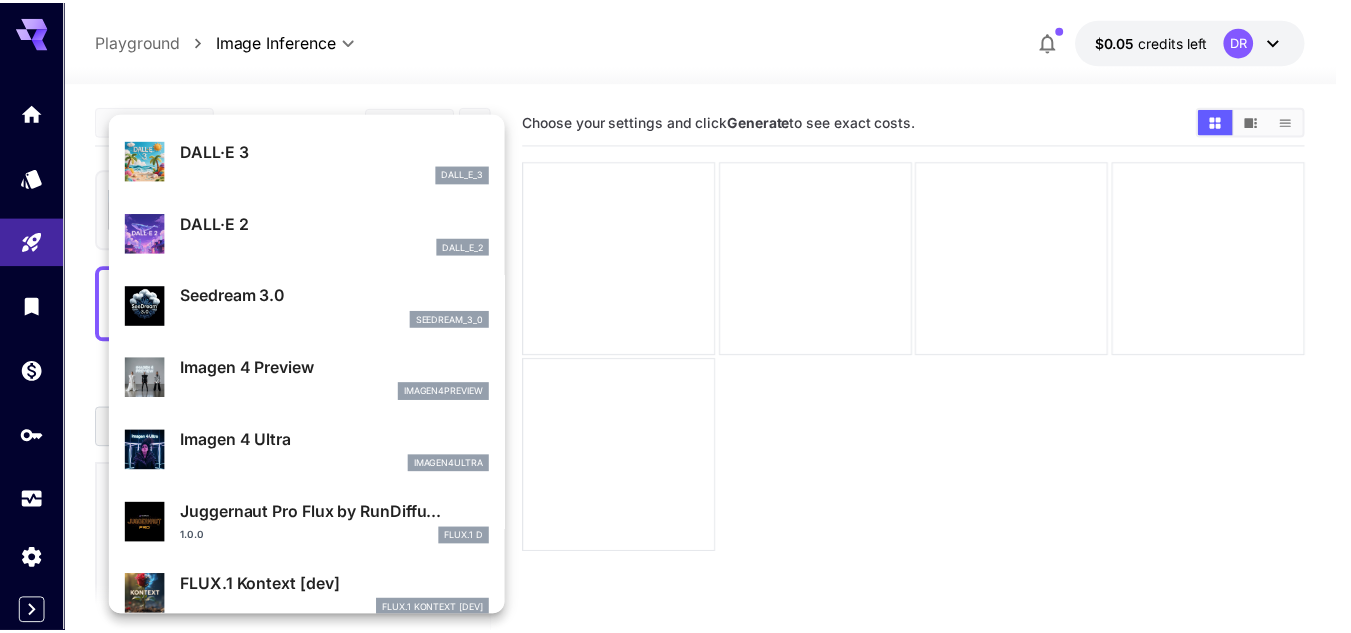 scroll, scrollTop: 400, scrollLeft: 0, axis: vertical 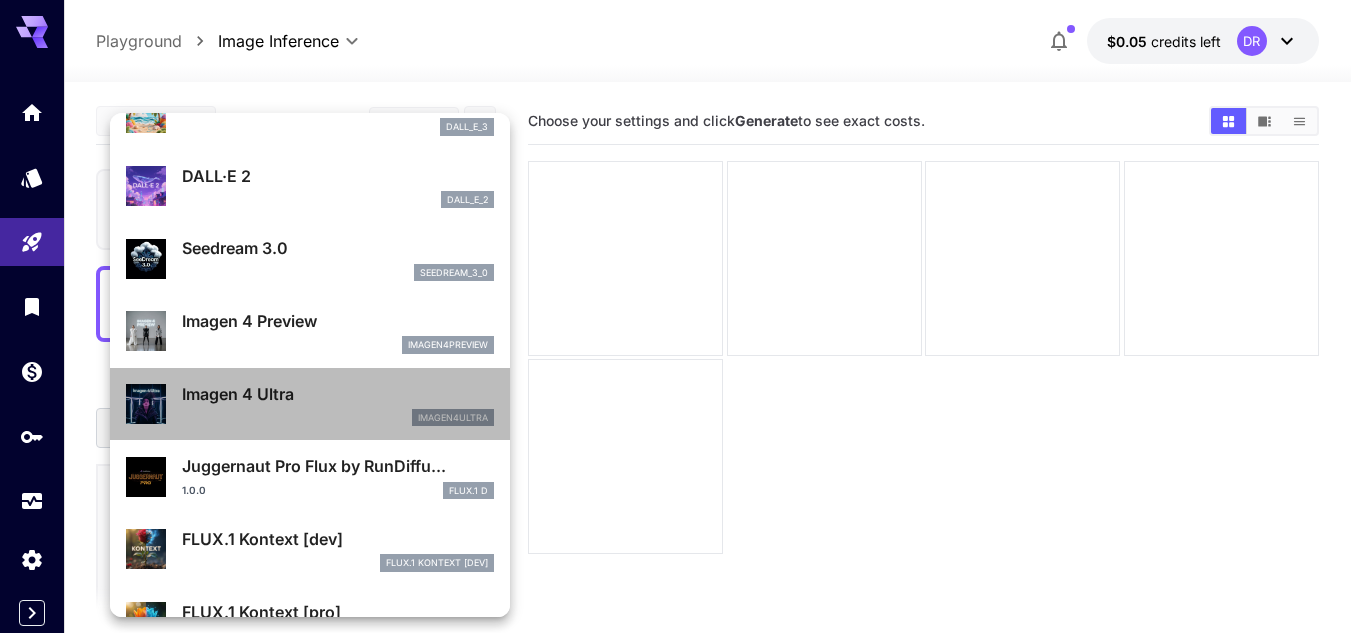 click on "Imagen 4 Ultra" at bounding box center (338, 394) 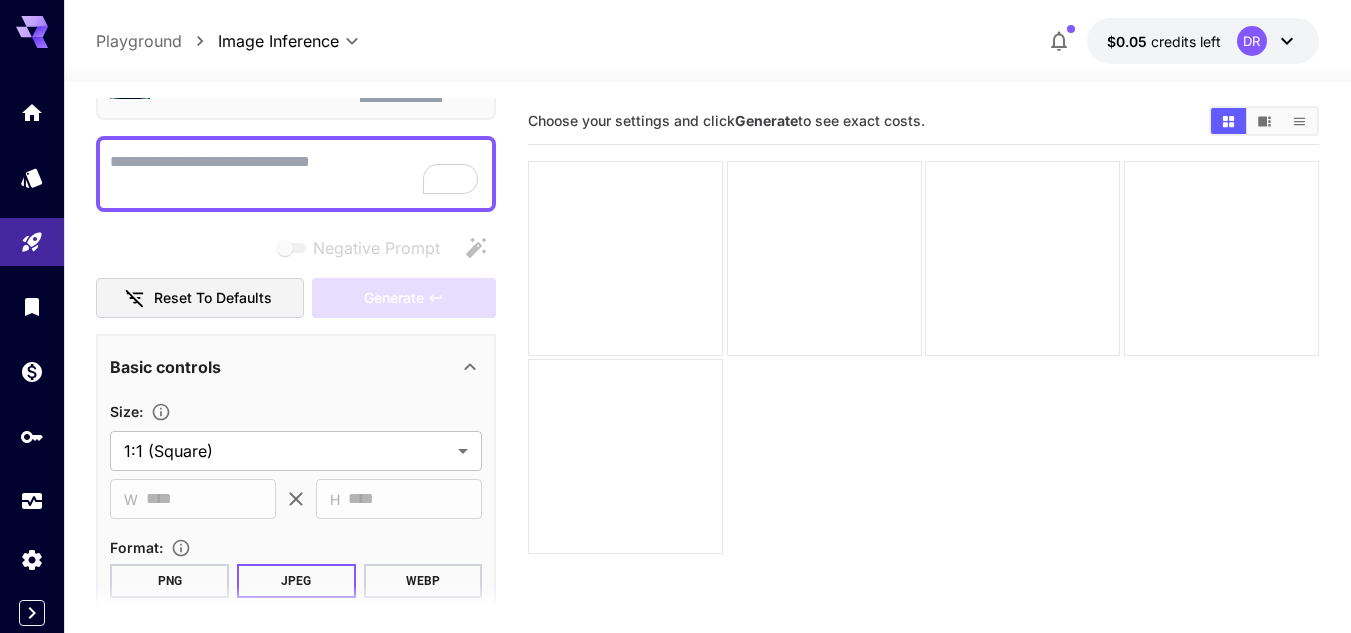 scroll, scrollTop: 100, scrollLeft: 0, axis: vertical 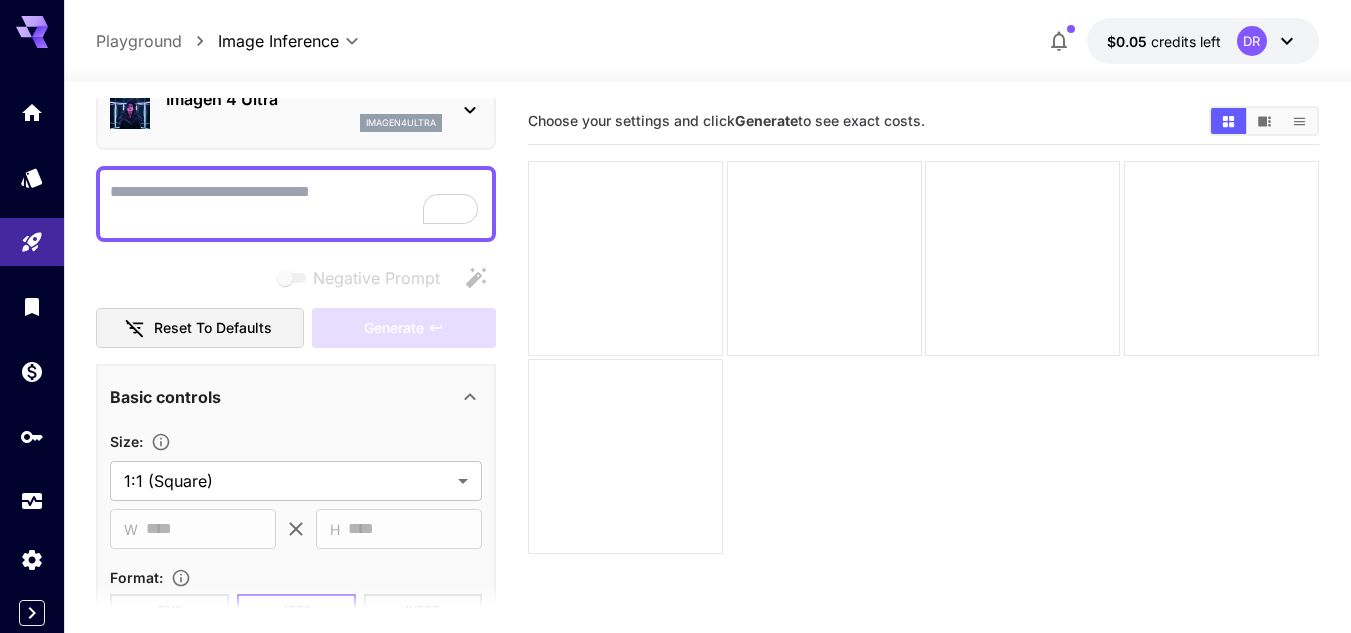 click on "Full Page" at bounding box center [296, 204] 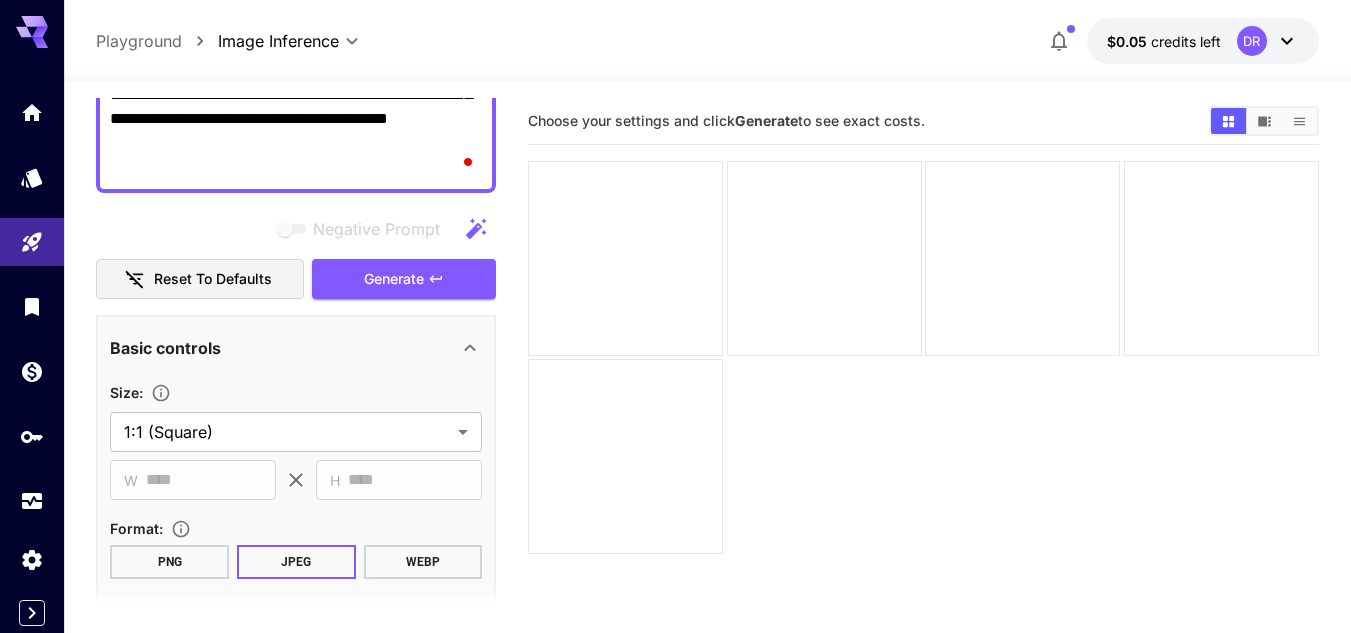 scroll, scrollTop: 400, scrollLeft: 0, axis: vertical 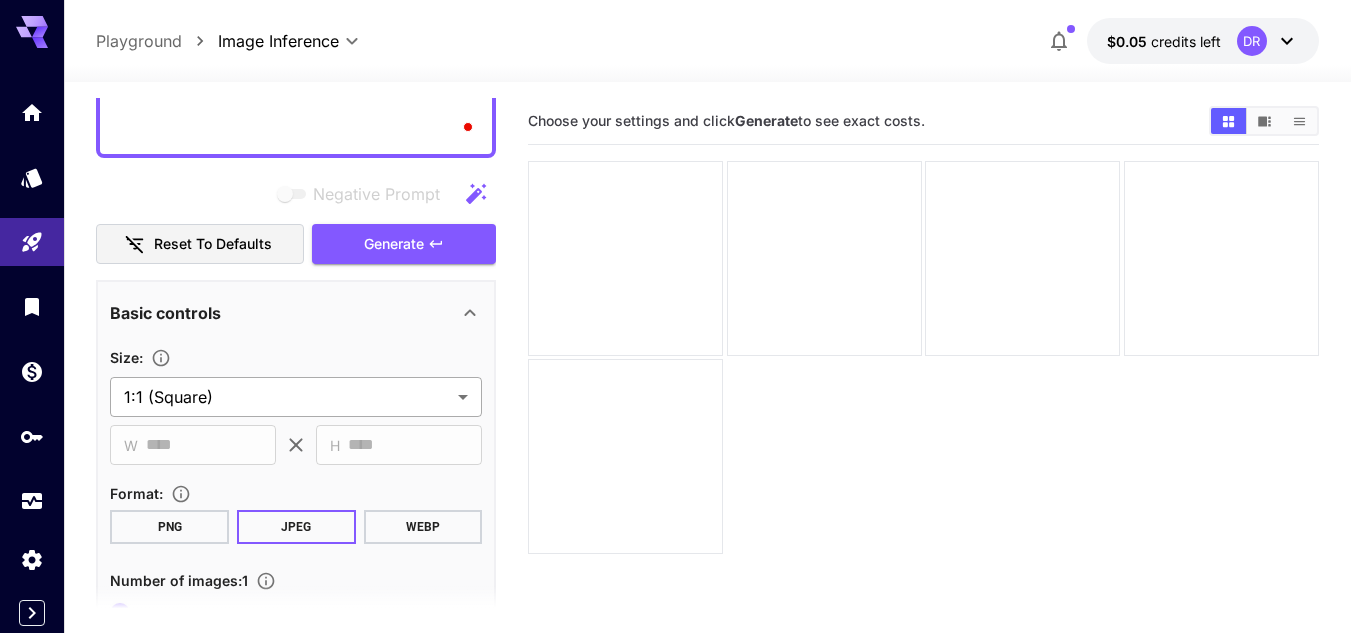 type on "**********" 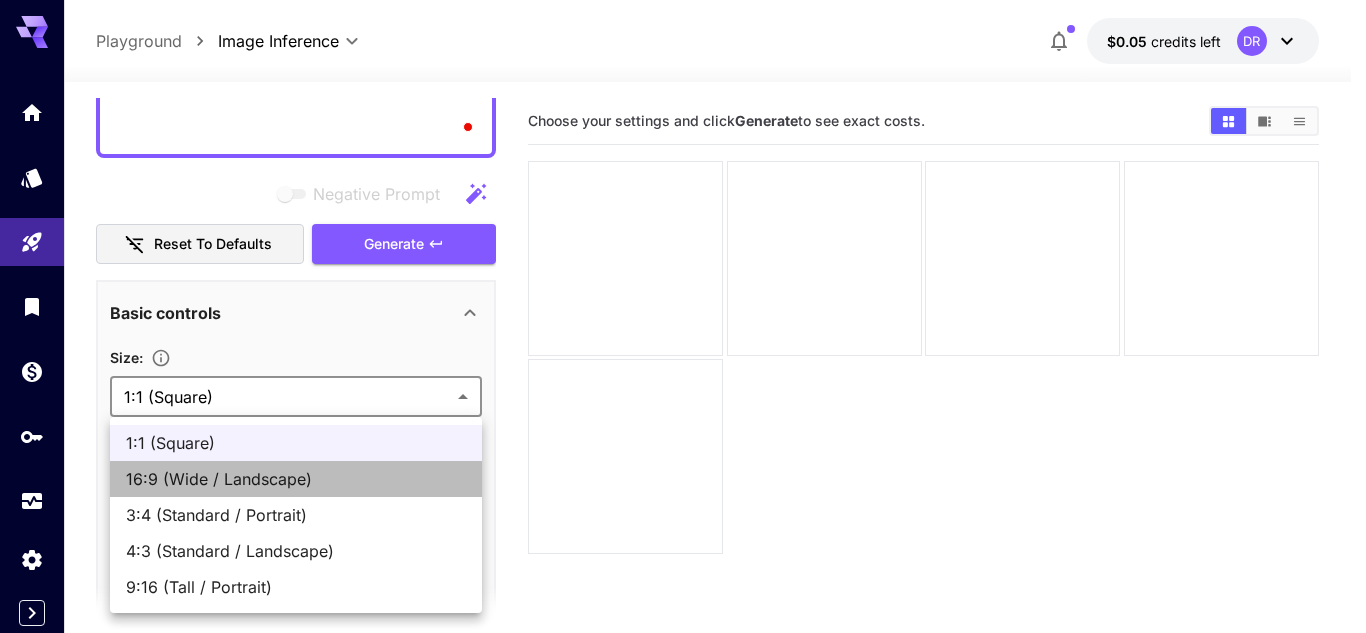 click on "16:9 (Wide / Landscape)" at bounding box center (296, 479) 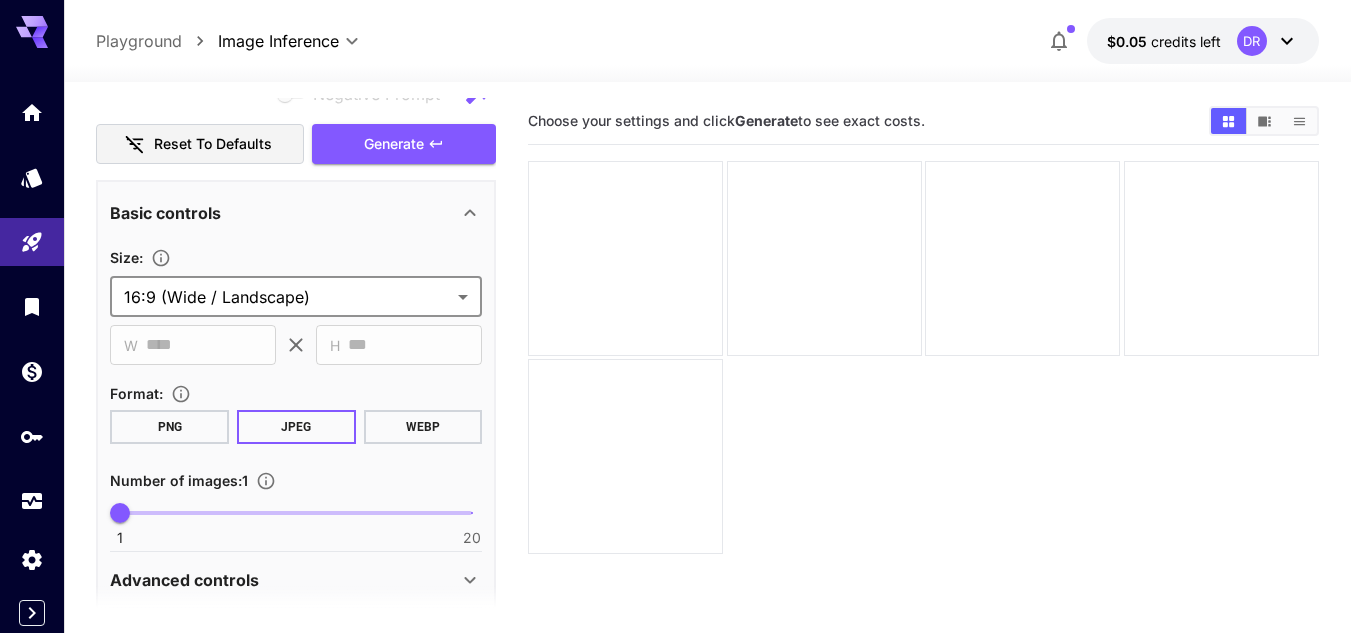 scroll, scrollTop: 578, scrollLeft: 0, axis: vertical 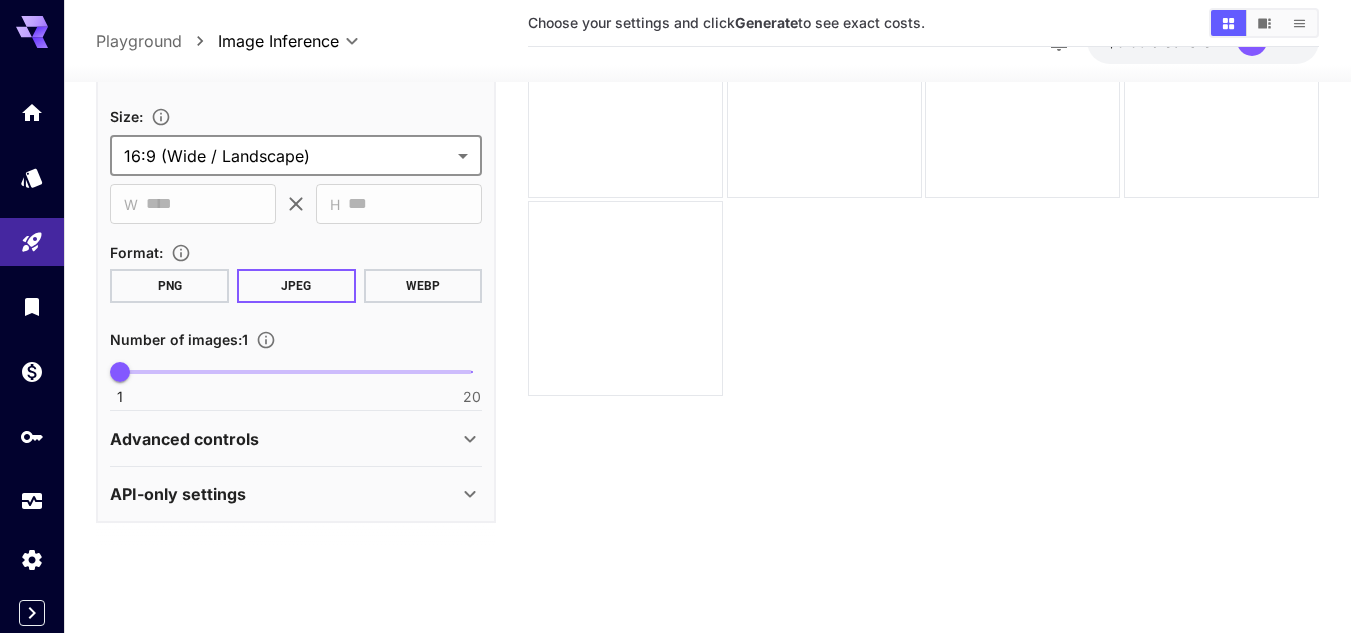 click on "Advanced controls" at bounding box center (284, 439) 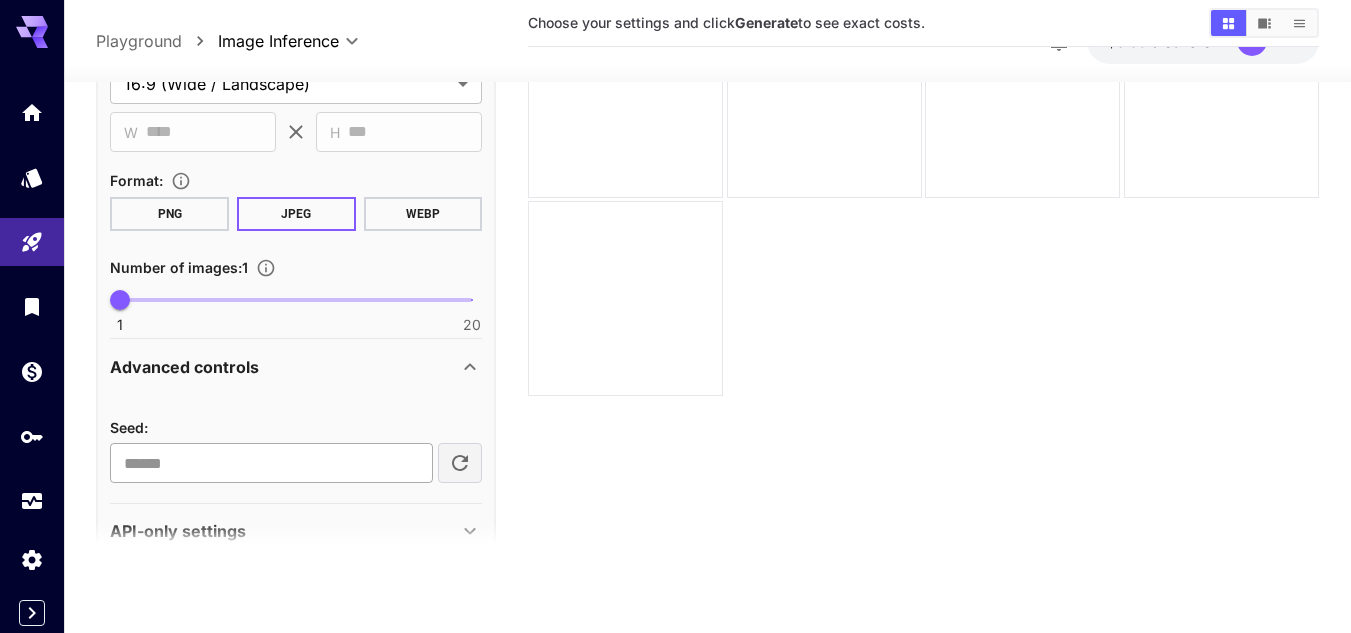 scroll, scrollTop: 687, scrollLeft: 0, axis: vertical 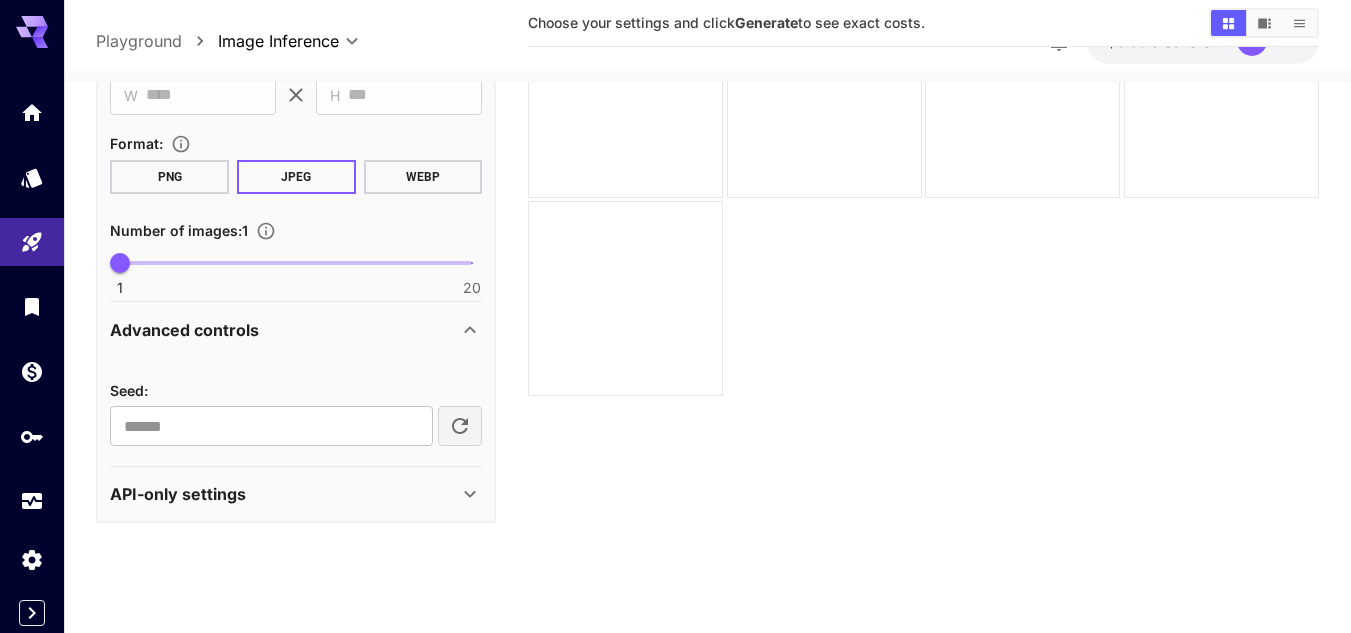click 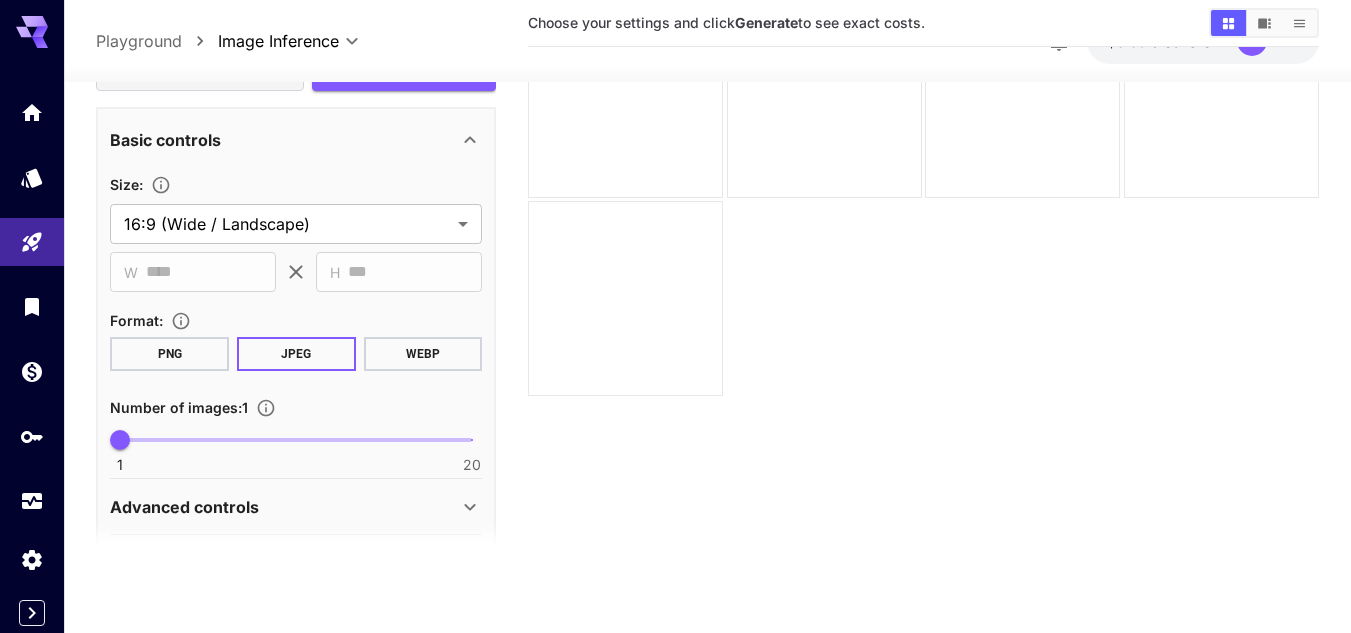 scroll, scrollTop: 178, scrollLeft: 0, axis: vertical 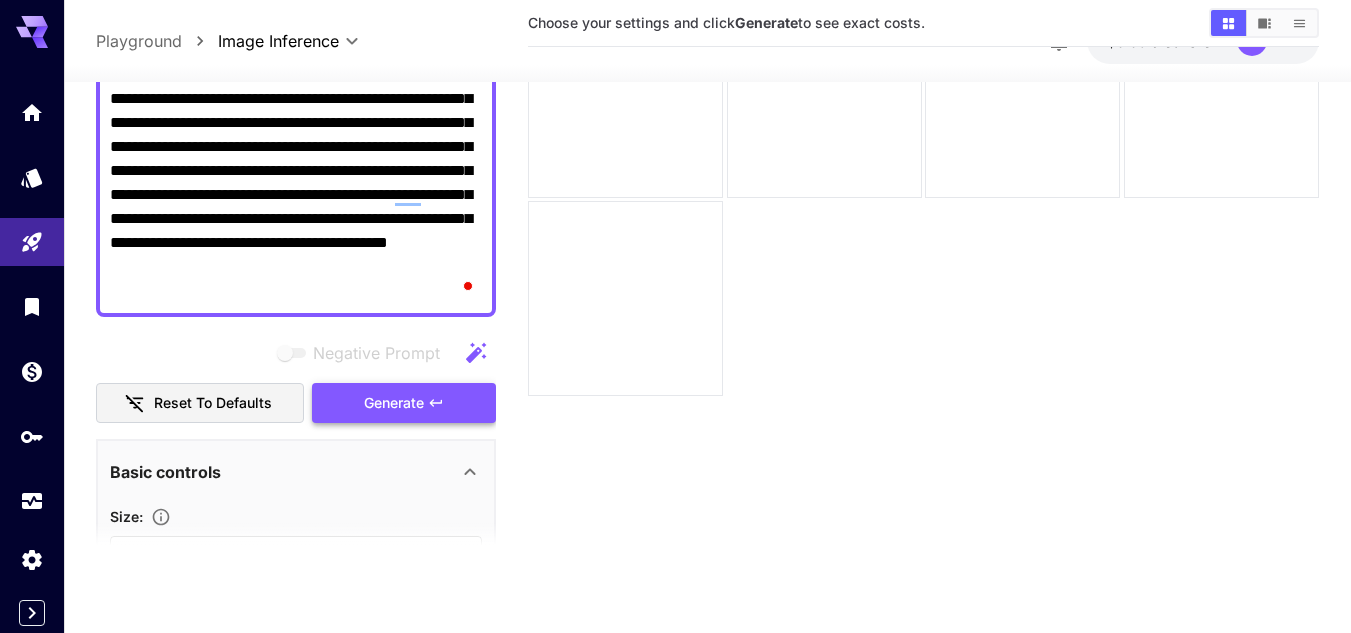 click on "Generate" at bounding box center [394, 403] 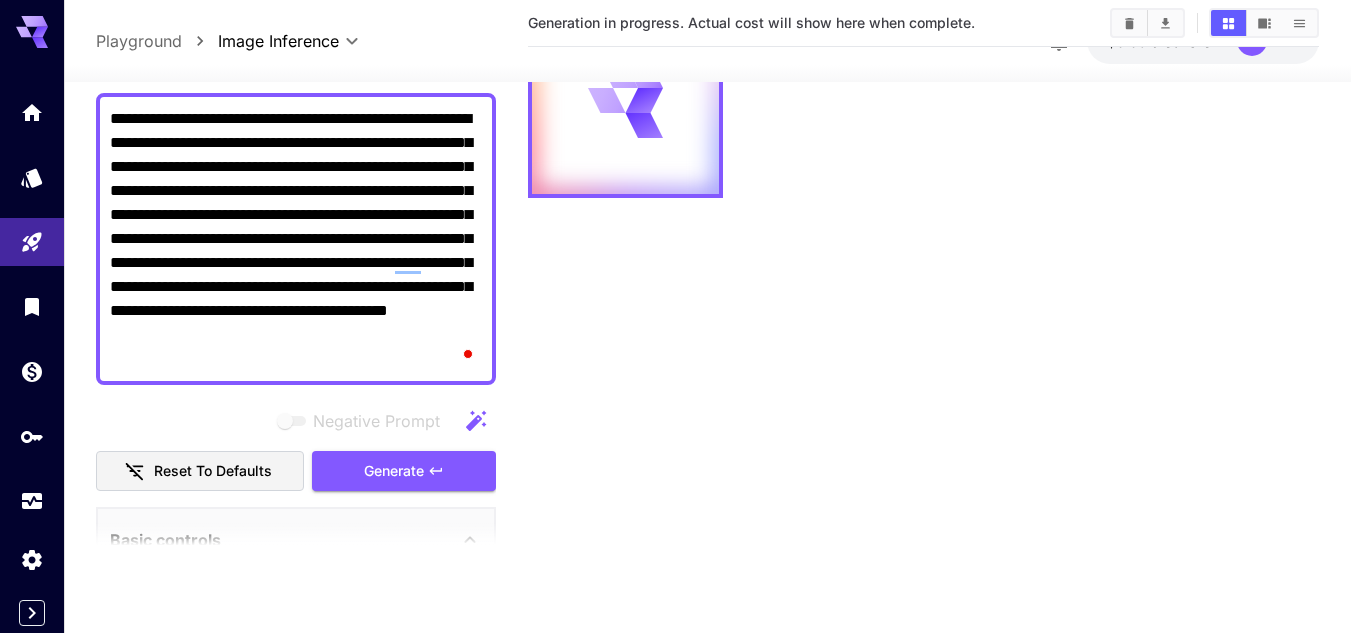 scroll, scrollTop: 0, scrollLeft: 0, axis: both 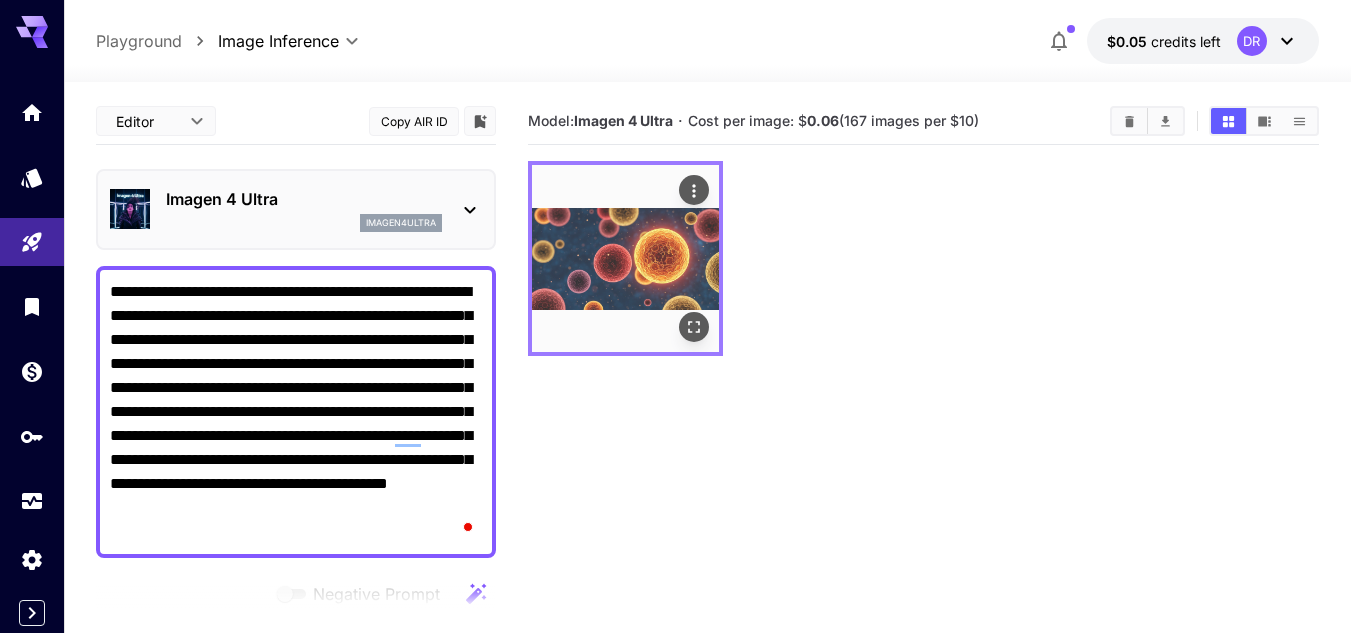 click at bounding box center [625, 258] 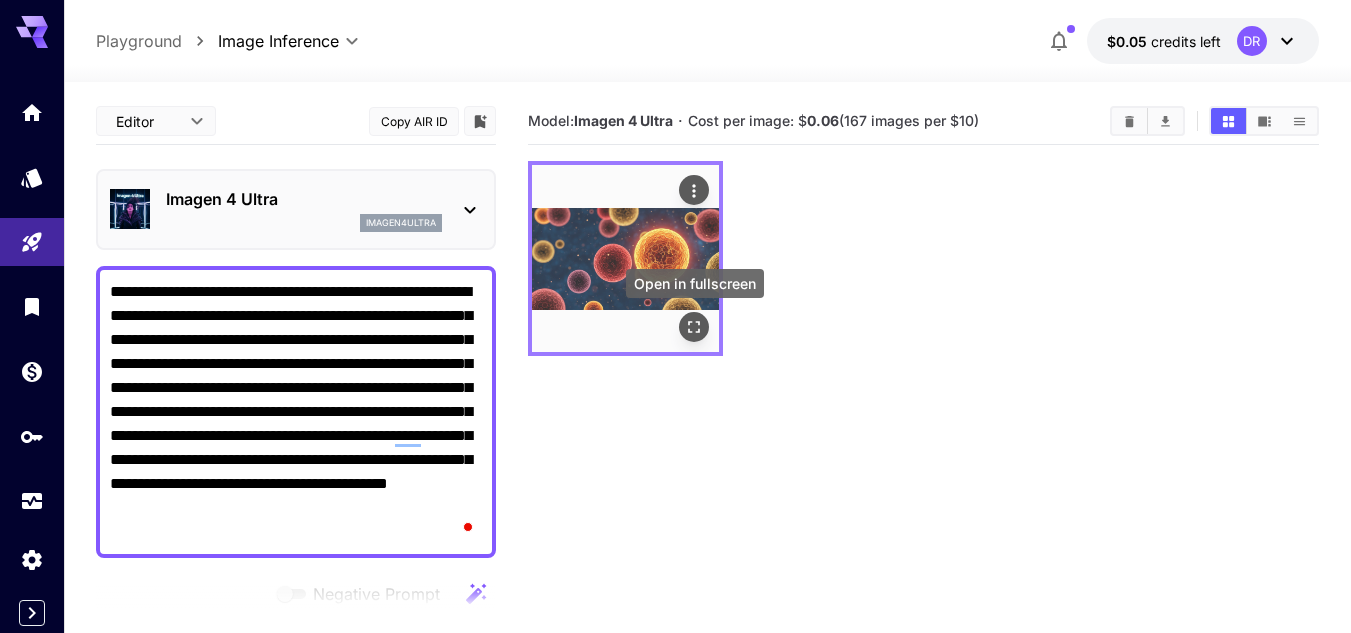 click 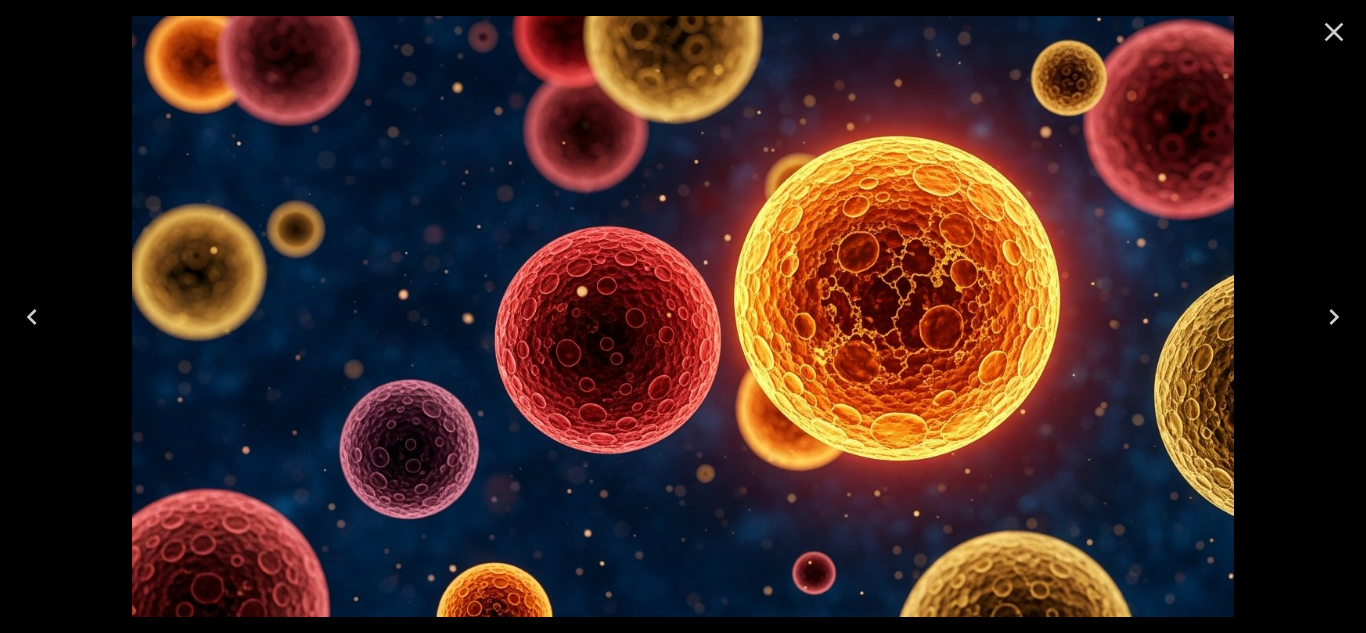 click at bounding box center (683, 316) 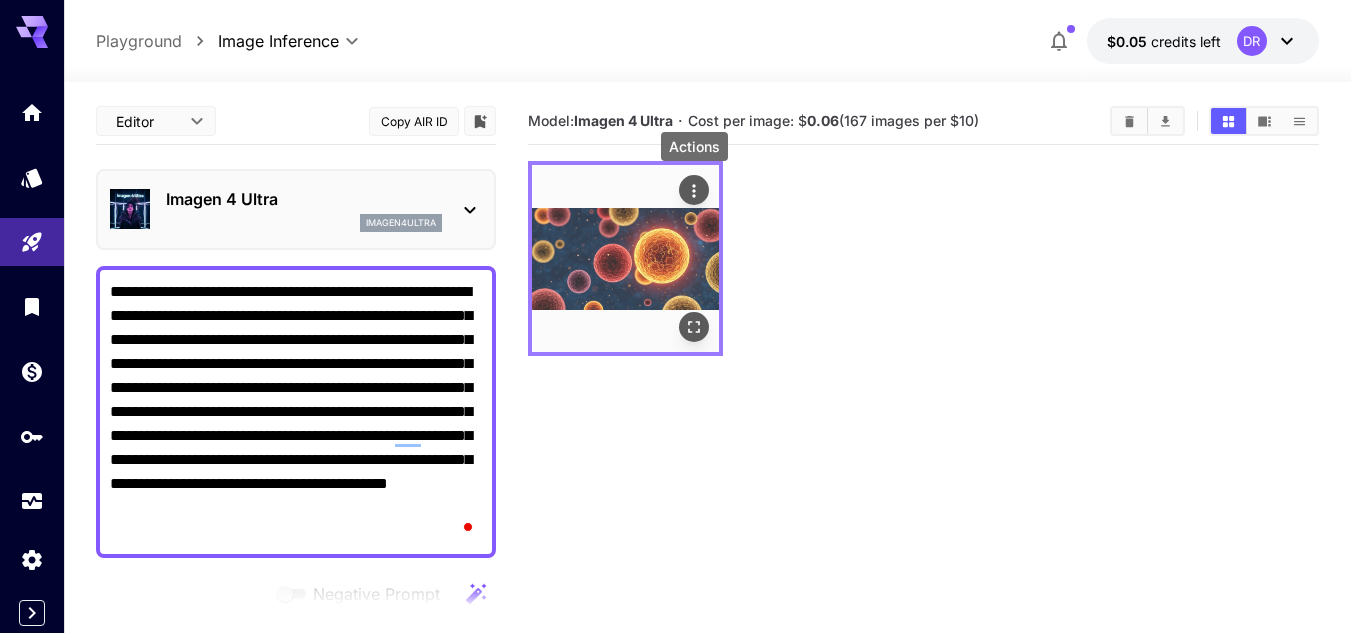 click 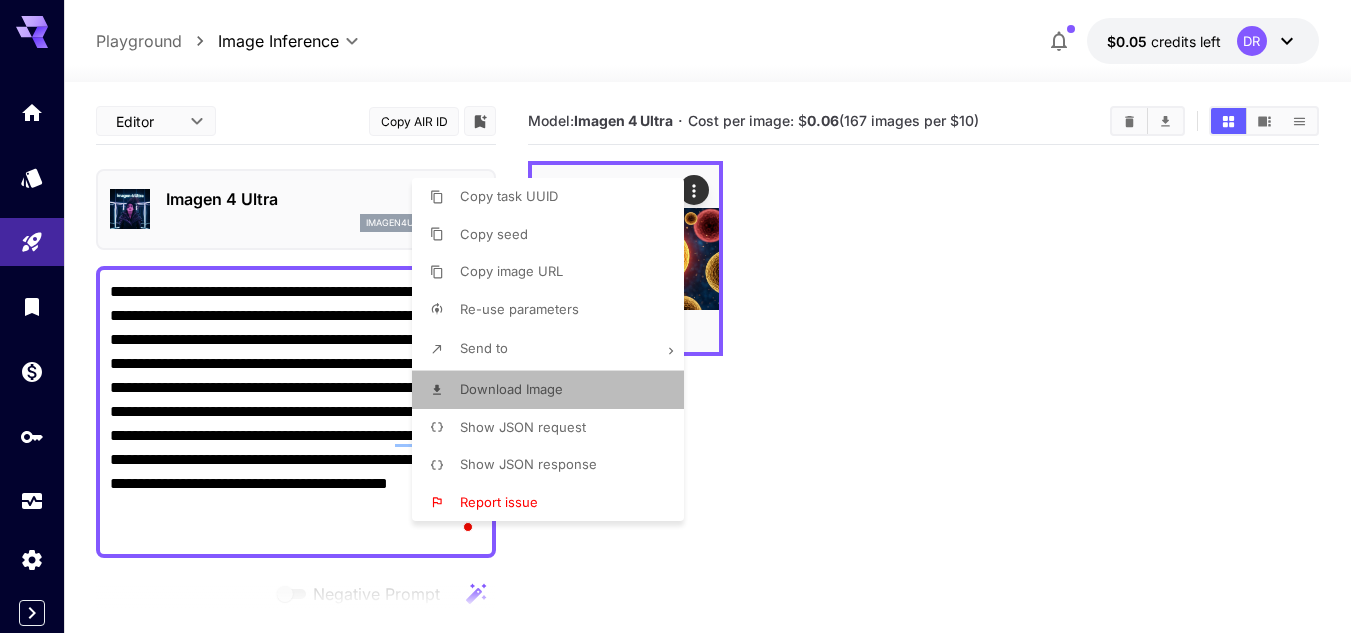 click on "Download Image" at bounding box center (511, 390) 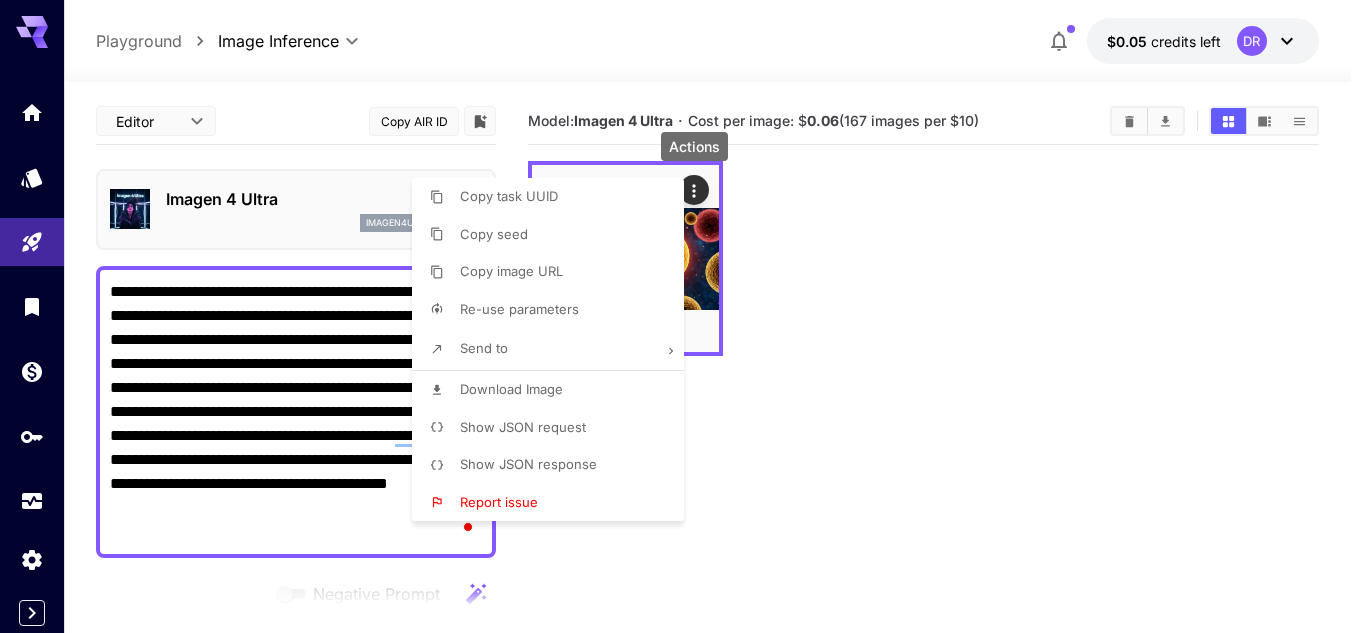 click at bounding box center (683, 316) 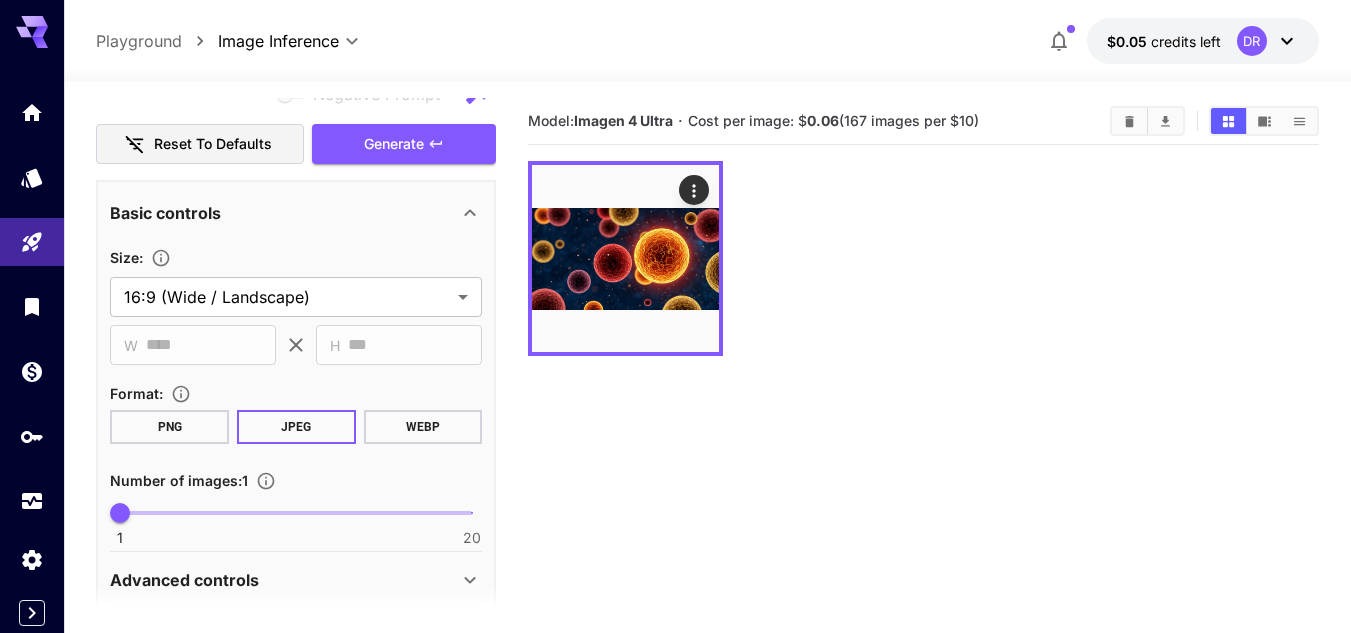 scroll, scrollTop: 578, scrollLeft: 0, axis: vertical 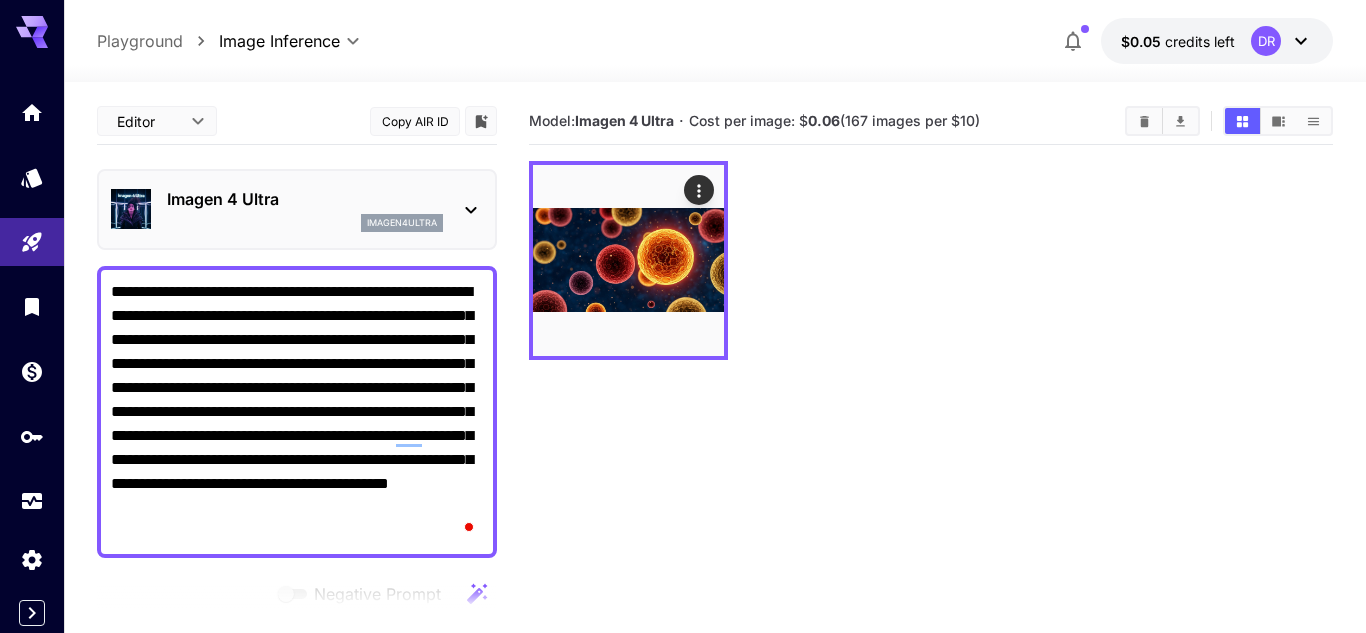 click on "**********" at bounding box center (683, 470) 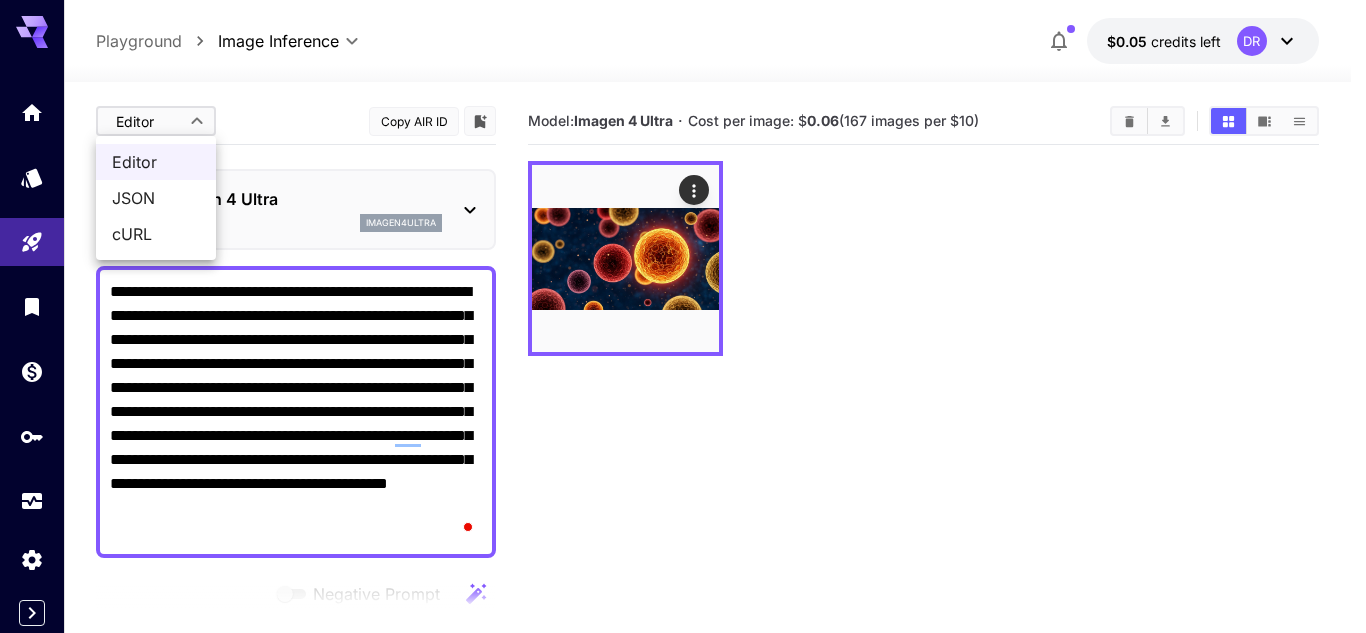 click at bounding box center [683, 316] 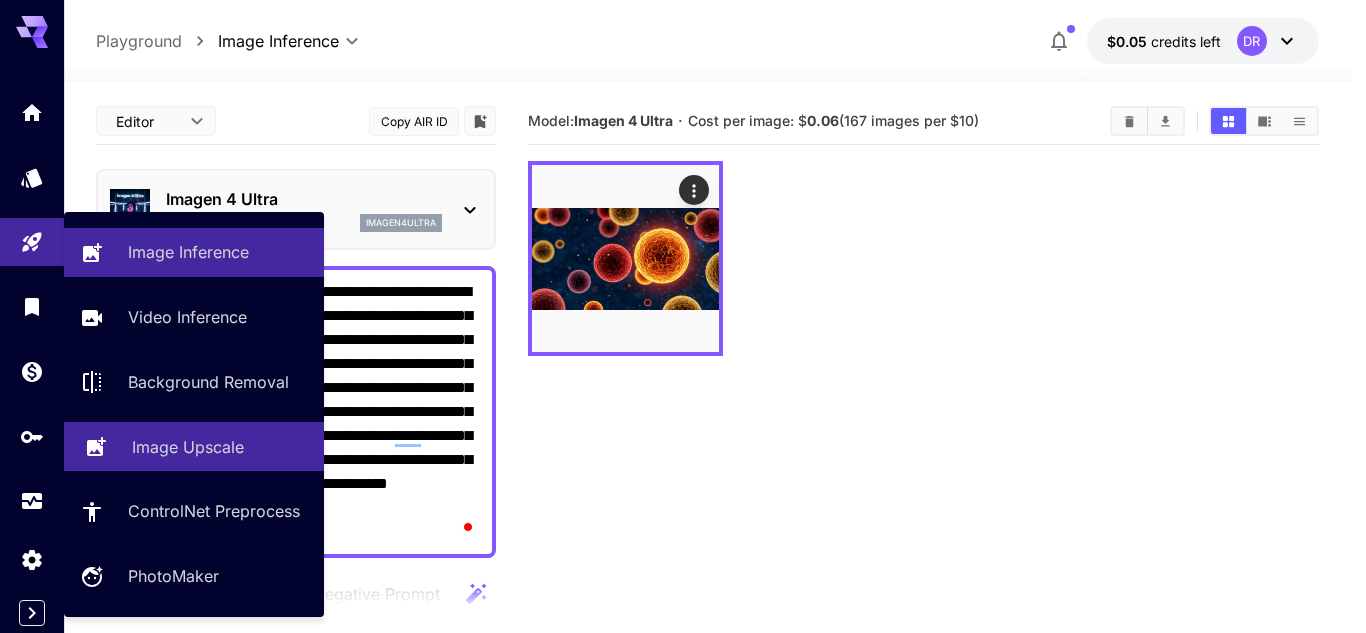 click on "Image Upscale" at bounding box center (188, 447) 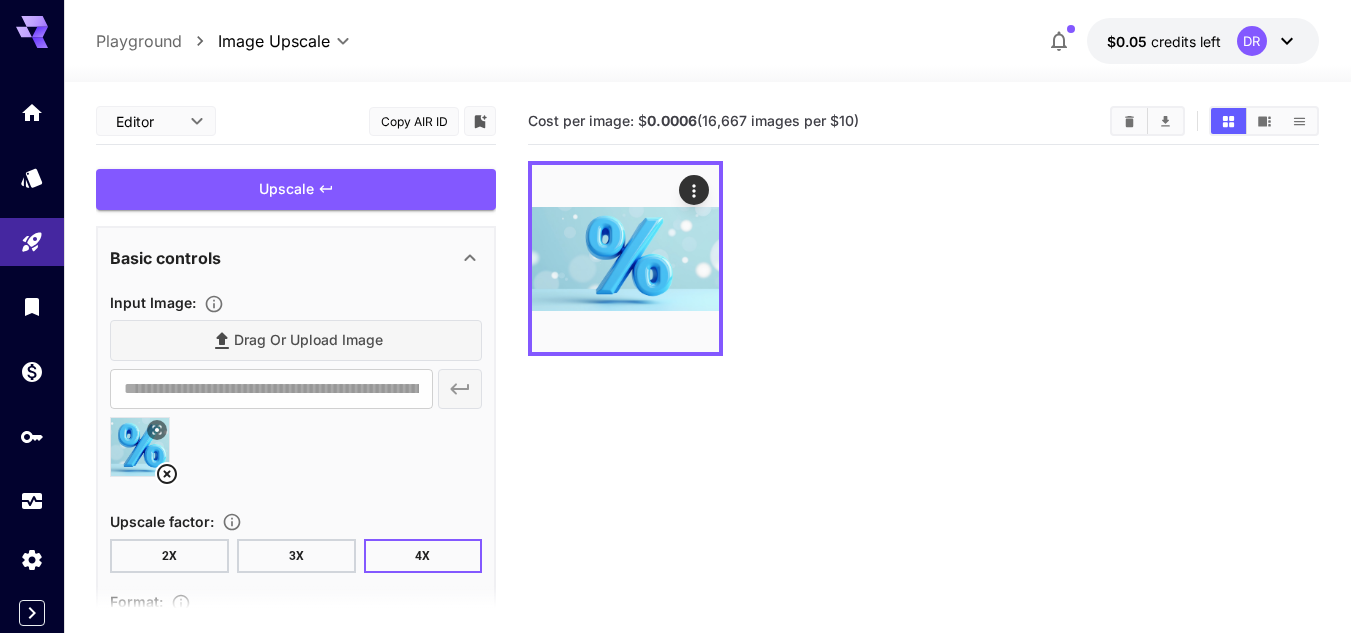 click on "Drag or upload image" at bounding box center (296, 340) 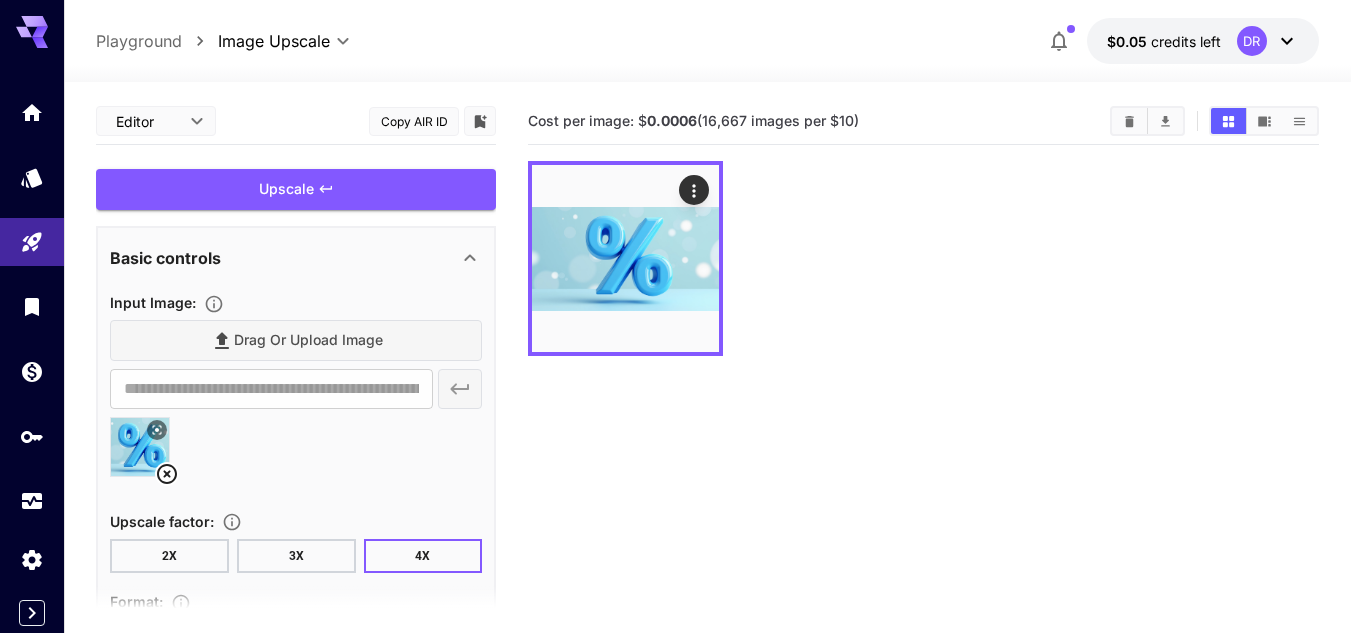 click 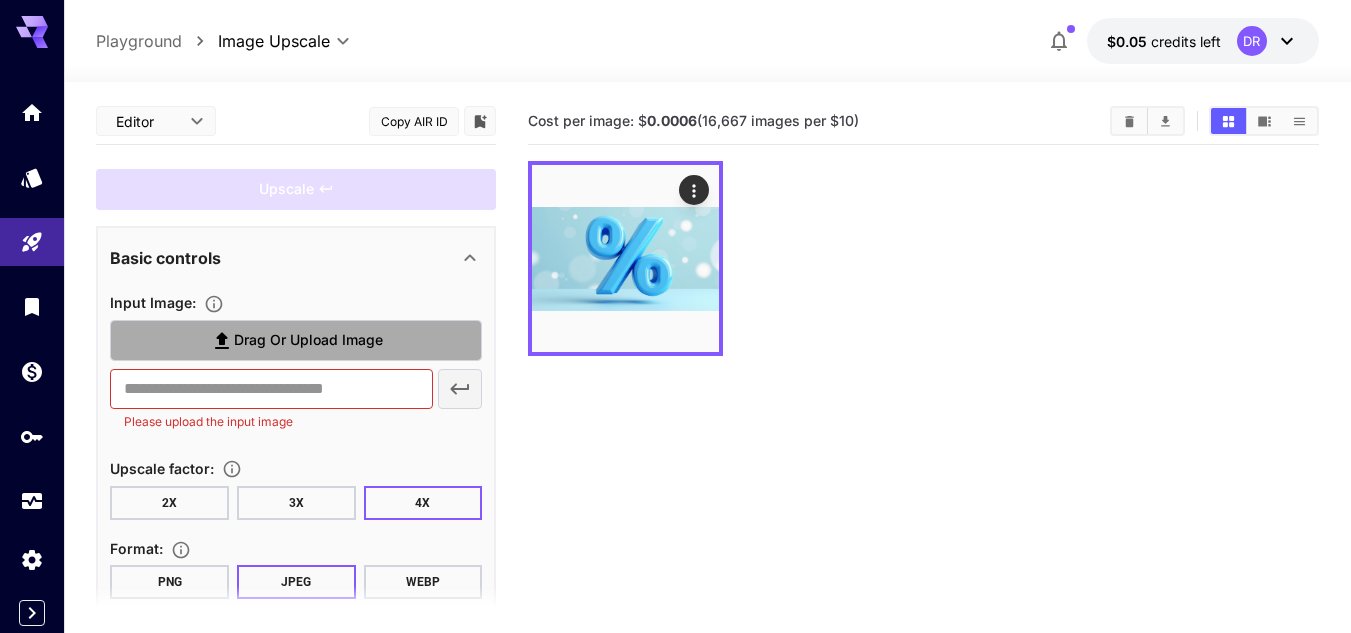 click 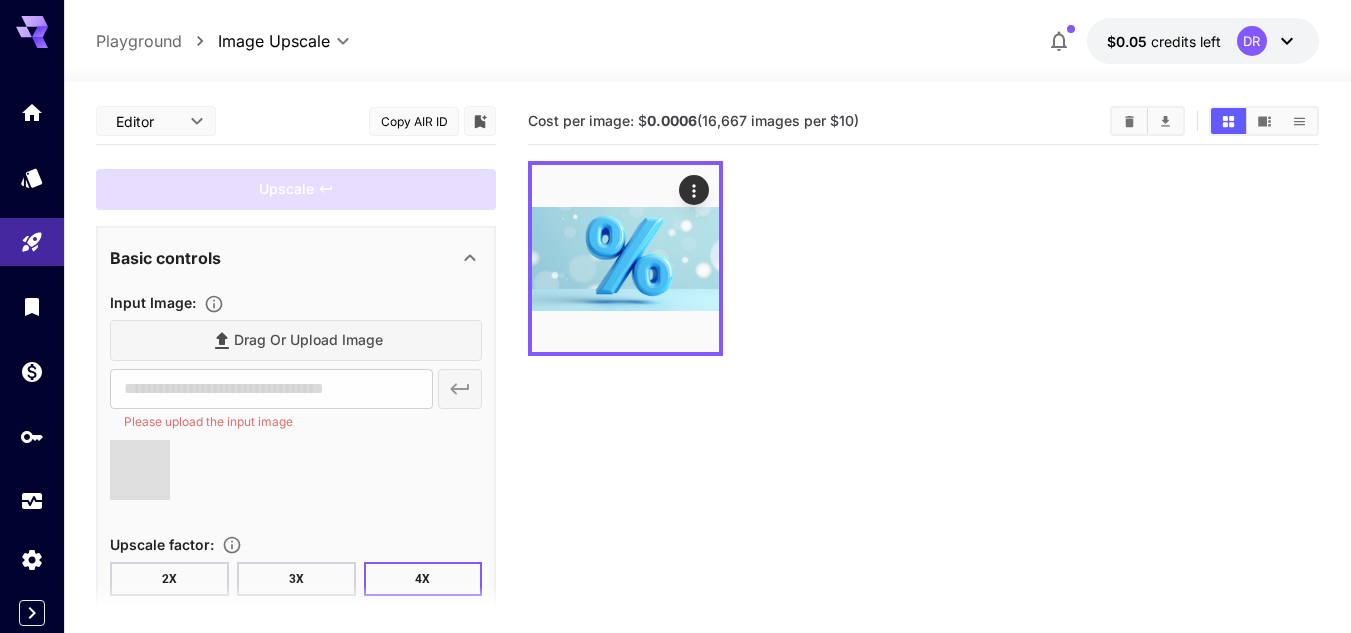 type on "**********" 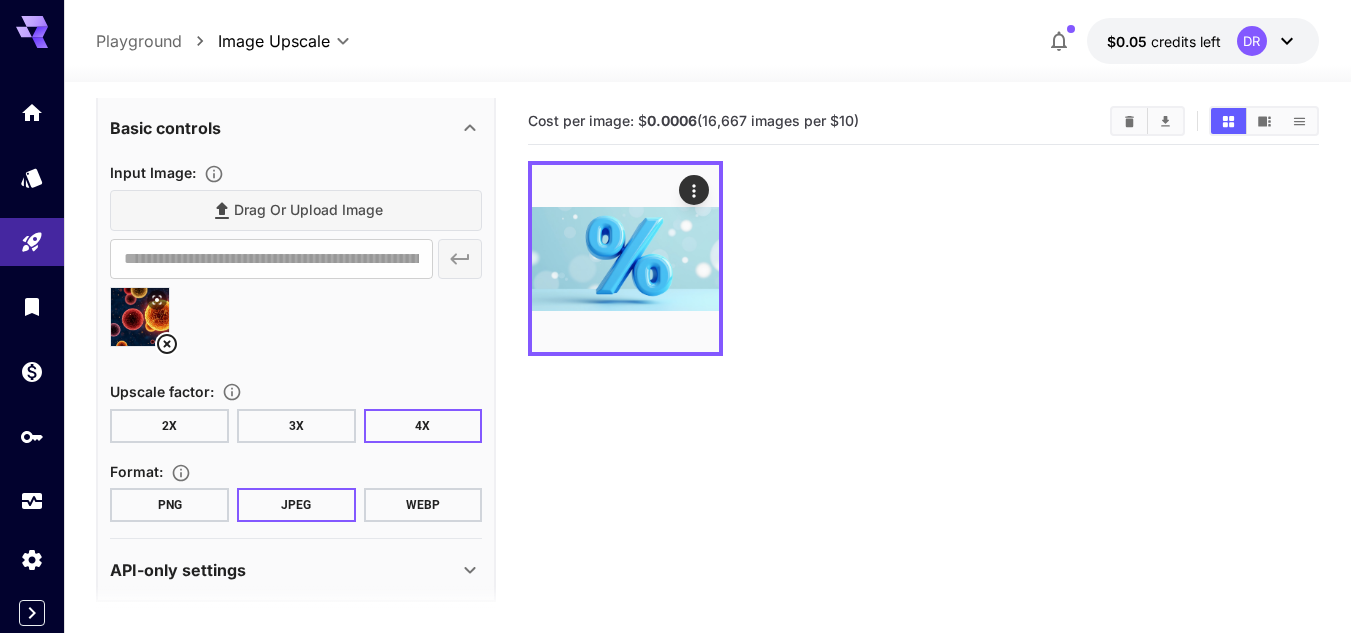 scroll, scrollTop: 146, scrollLeft: 0, axis: vertical 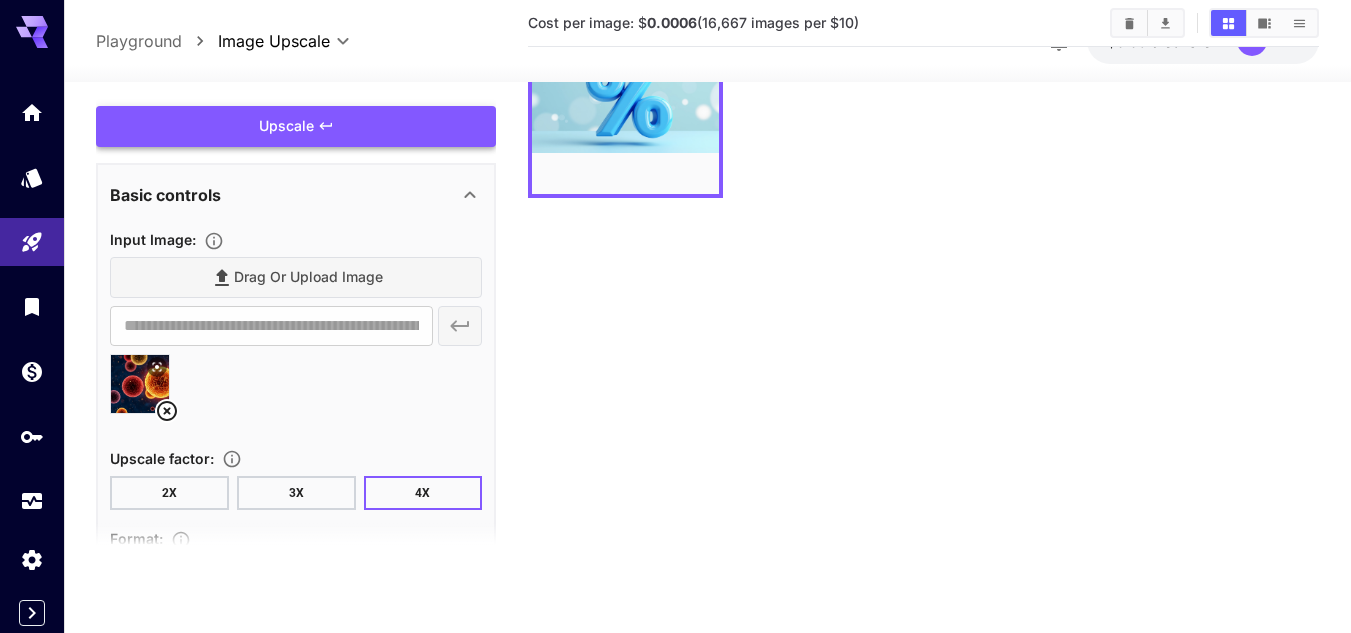 click on "Upscale" at bounding box center [296, 126] 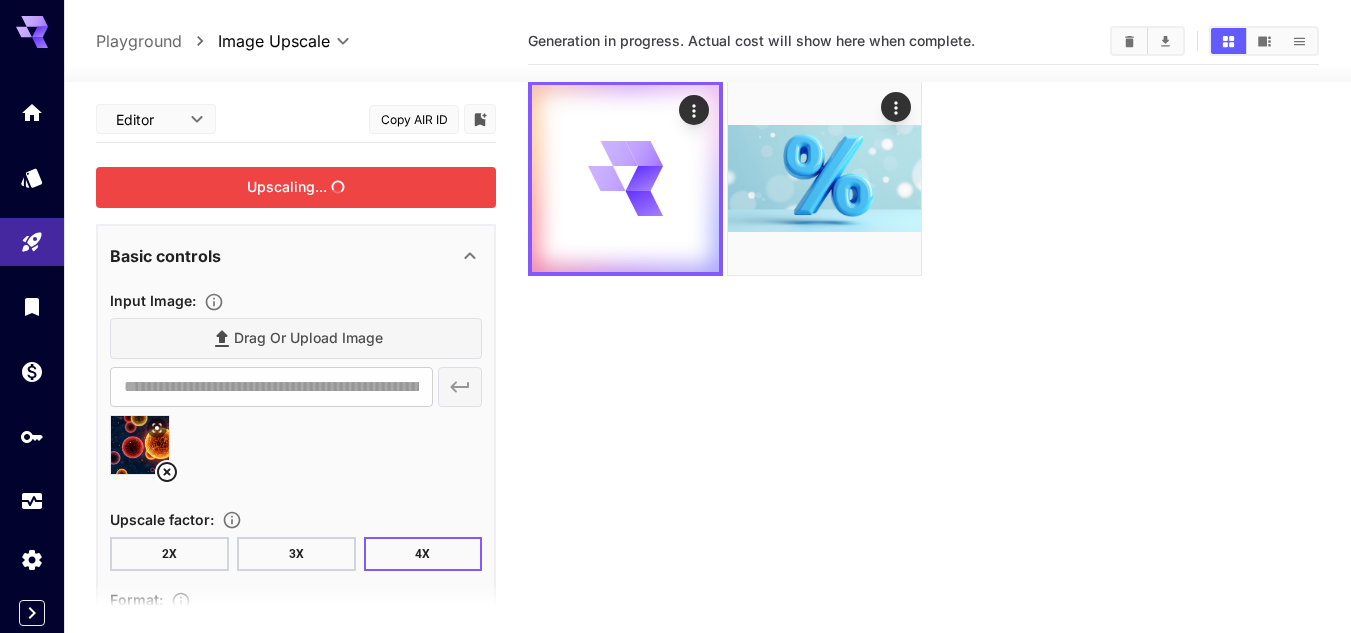 scroll, scrollTop: 0, scrollLeft: 0, axis: both 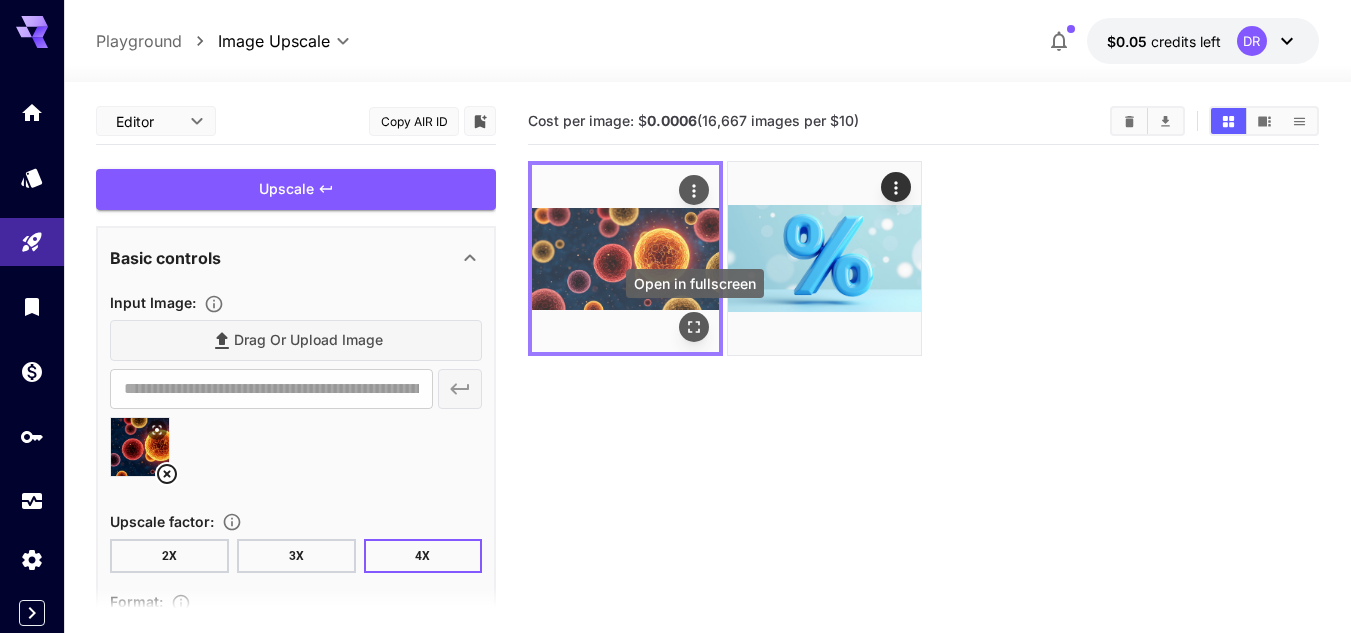 click 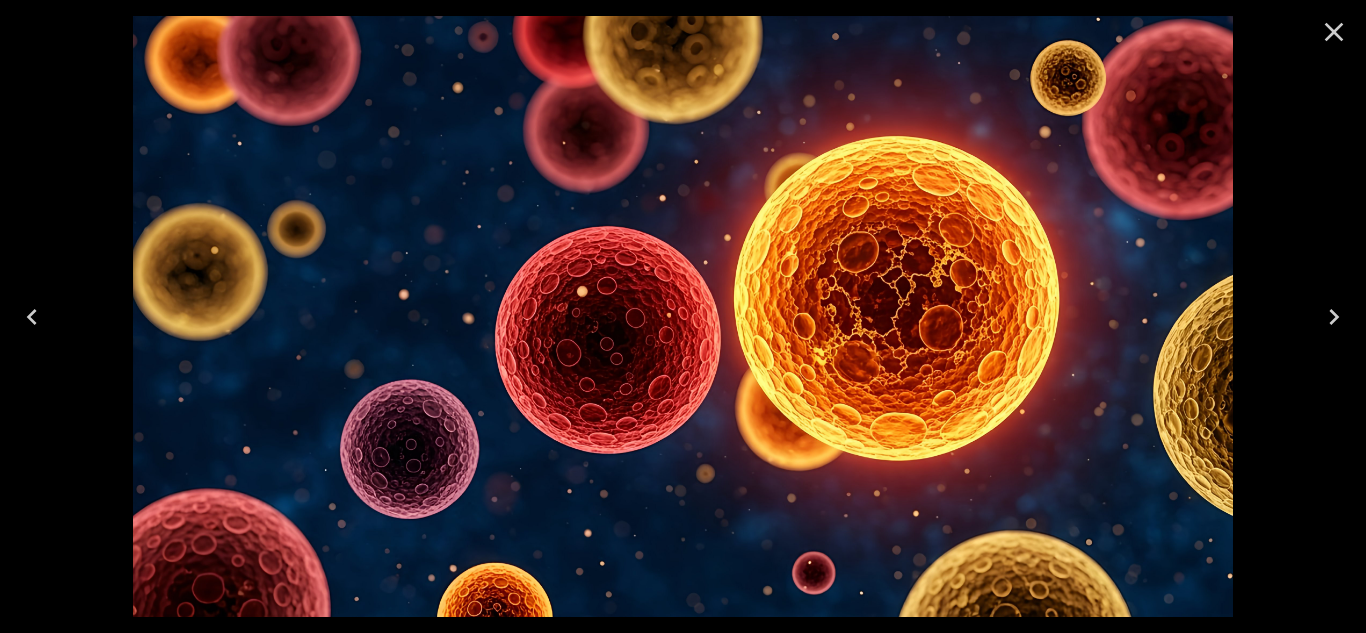 click 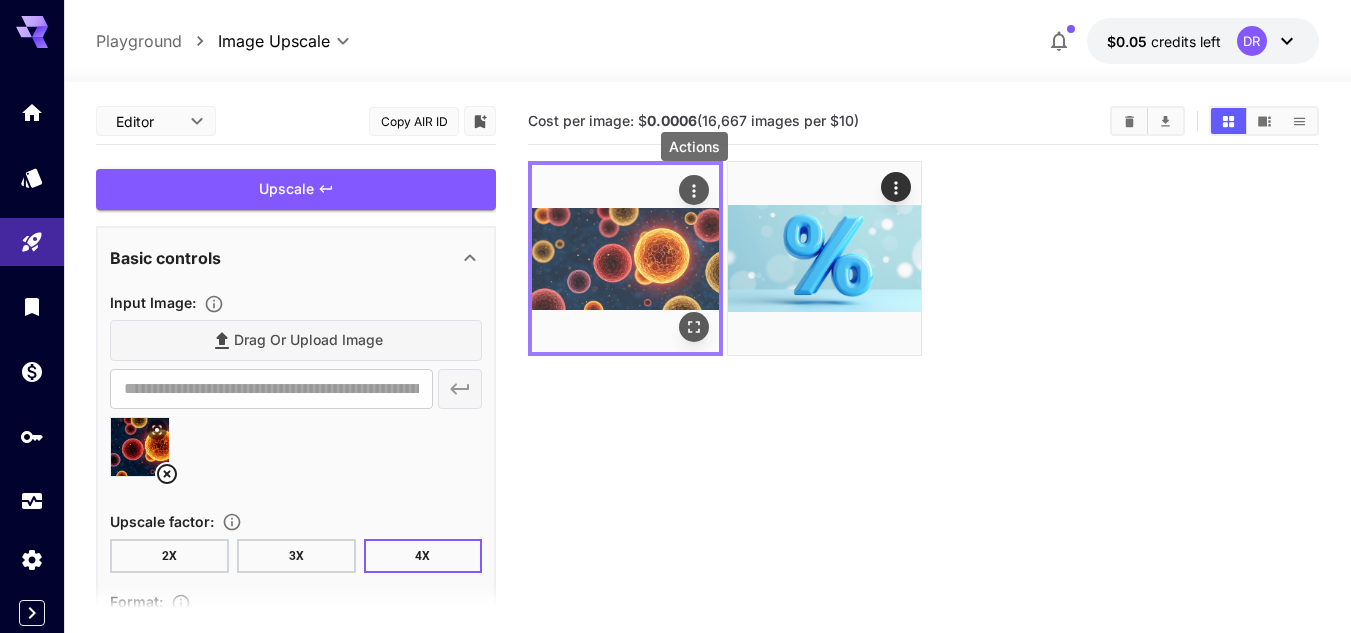 click 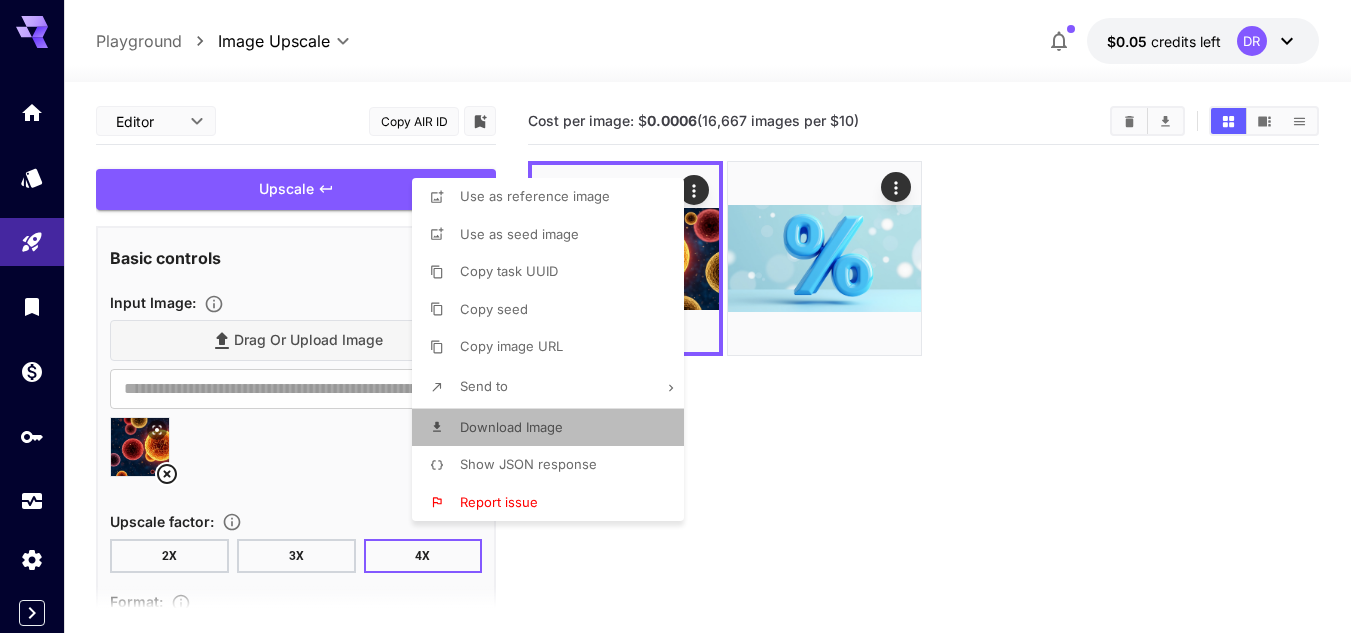 click on "Download Image" at bounding box center [554, 428] 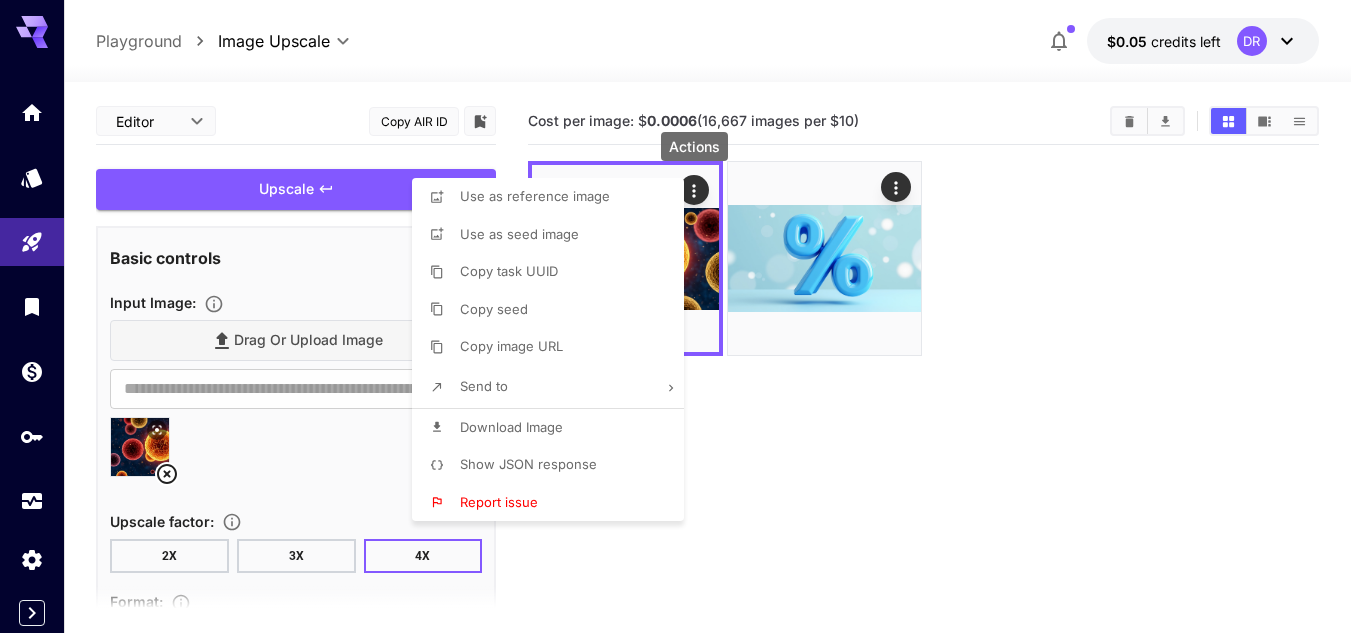 click at bounding box center [683, 316] 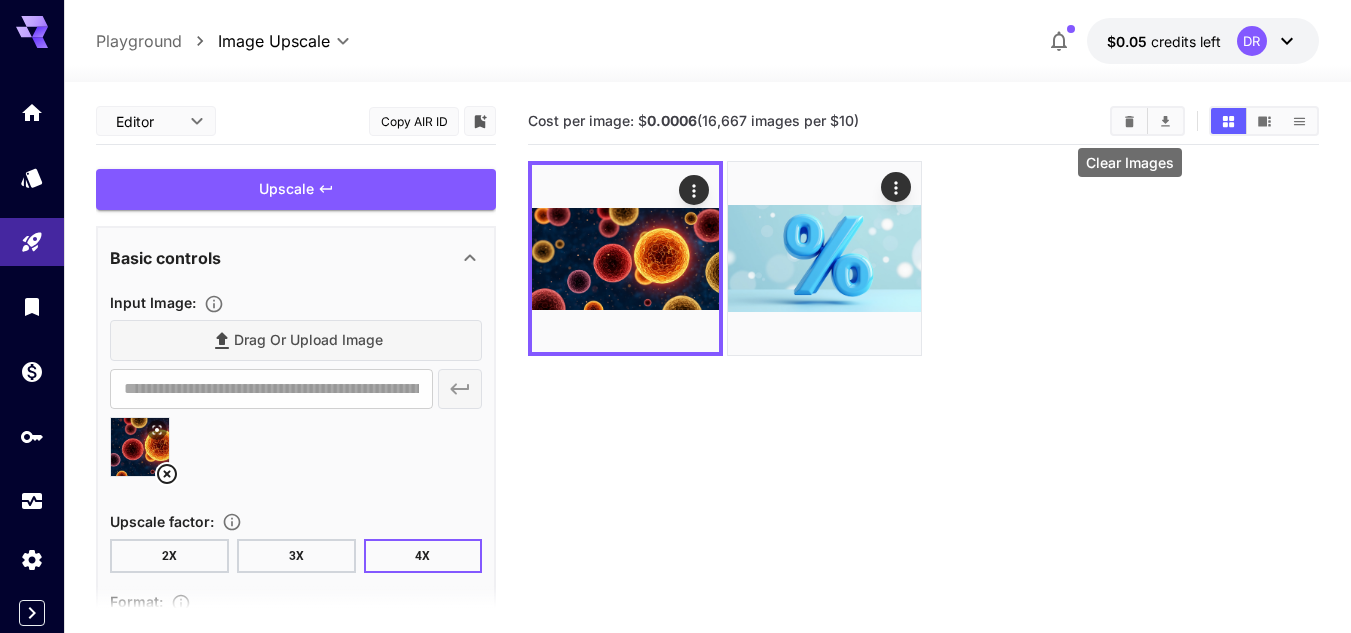 click 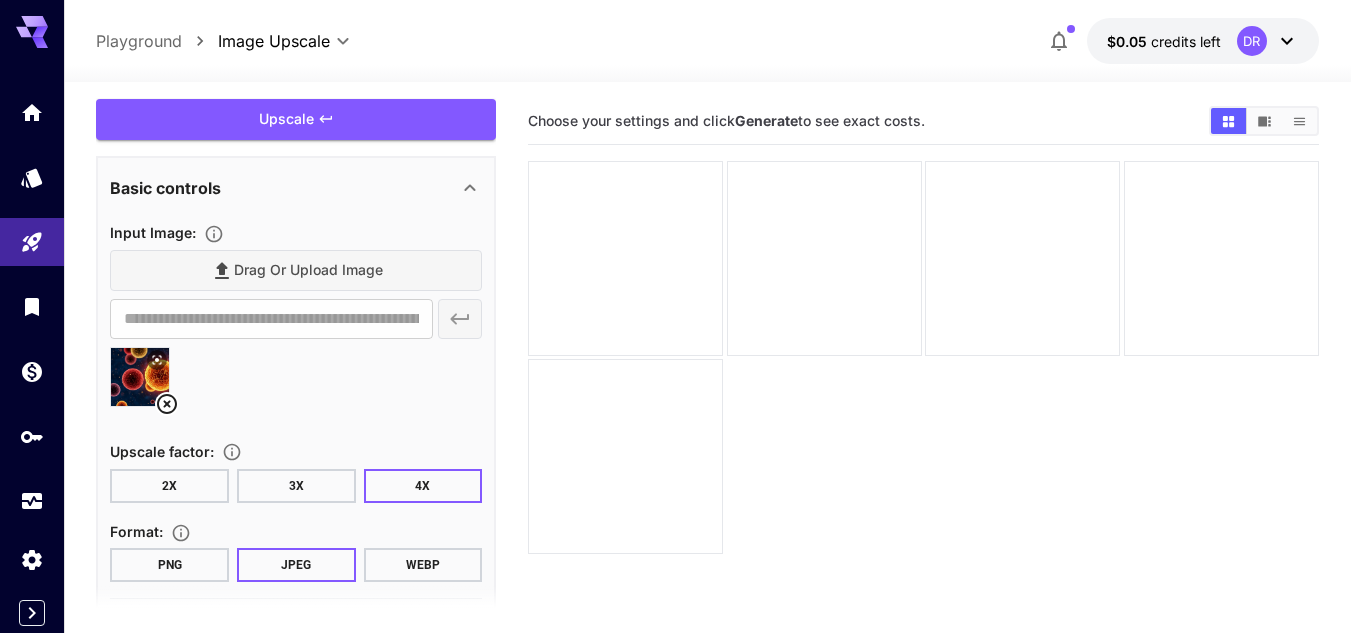 scroll, scrollTop: 100, scrollLeft: 0, axis: vertical 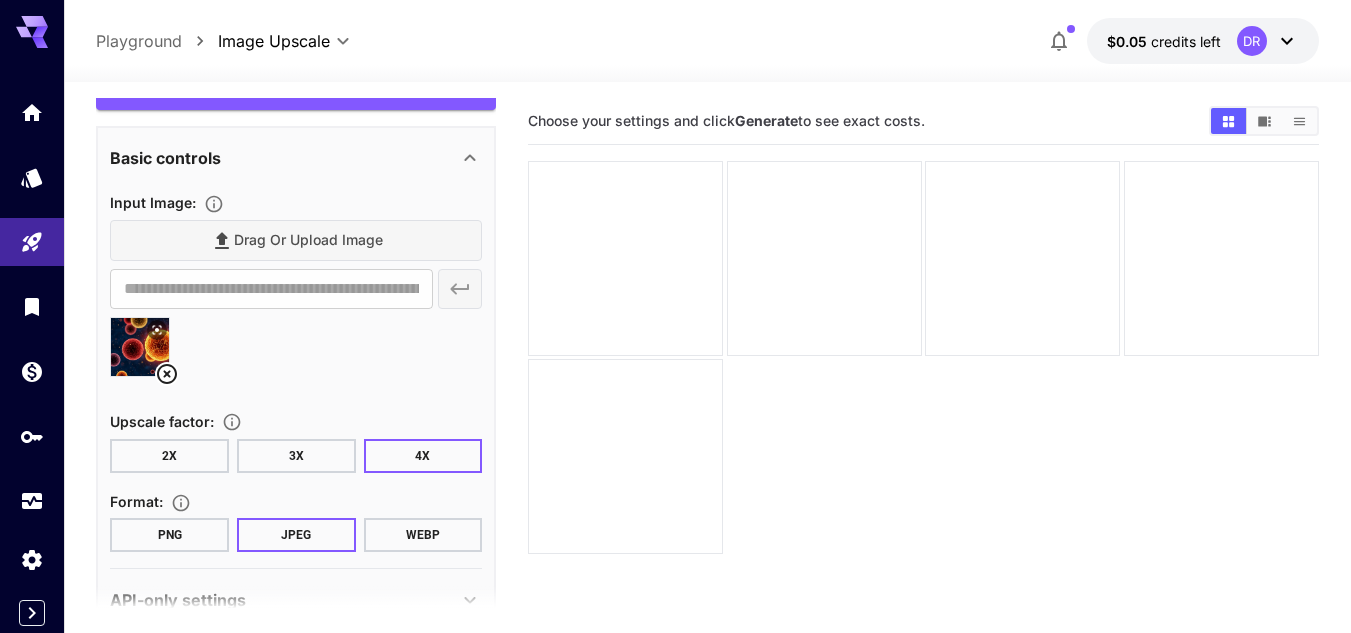 click 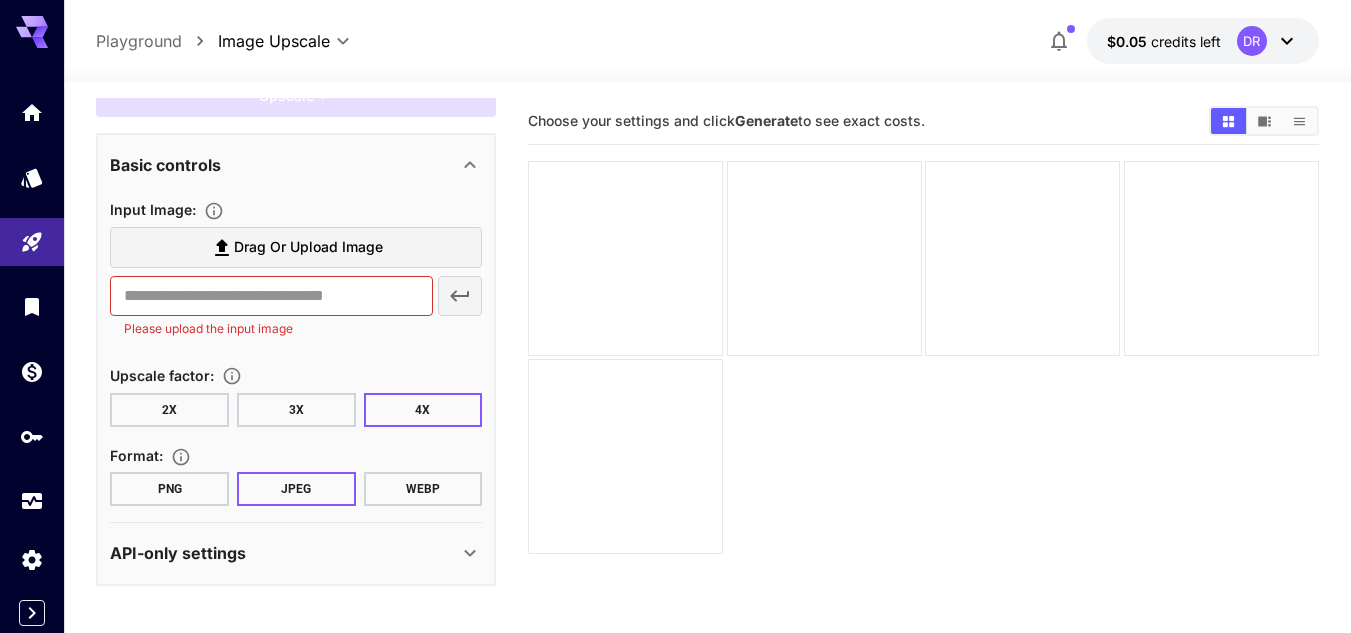 scroll, scrollTop: 93, scrollLeft: 0, axis: vertical 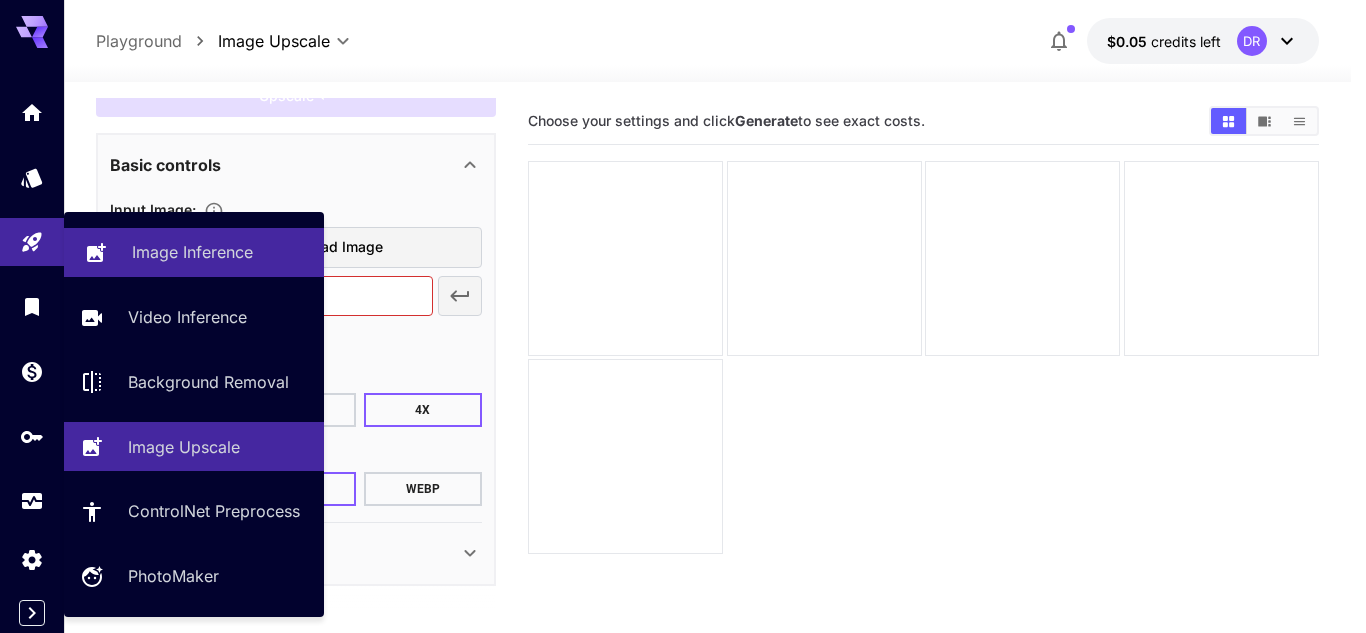 click on "Image Inference" at bounding box center (194, 252) 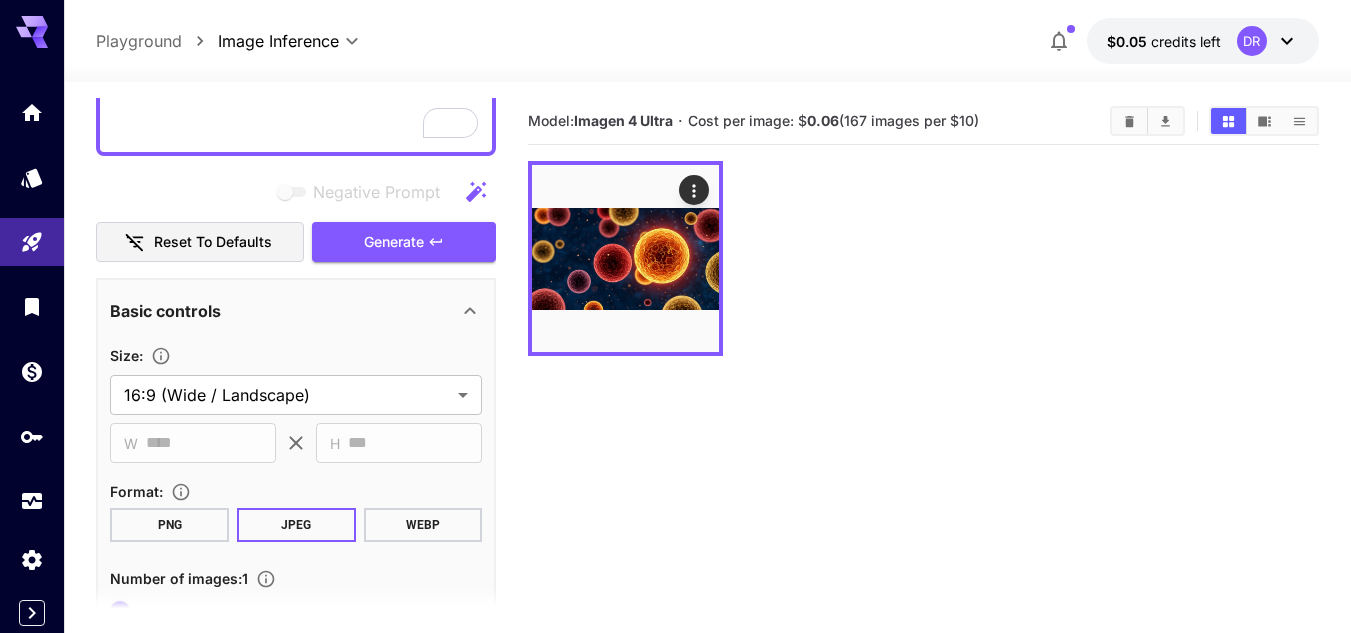 scroll, scrollTop: 578, scrollLeft: 0, axis: vertical 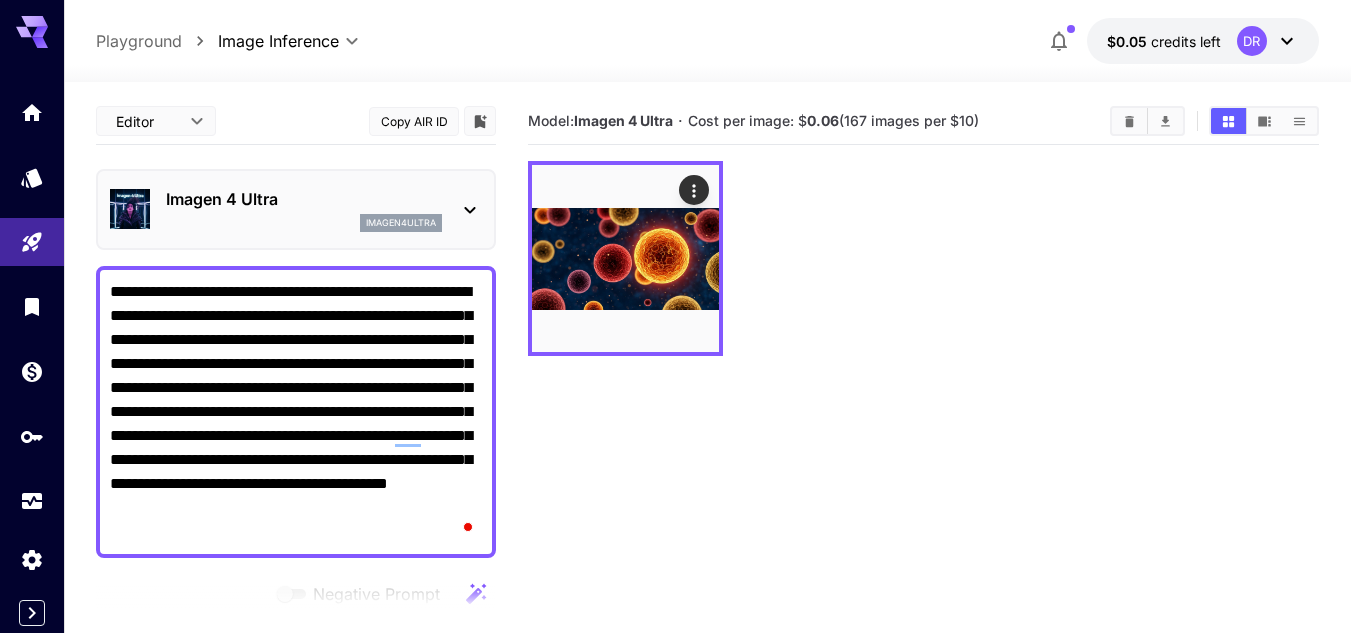 click 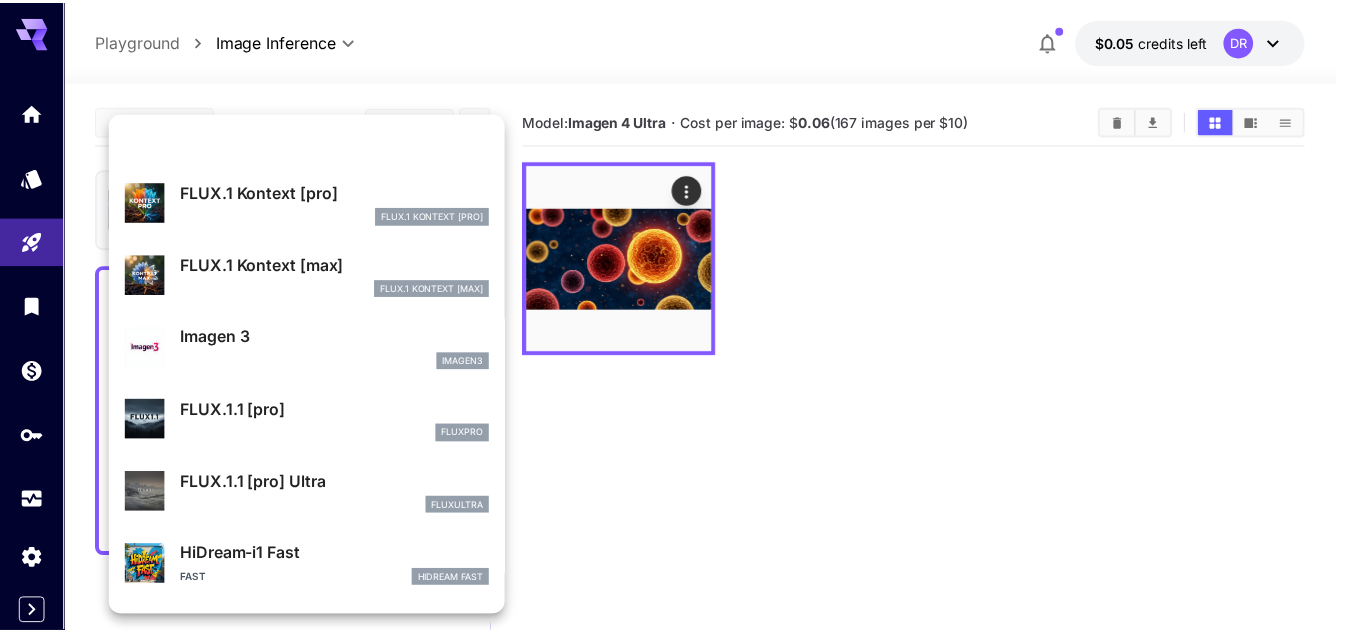 scroll, scrollTop: 900, scrollLeft: 0, axis: vertical 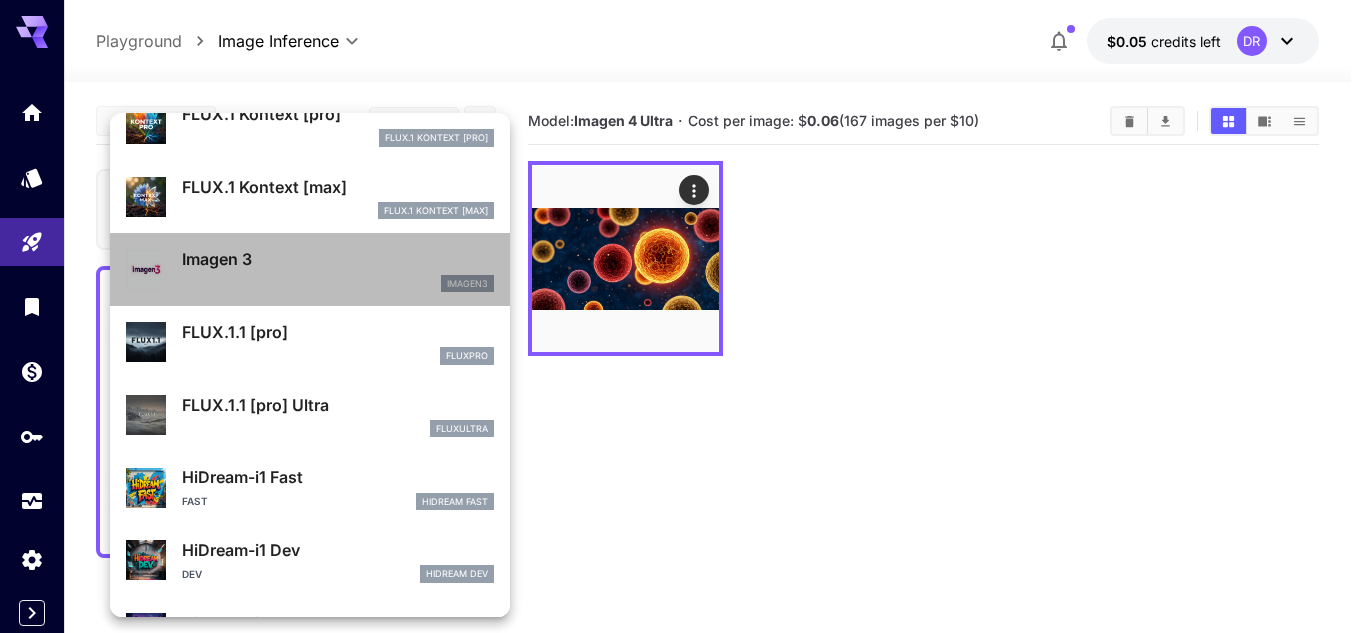 click on "Imagen 3 imagen3" at bounding box center (338, 269) 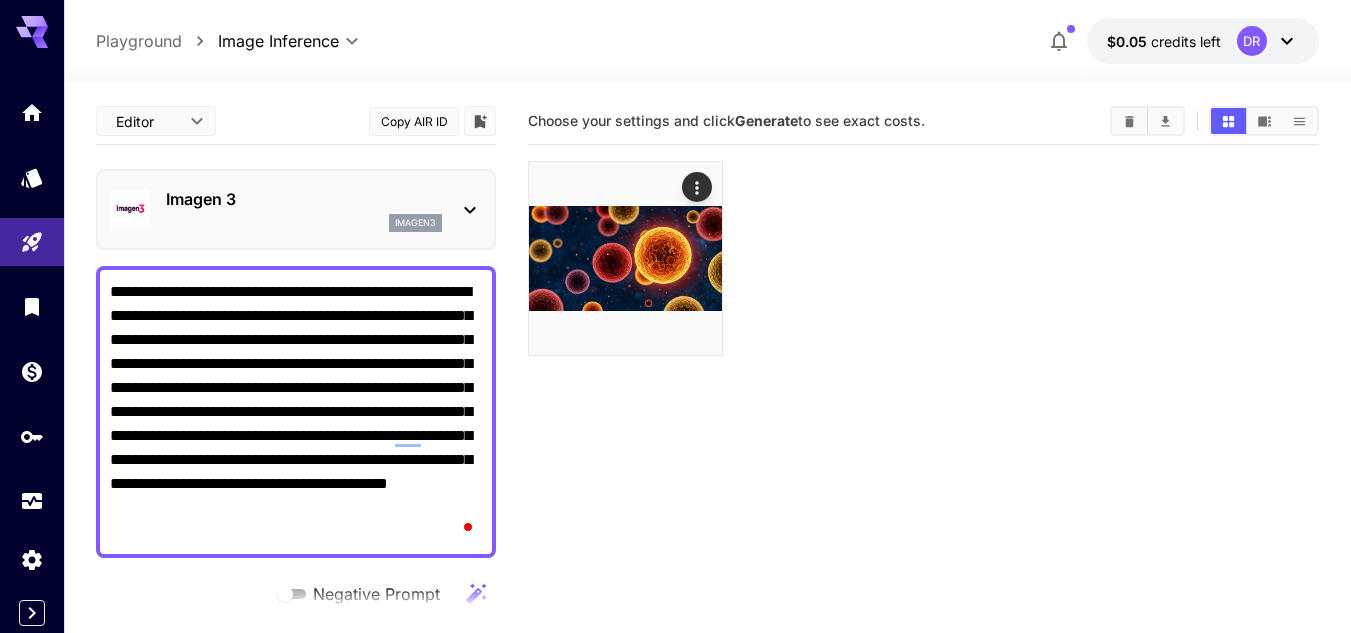 scroll, scrollTop: 200, scrollLeft: 0, axis: vertical 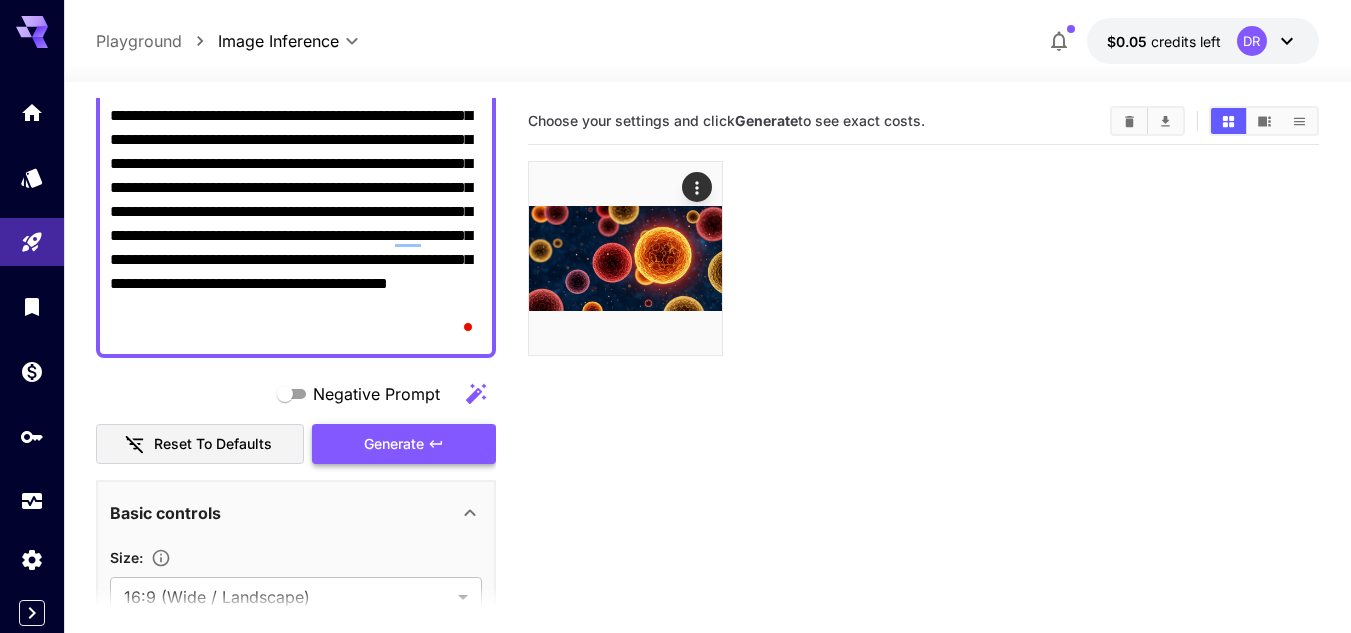 click on "Generate" at bounding box center [394, 444] 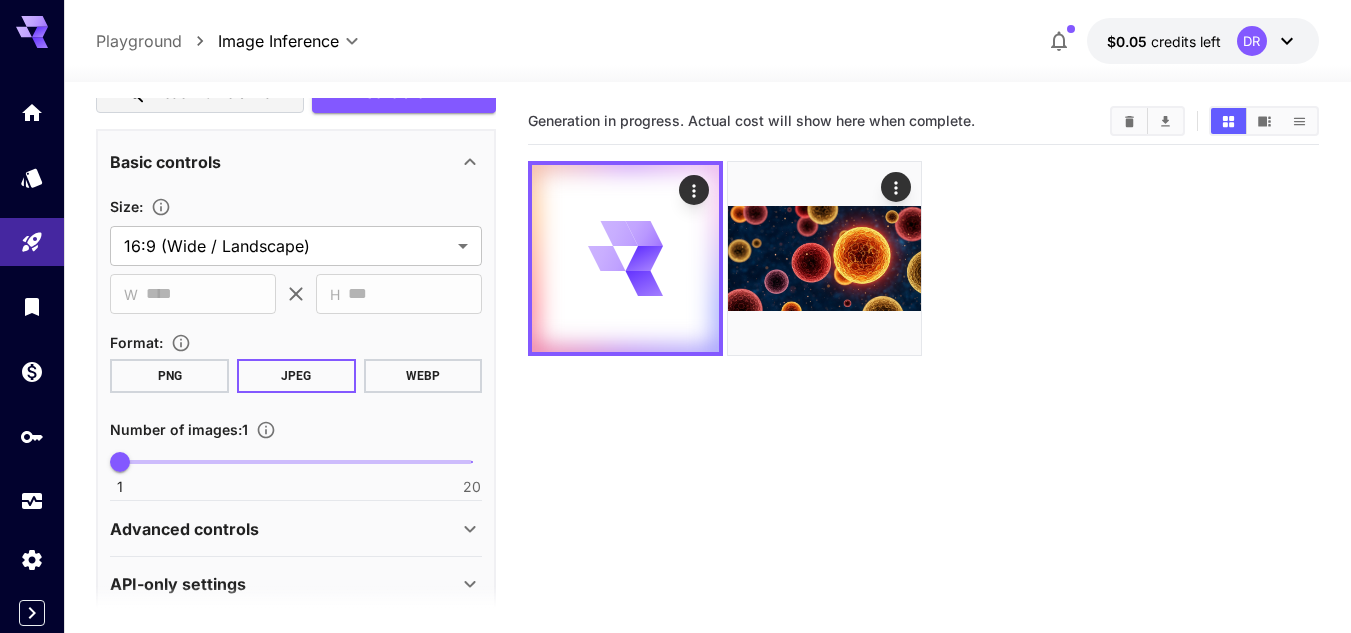 scroll, scrollTop: 578, scrollLeft: 0, axis: vertical 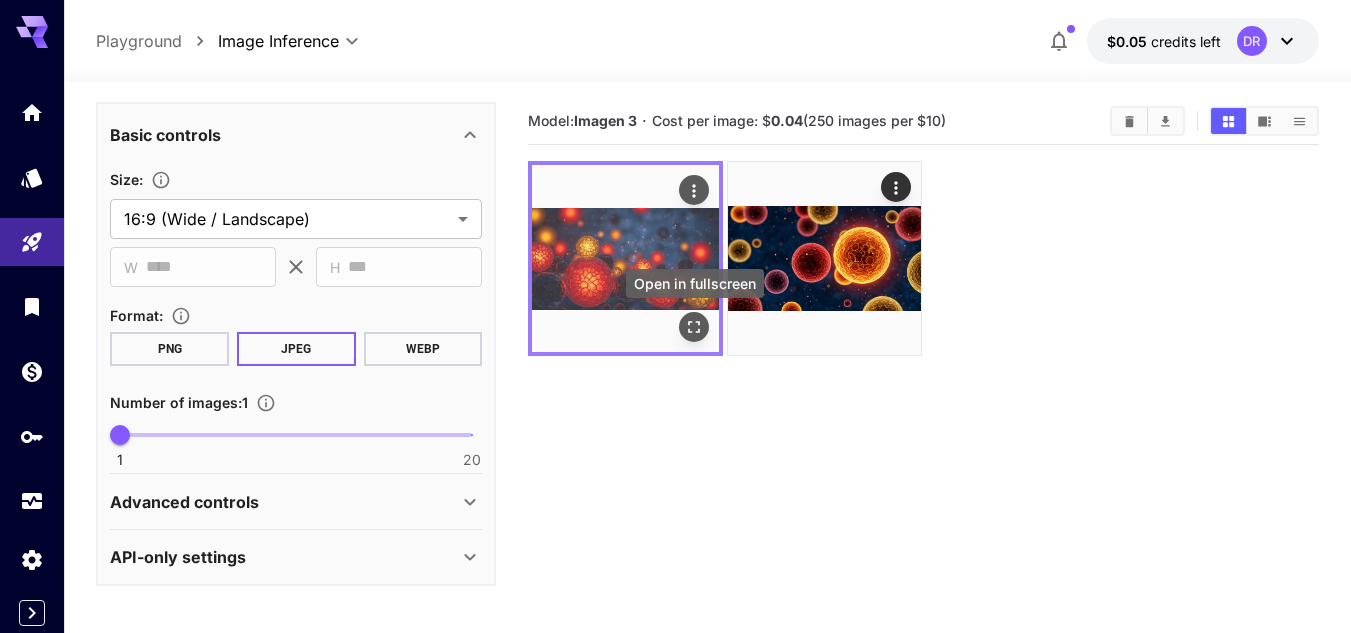 click 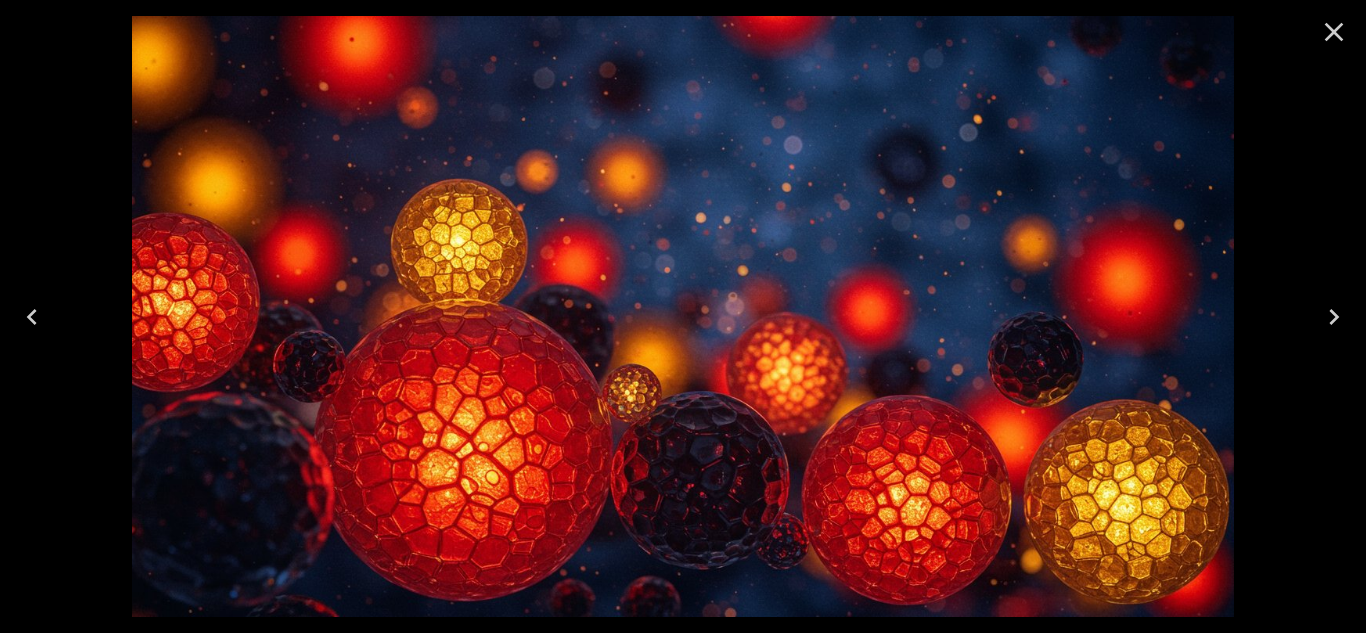 click 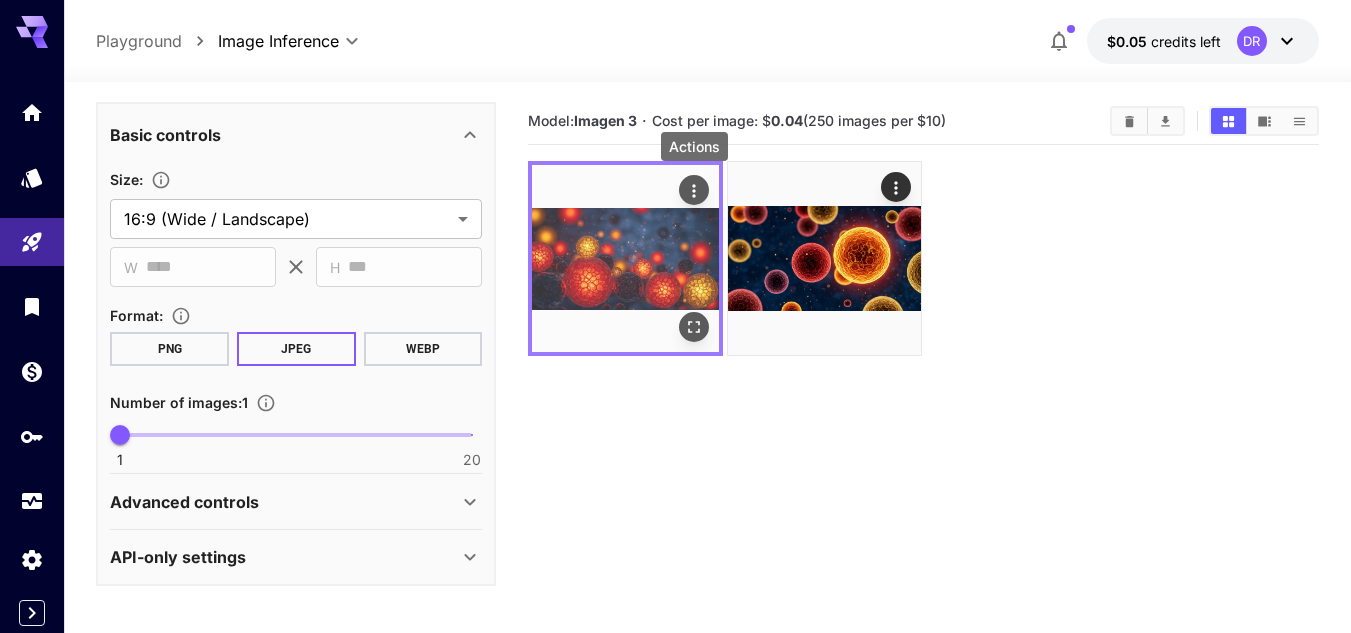 click 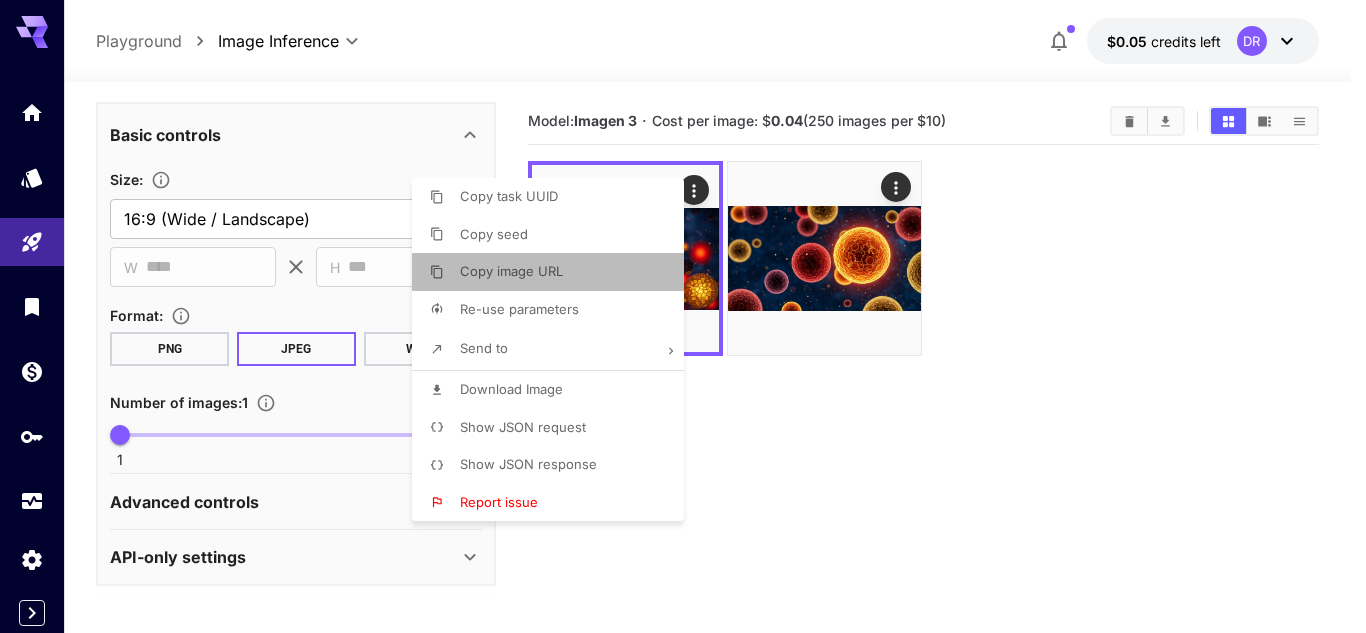 click on "Copy image URL" at bounding box center [511, 271] 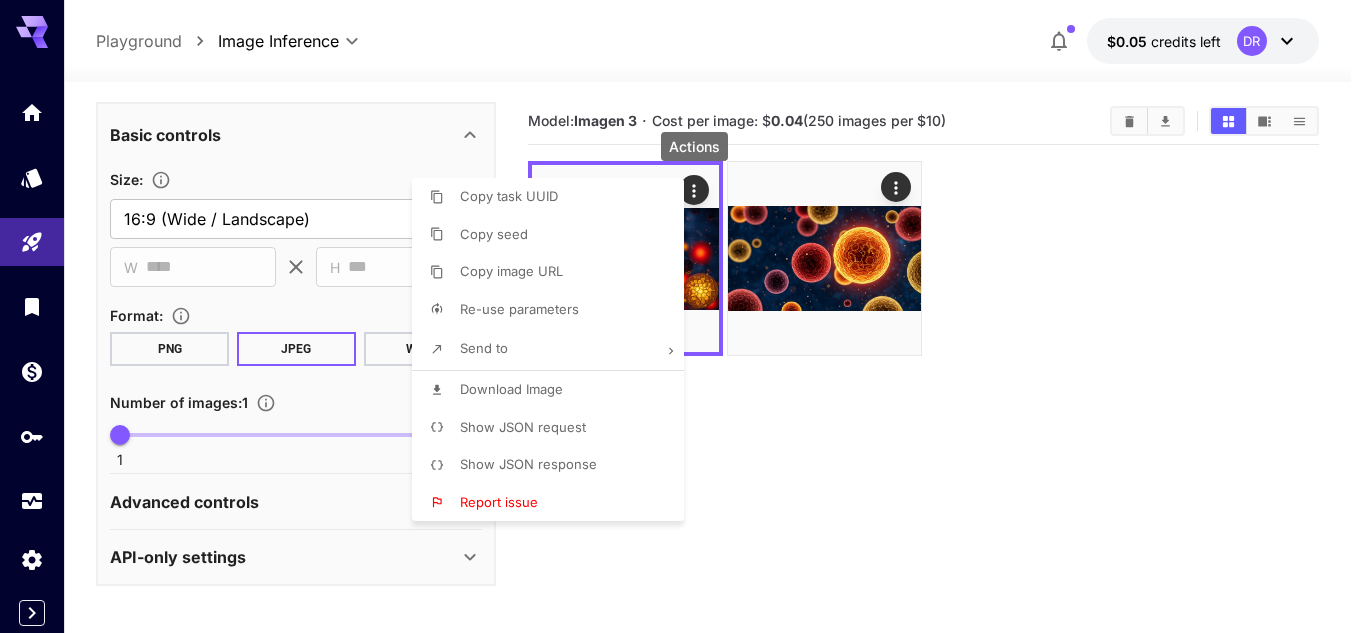 click at bounding box center [683, 316] 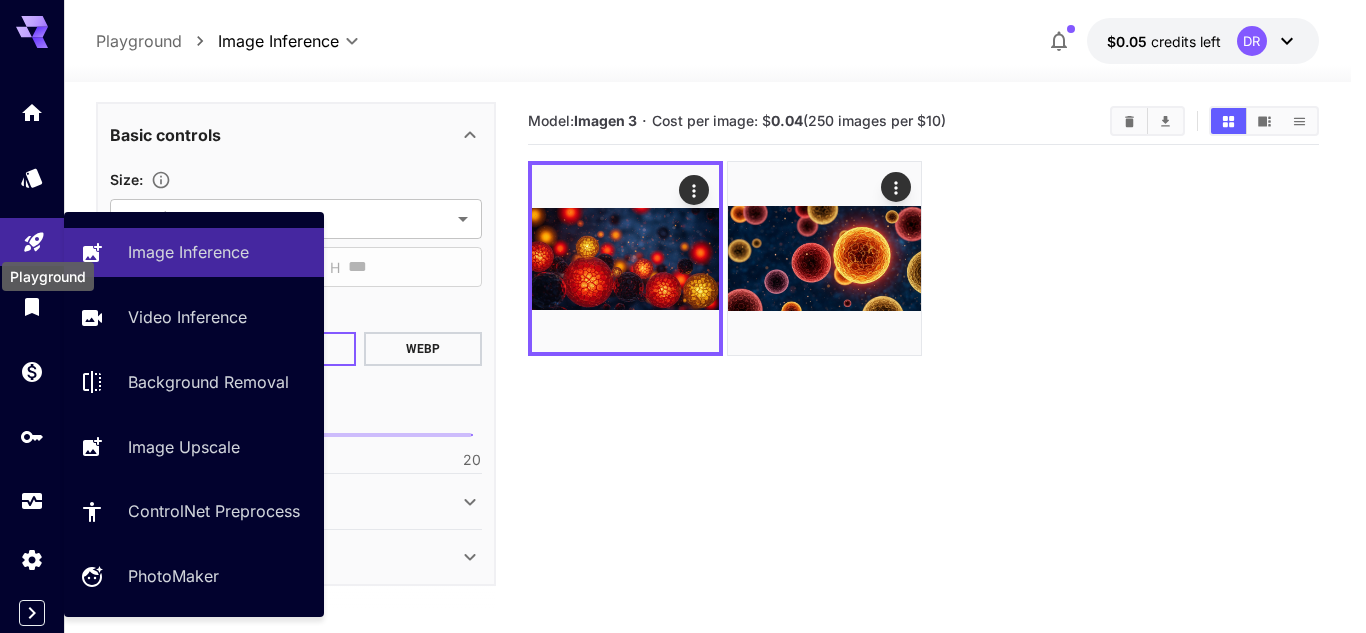 click 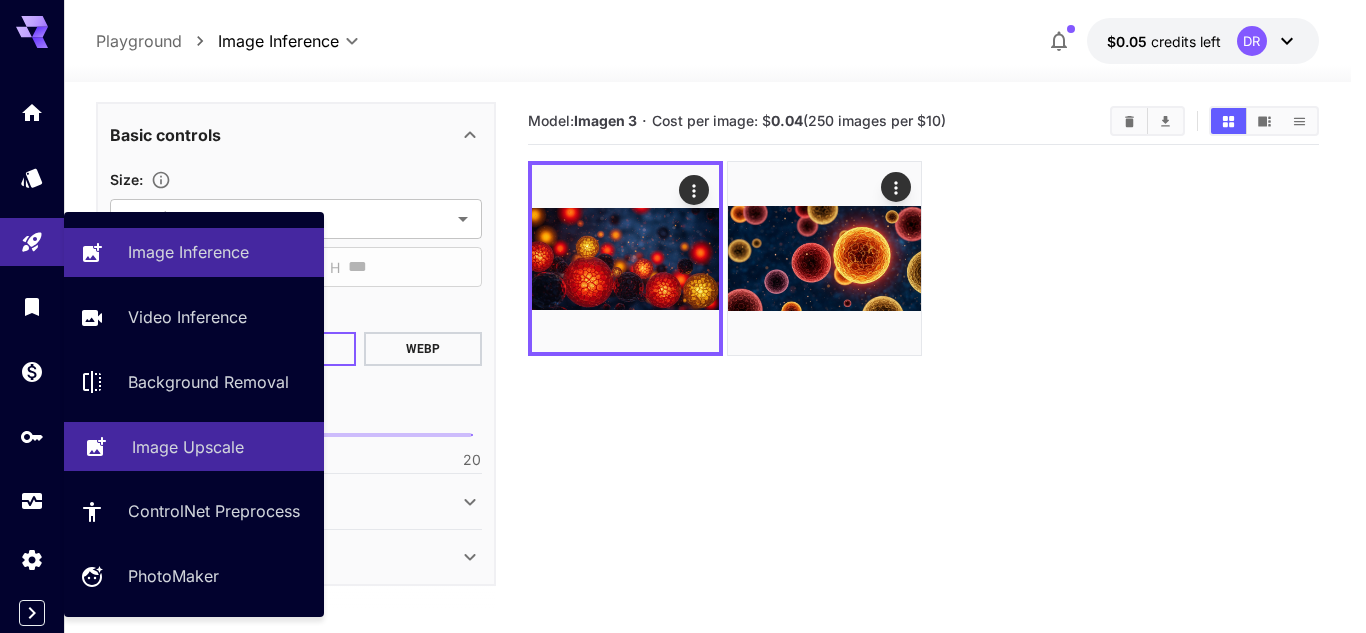 click on "Image Upscale" at bounding box center (220, 447) 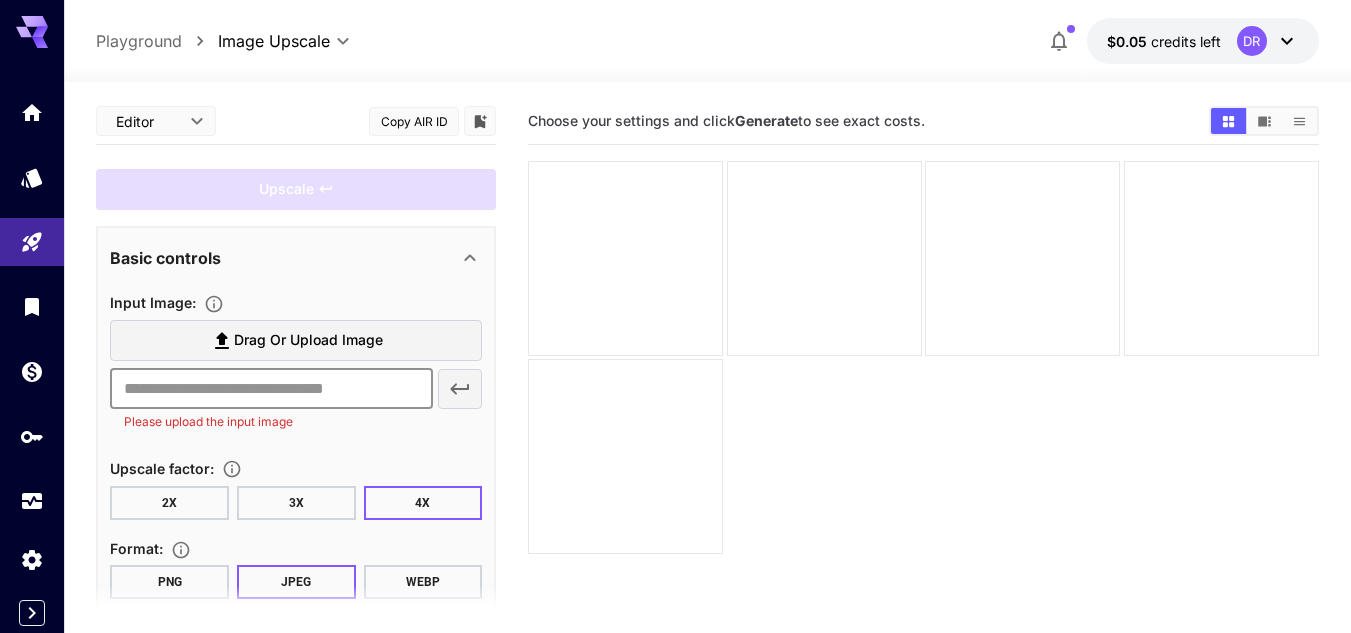 click at bounding box center (271, 389) 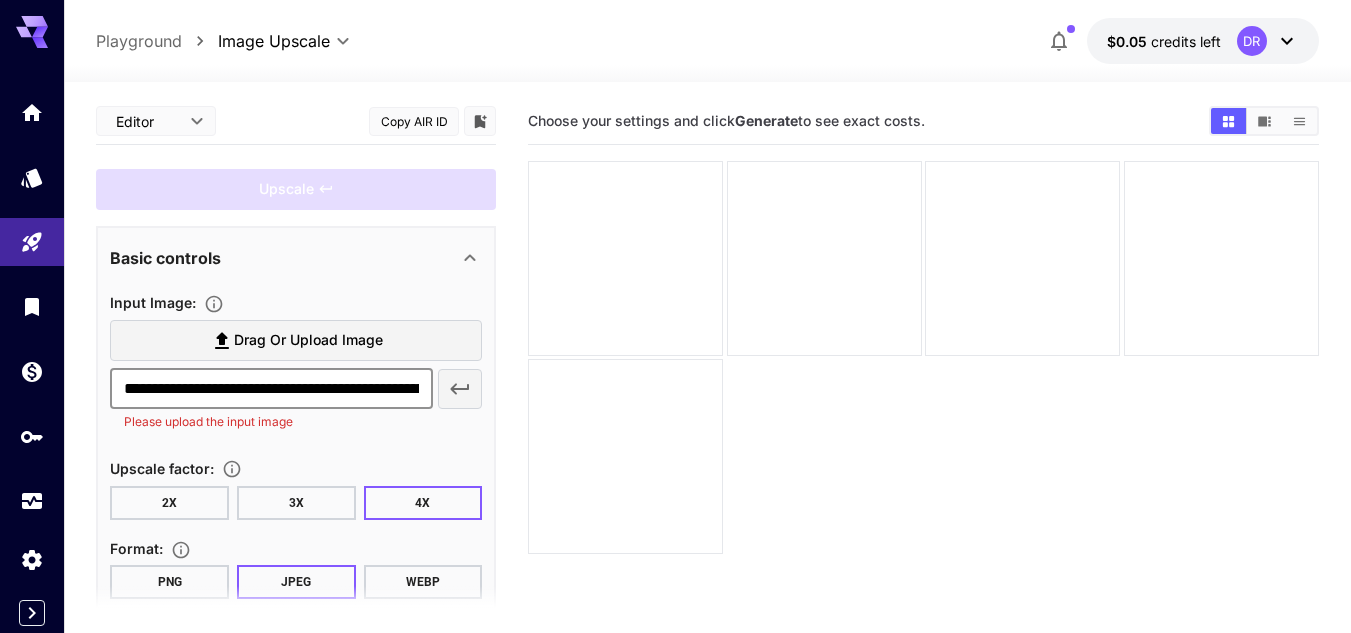 scroll, scrollTop: 0, scrollLeft: 329, axis: horizontal 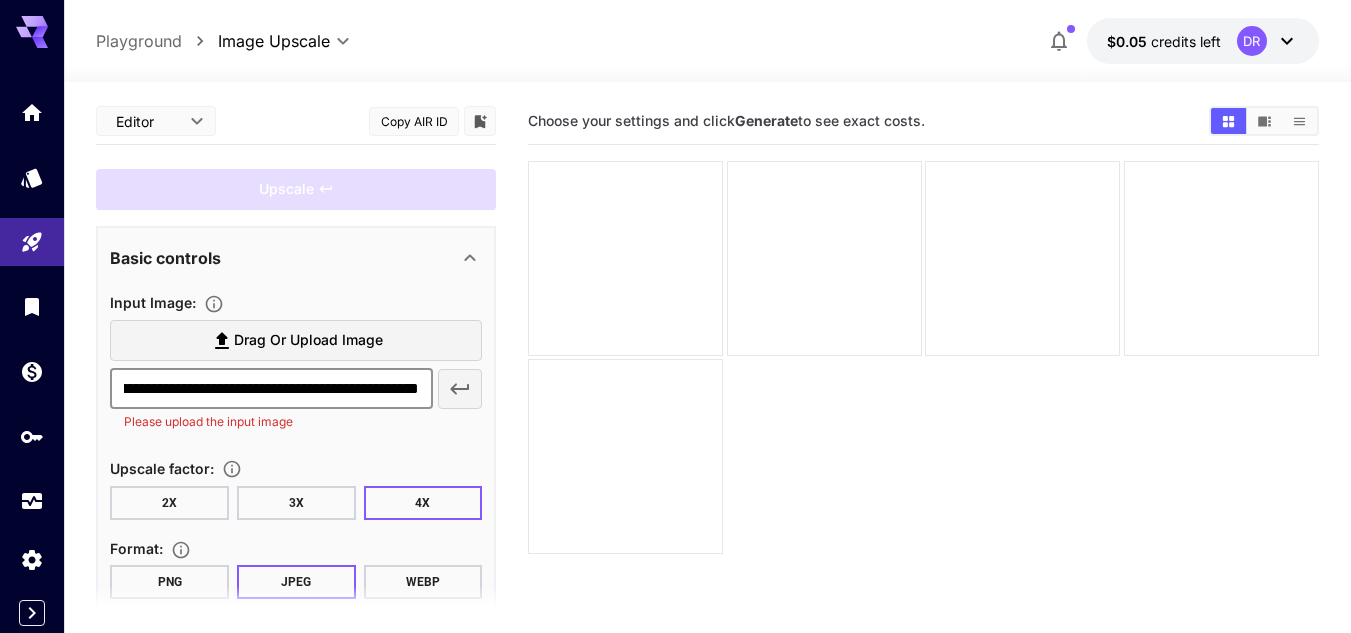 type on "**********" 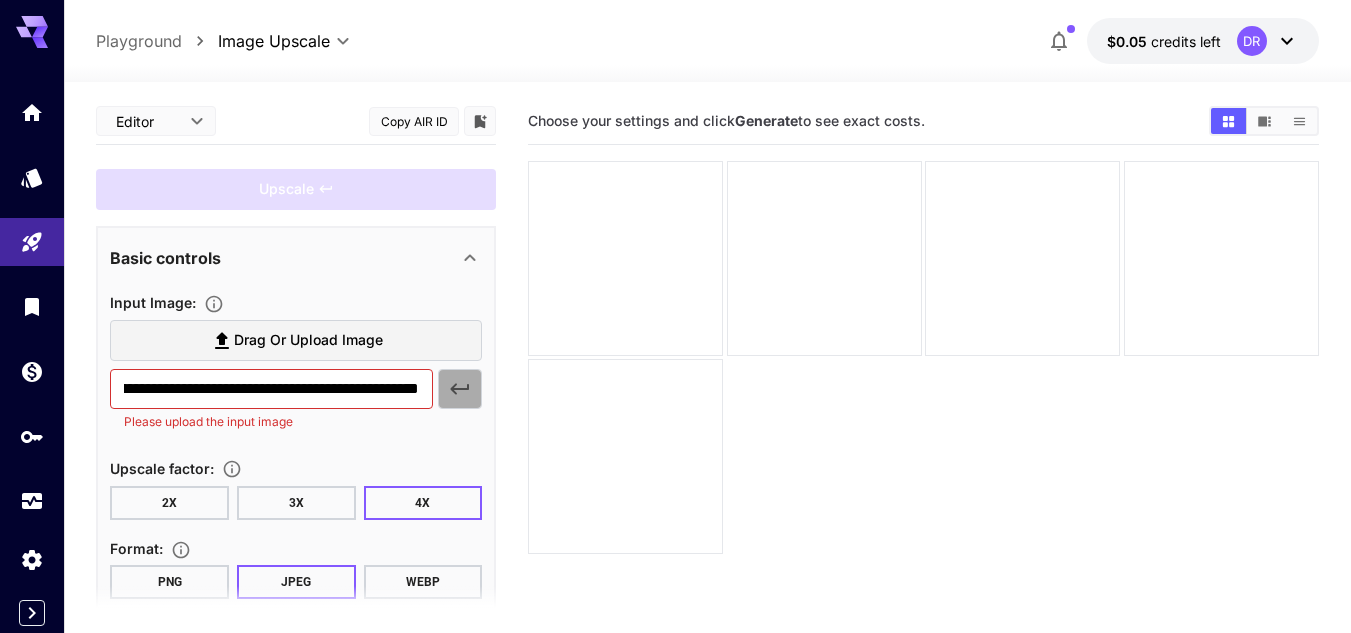scroll, scrollTop: 0, scrollLeft: 0, axis: both 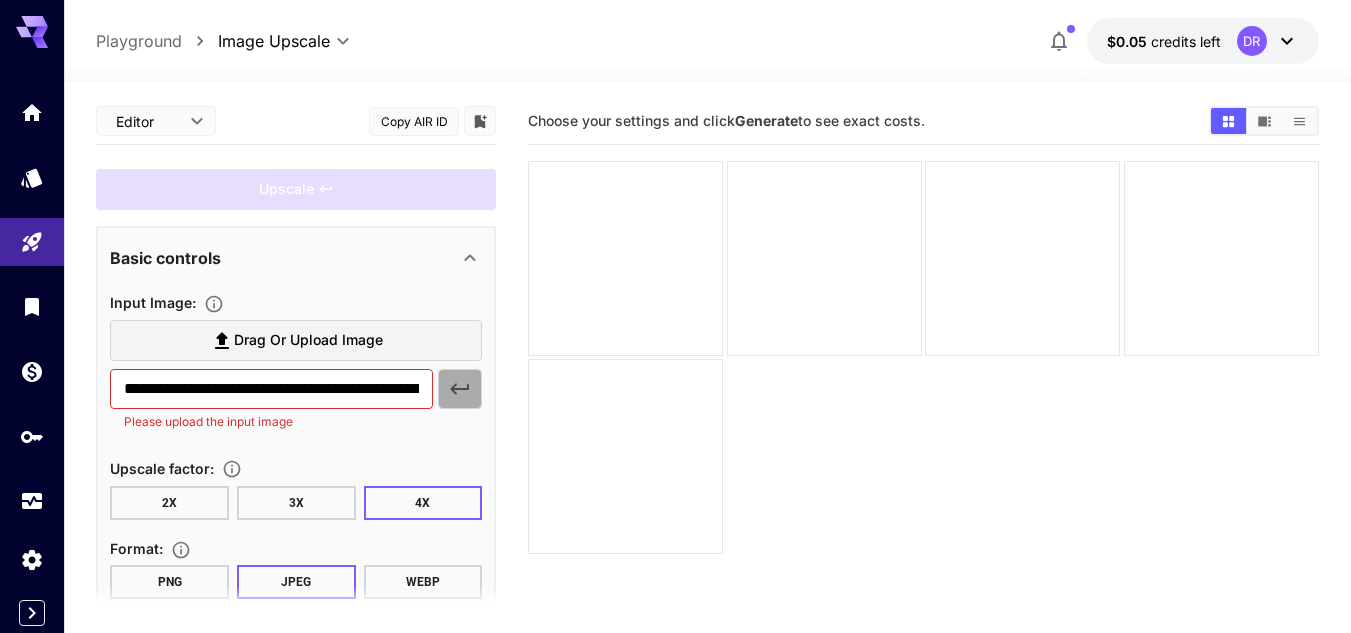 click 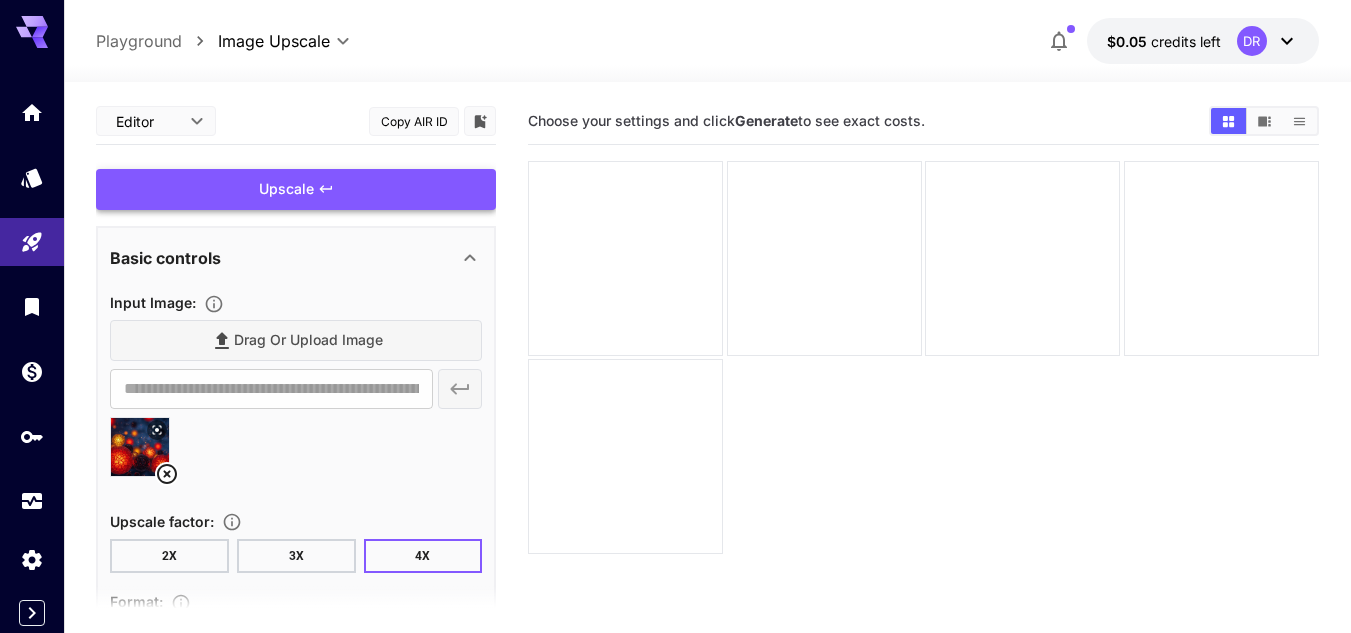click on "Upscale" at bounding box center (296, 189) 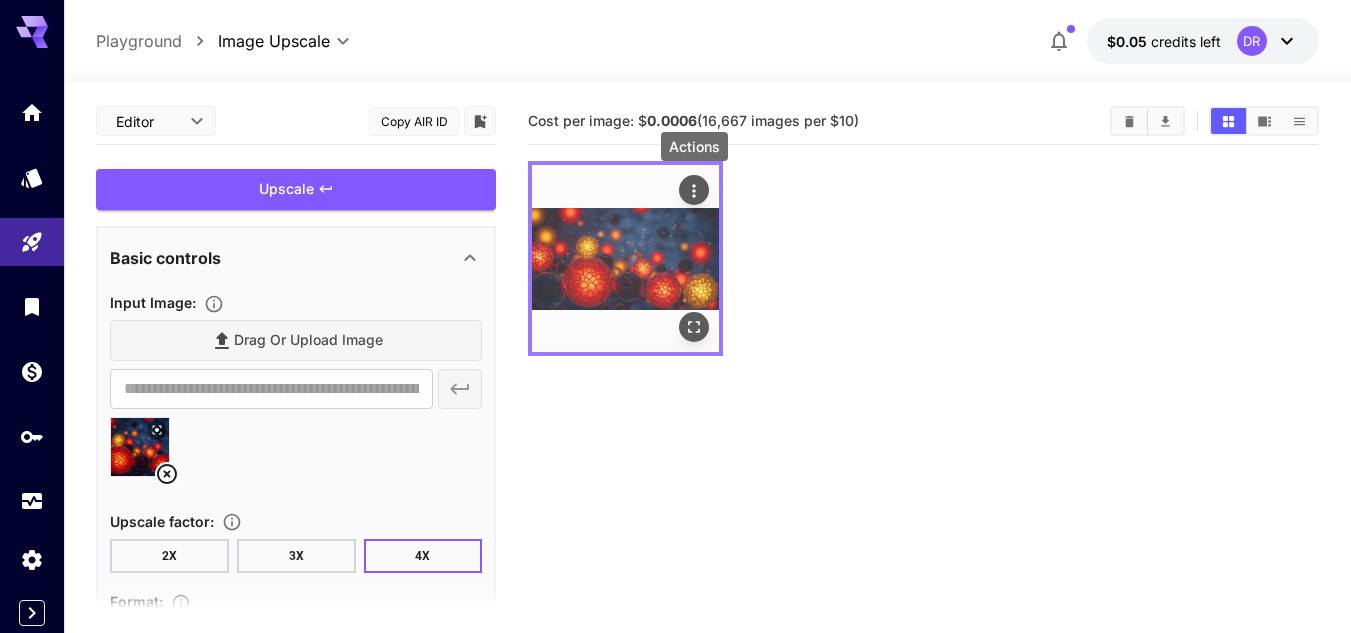 click 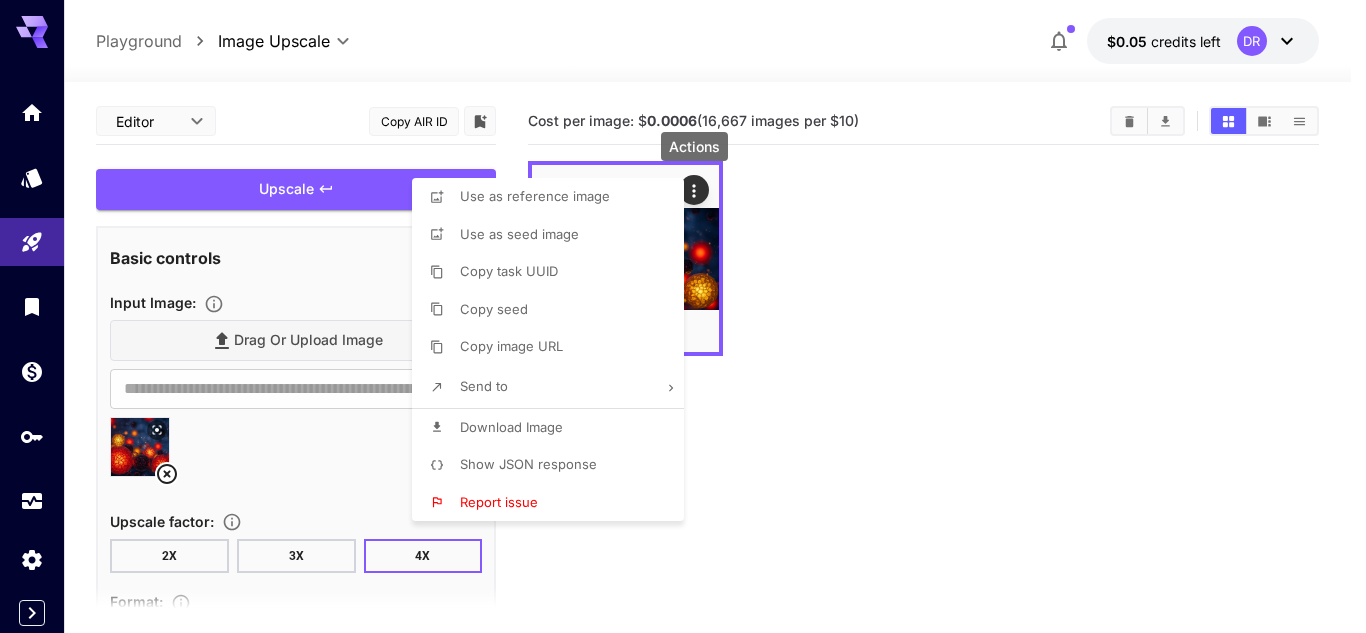 click at bounding box center [683, 316] 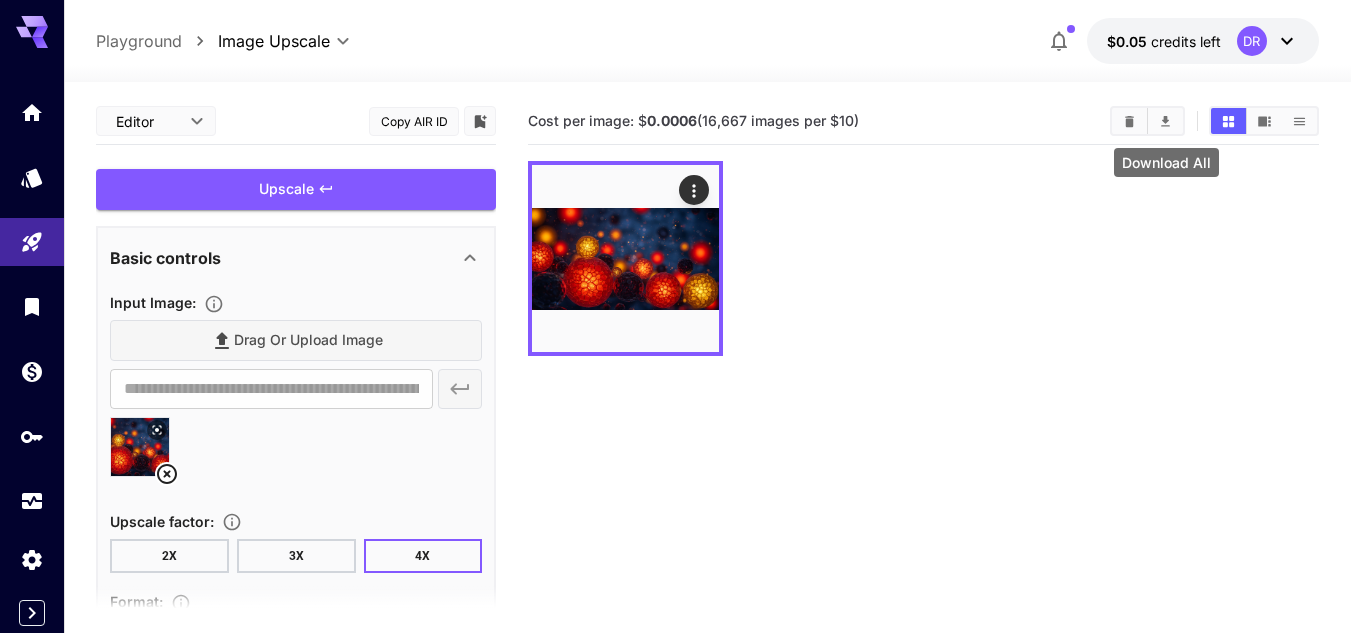 click 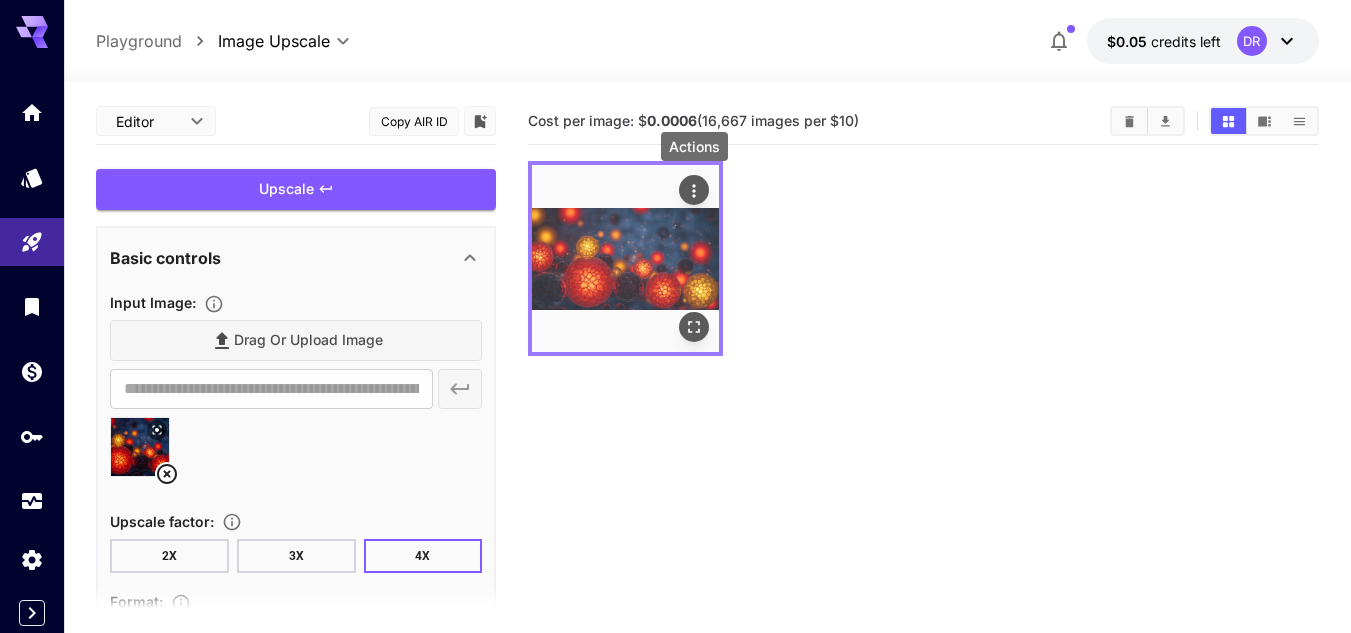 click 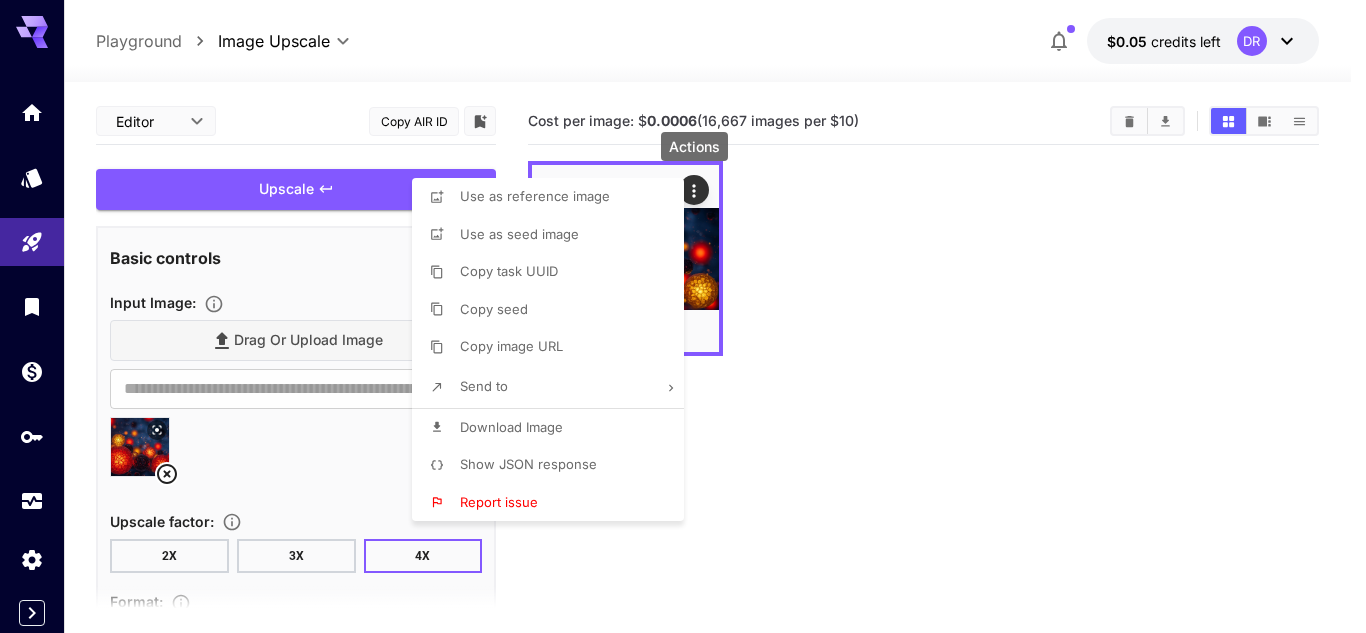 click on "Download Image" at bounding box center (511, 427) 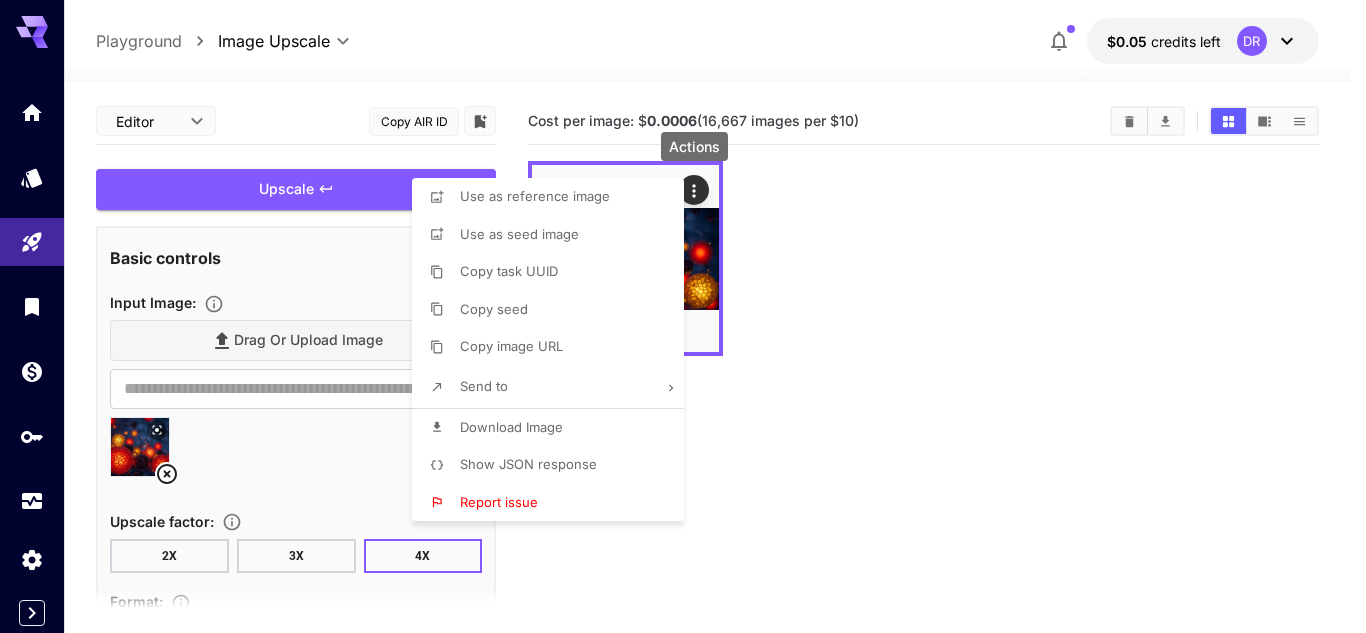 click at bounding box center [683, 316] 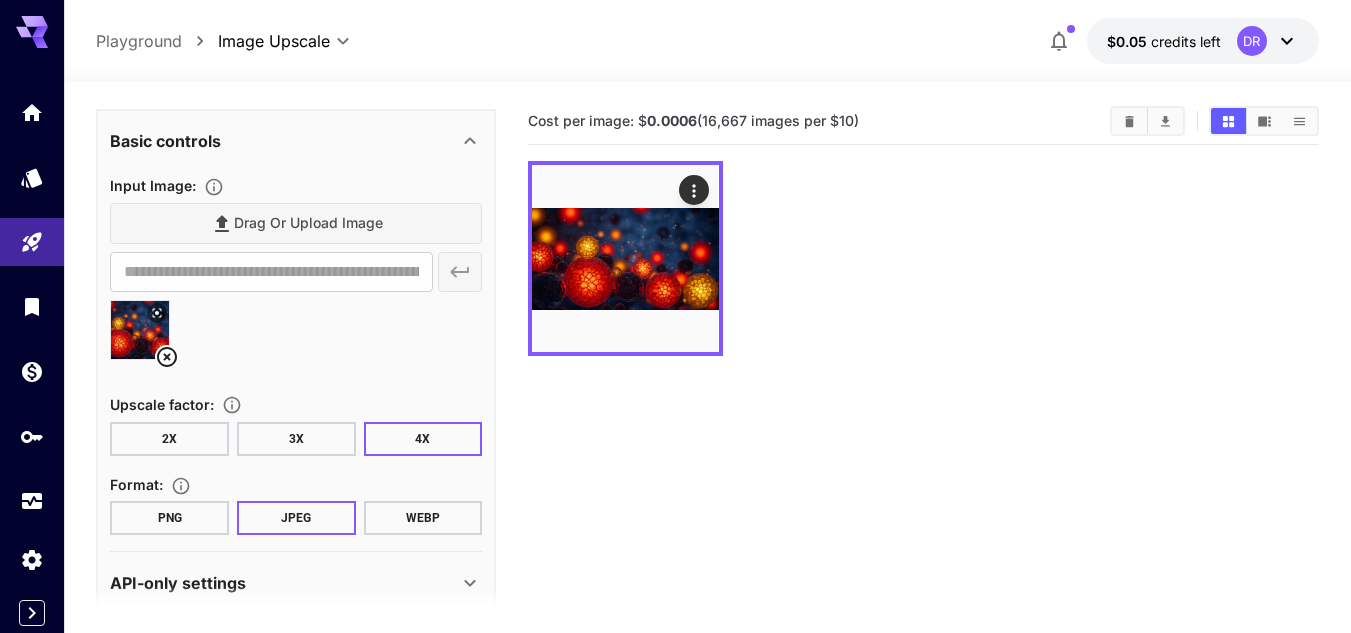 scroll, scrollTop: 146, scrollLeft: 0, axis: vertical 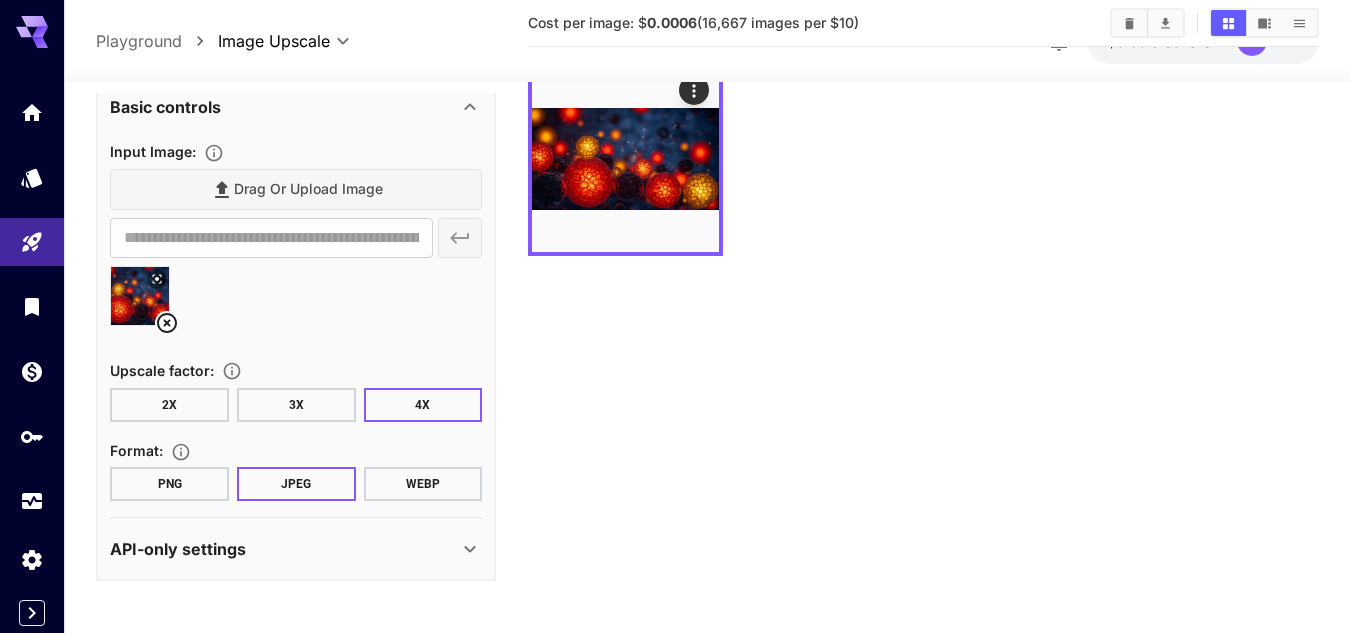 click at bounding box center [296, 304] 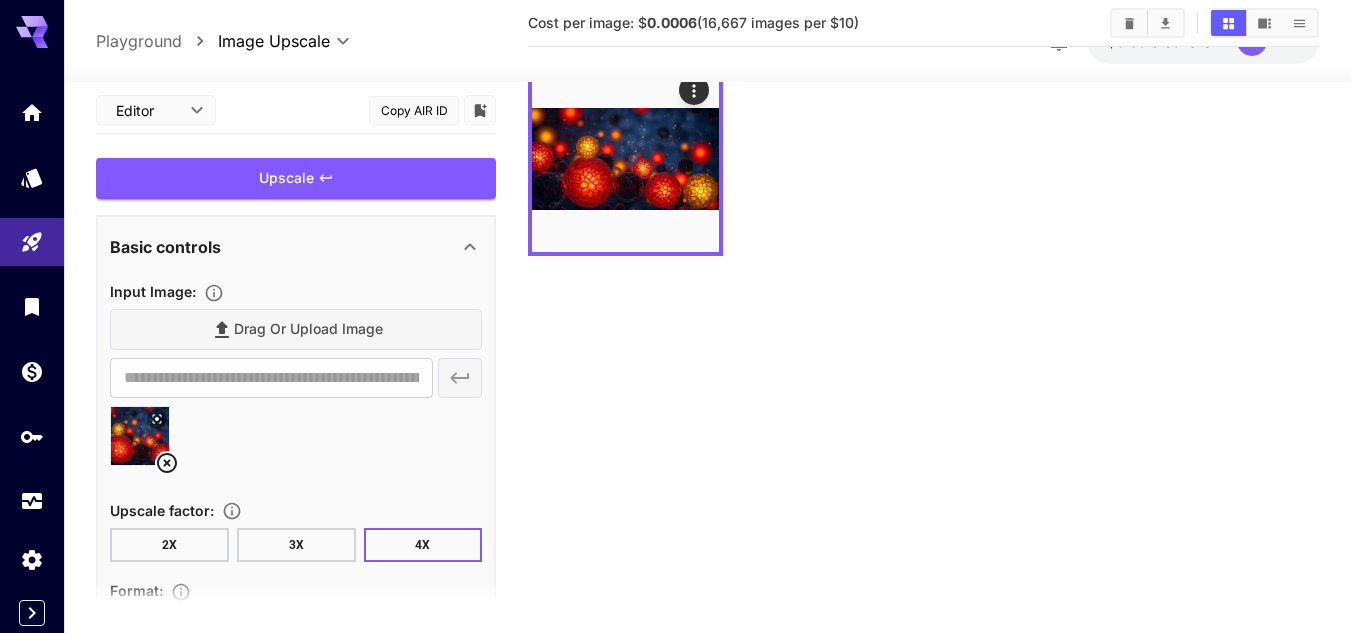 scroll, scrollTop: 0, scrollLeft: 0, axis: both 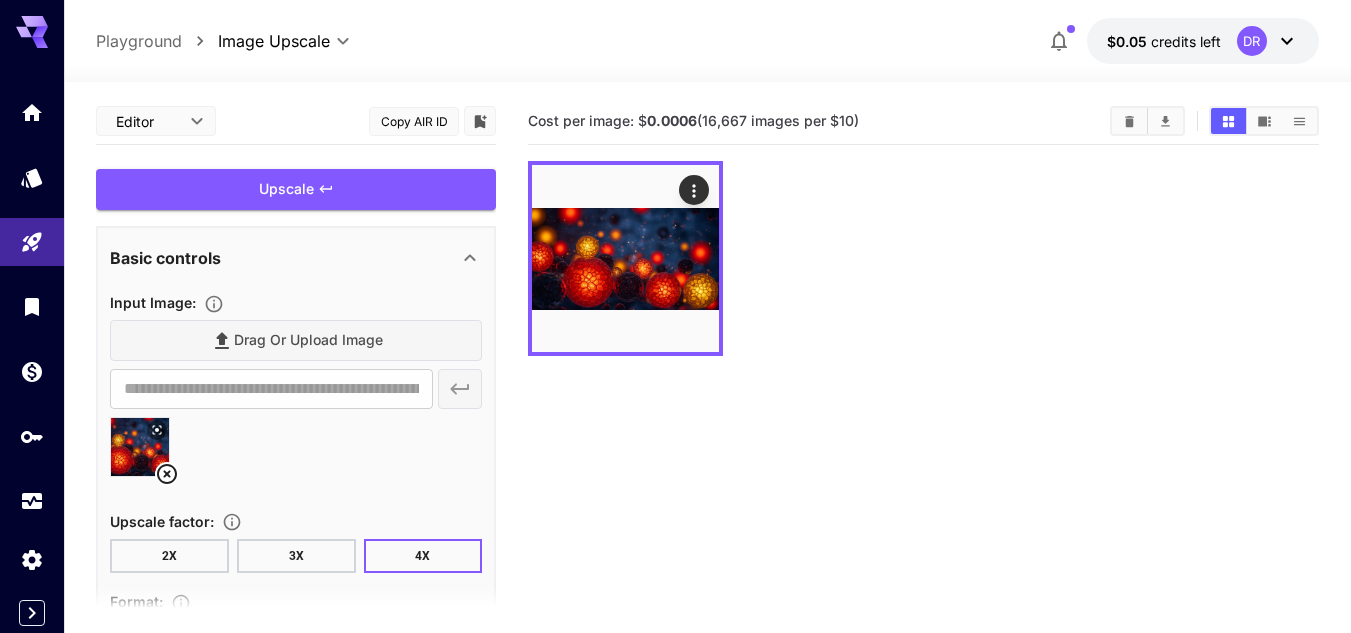 click 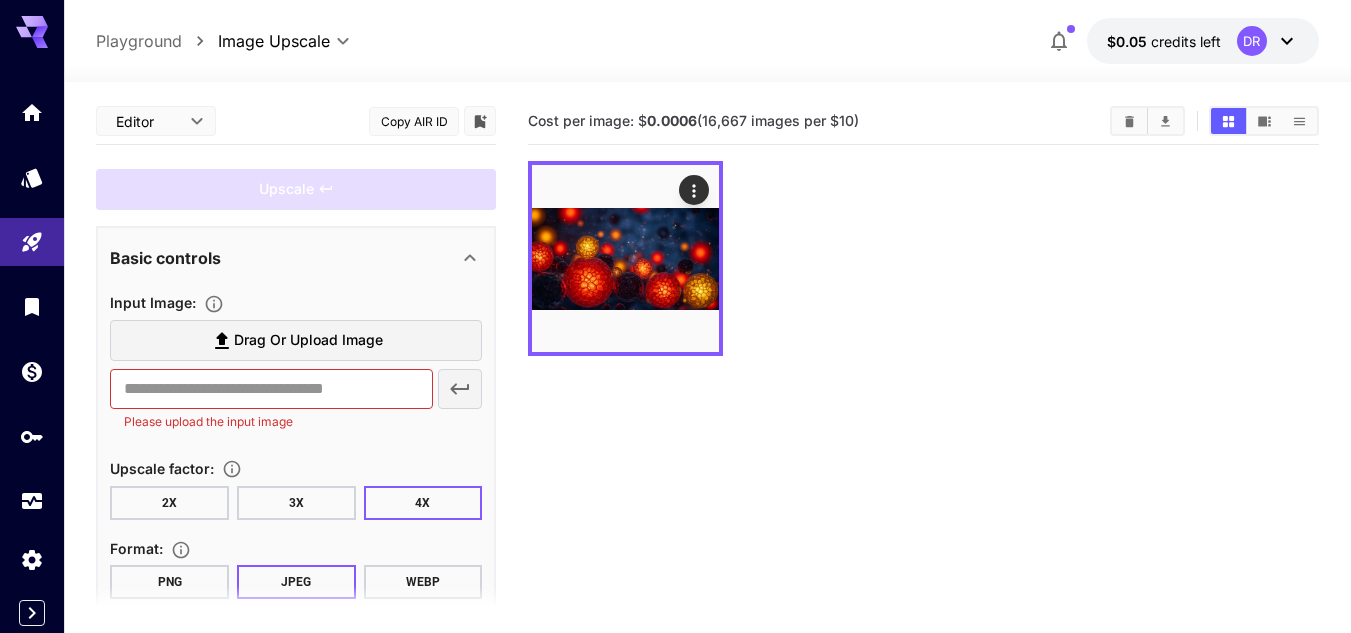 click on "Cost per image: $ 0.0006  (16,667 images per $10)" at bounding box center [923, 414] 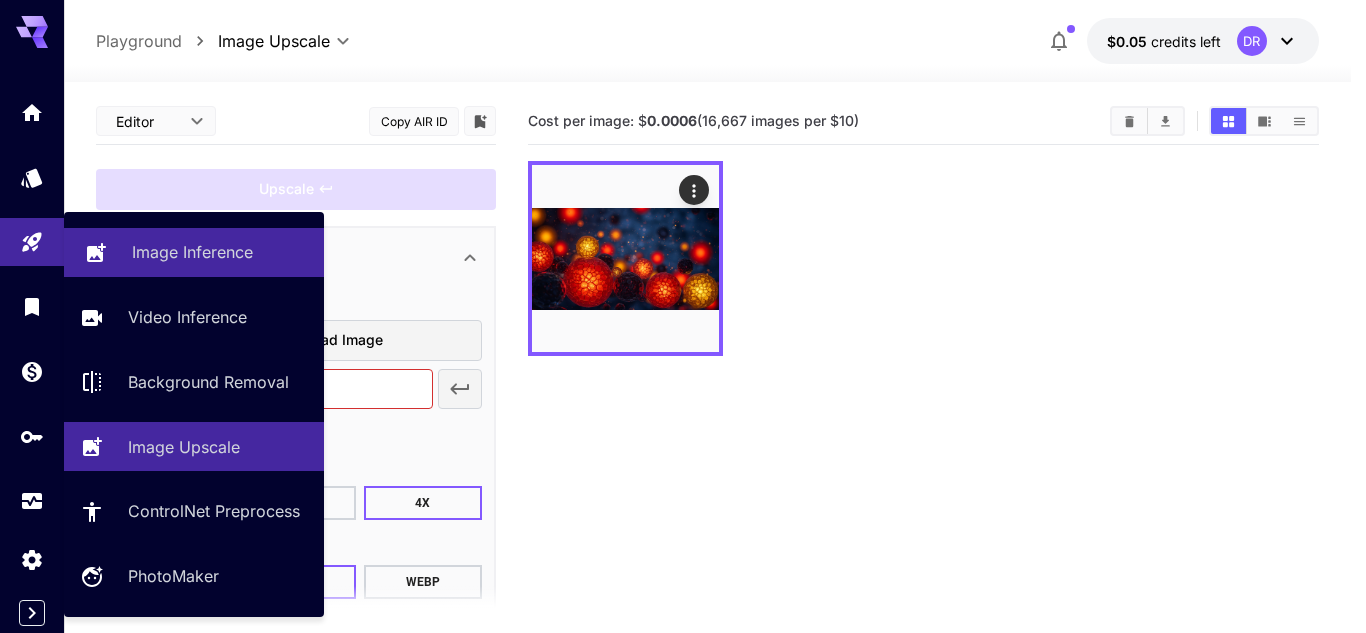 click on "Image Inference" at bounding box center (192, 252) 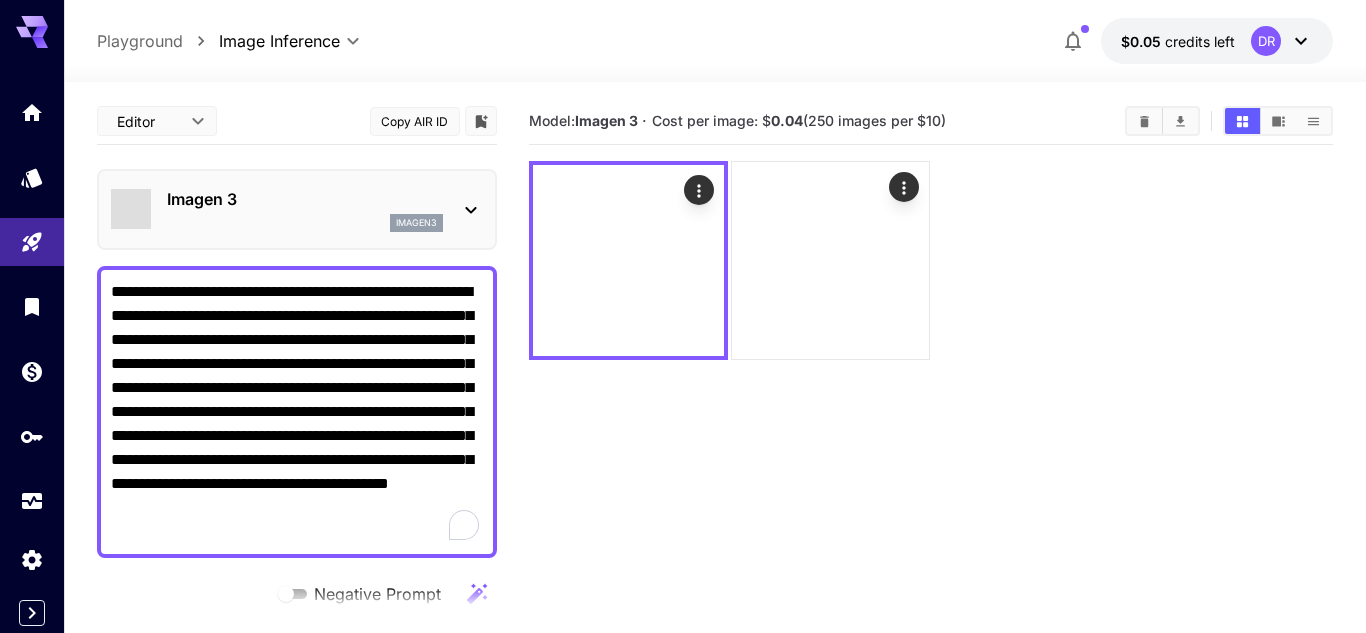 type on "**********" 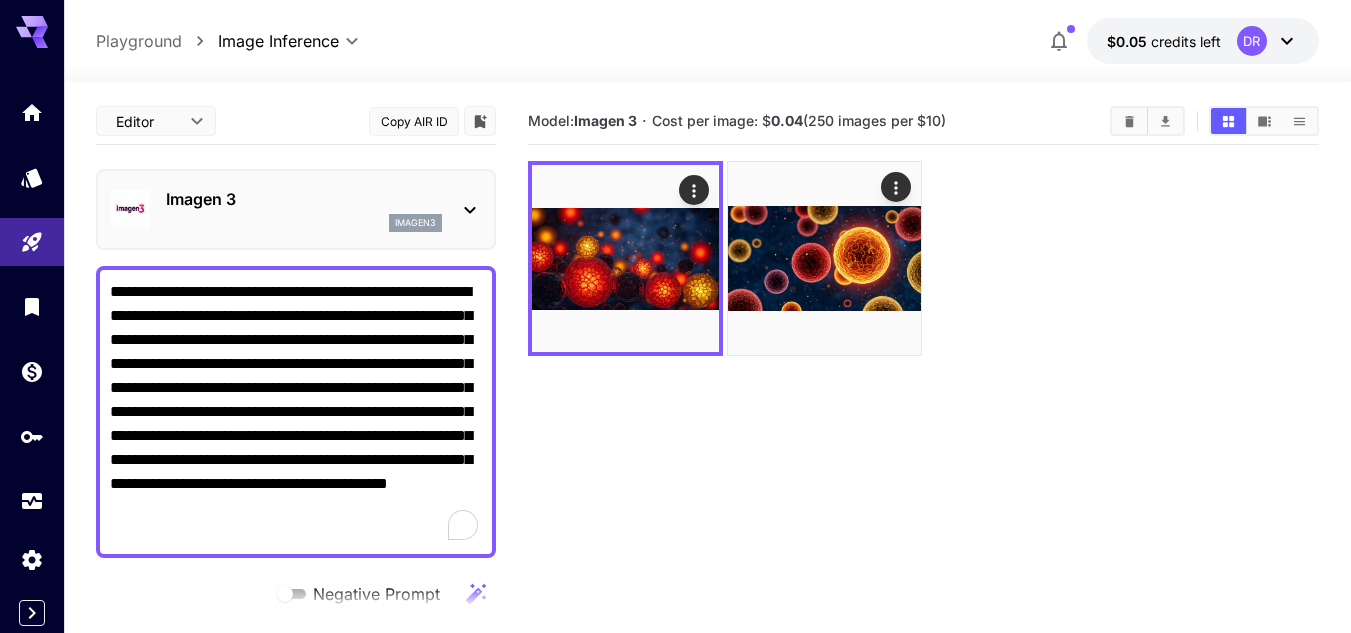type on "**********" 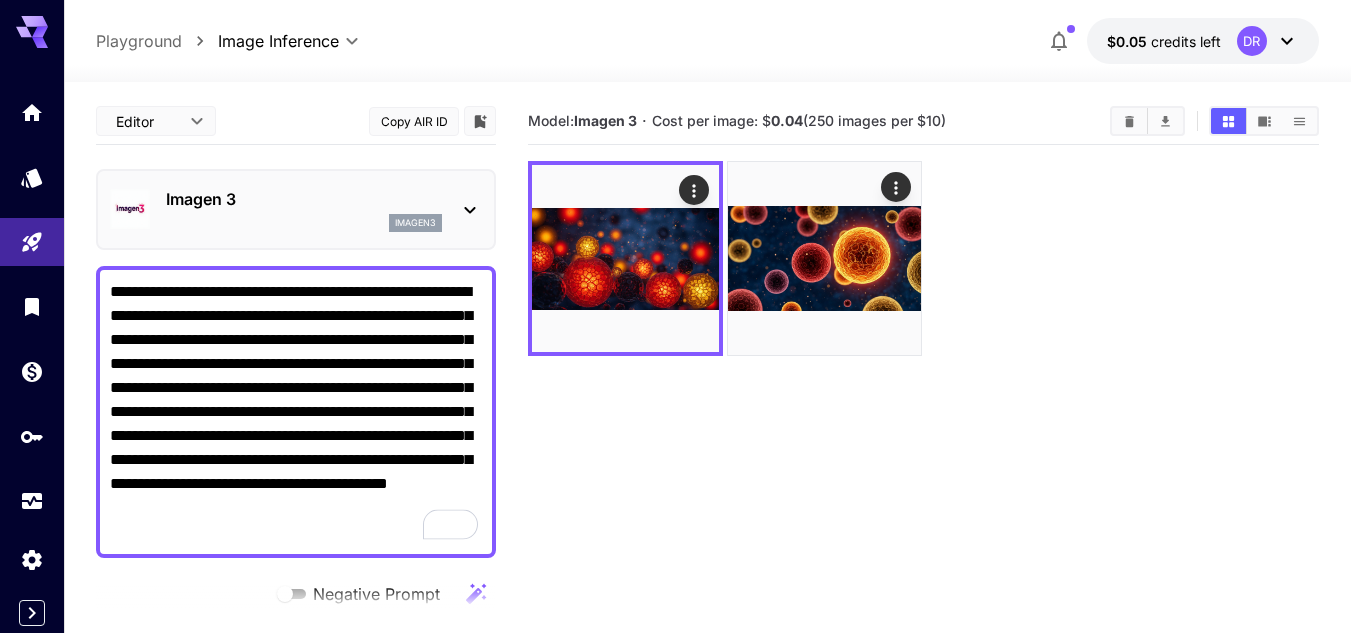 drag, startPoint x: 269, startPoint y: 534, endPoint x: 0, endPoint y: 207, distance: 423.4265 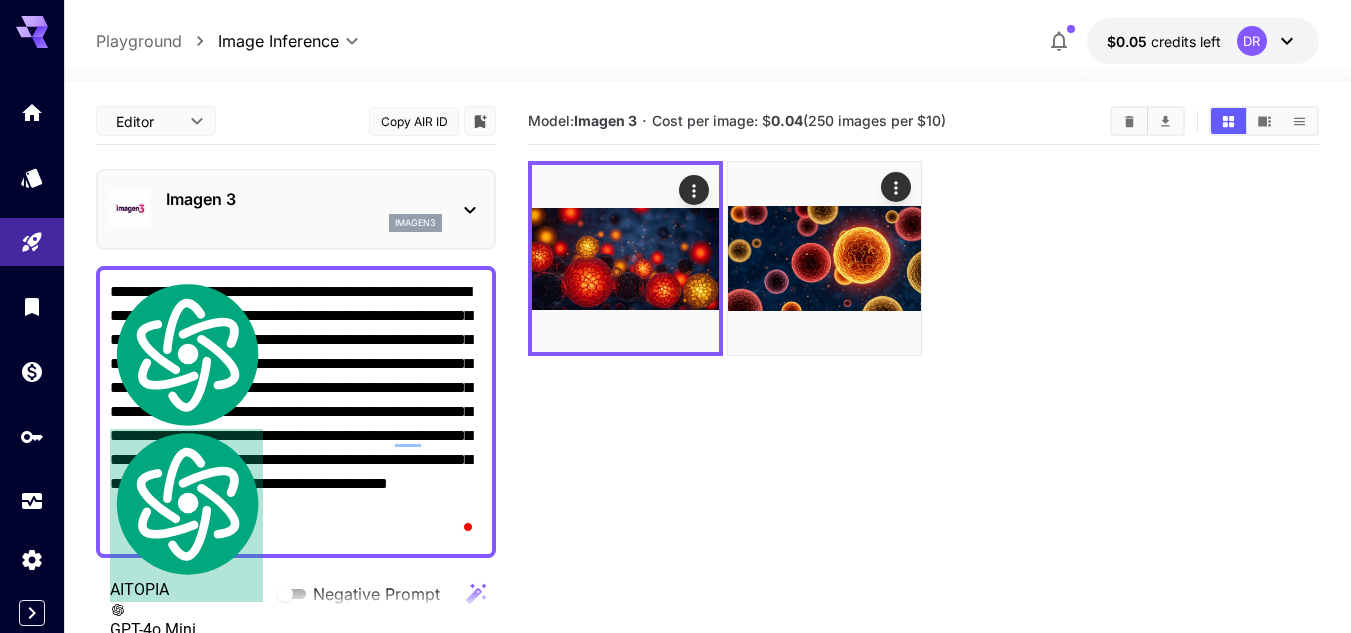type on "**********" 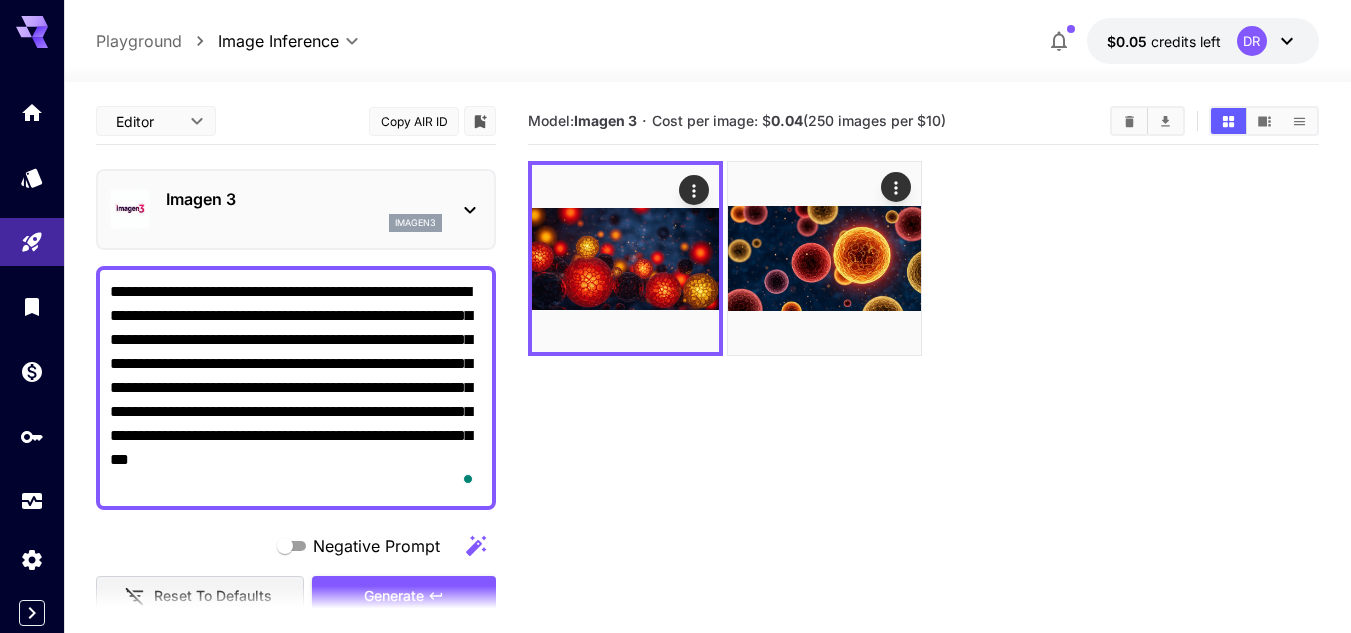 scroll, scrollTop: 0, scrollLeft: 0, axis: both 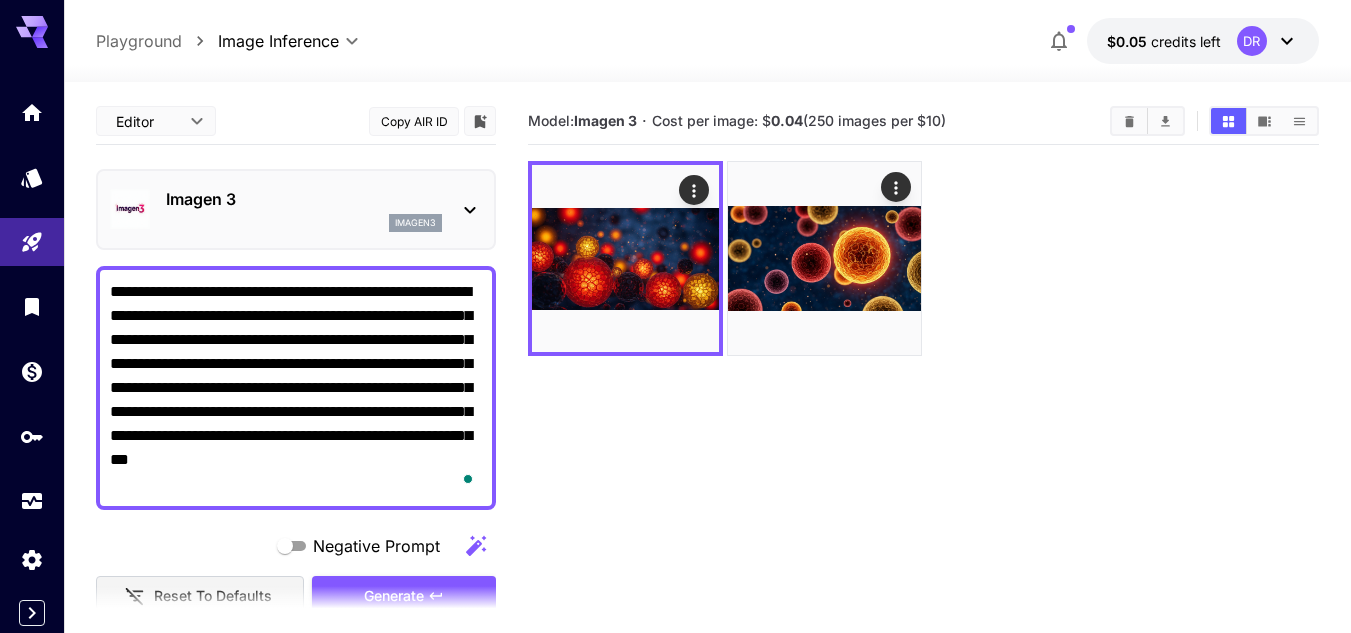 type on "**********" 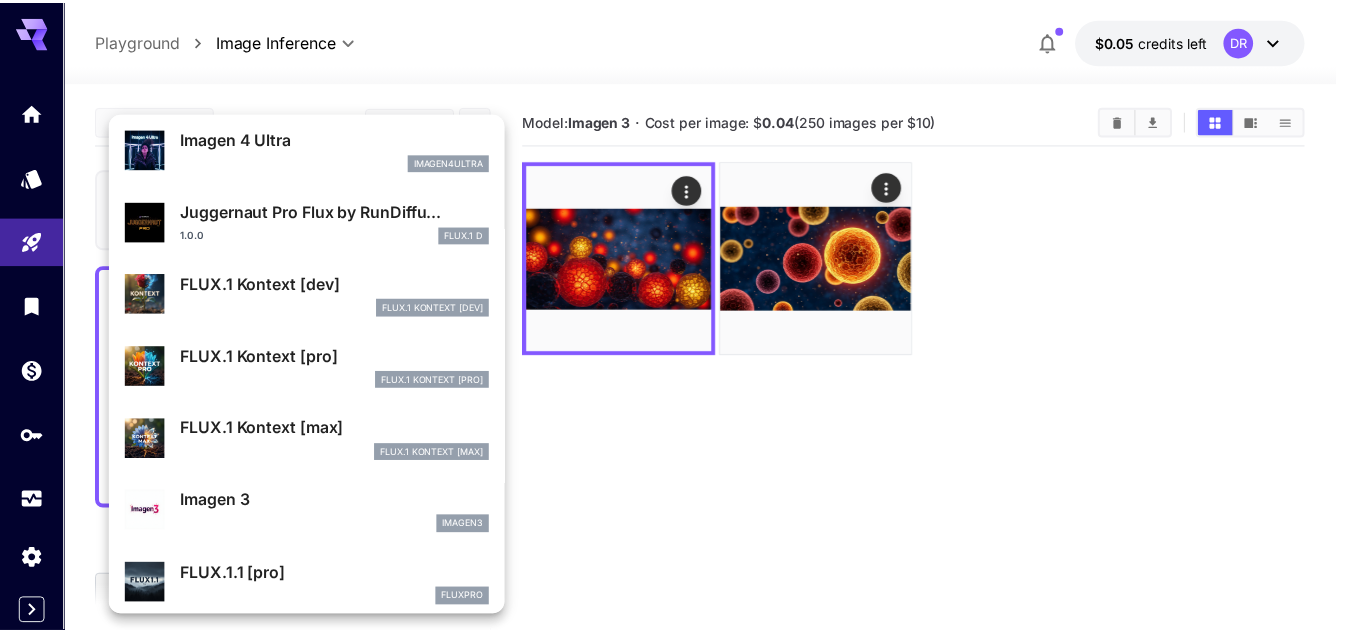 scroll, scrollTop: 700, scrollLeft: 0, axis: vertical 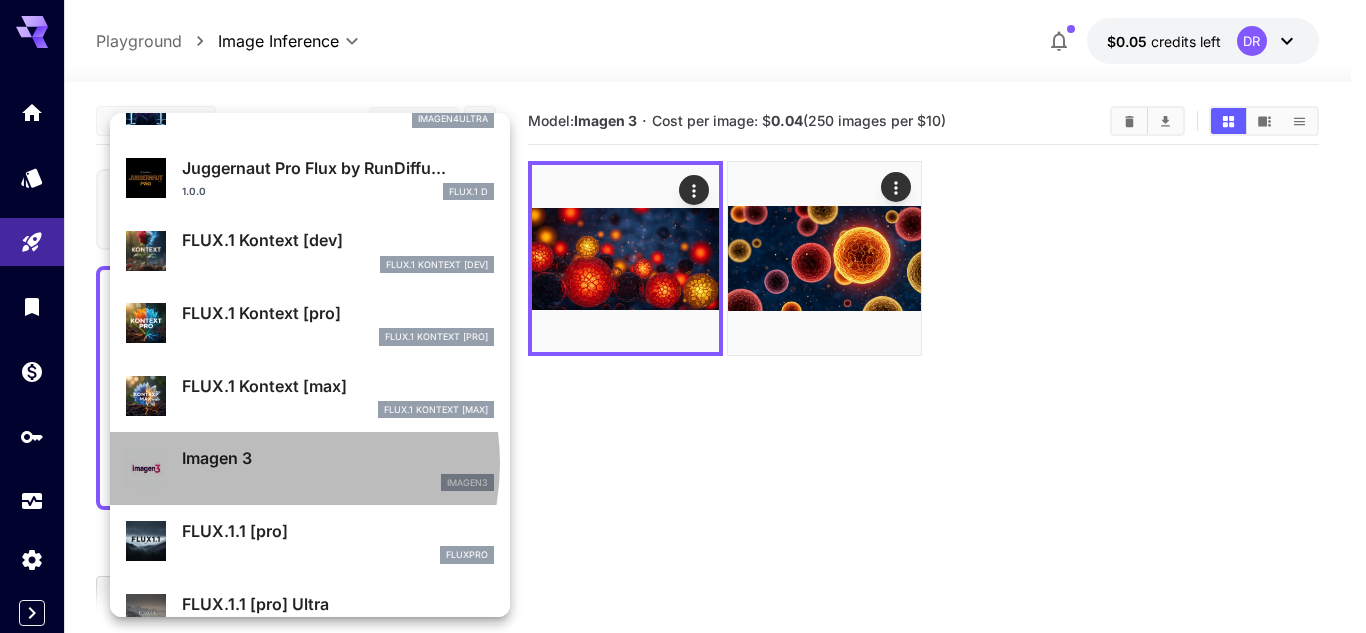 click on "Imagen 3" at bounding box center [338, 458] 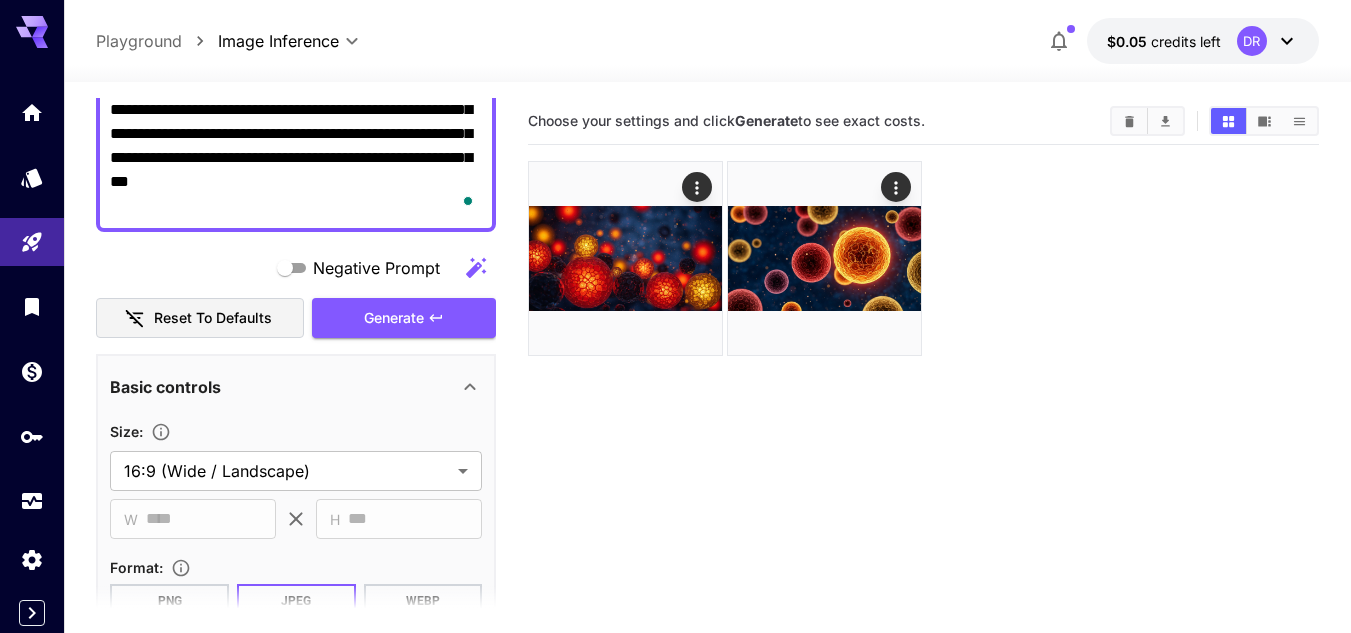 scroll, scrollTop: 300, scrollLeft: 0, axis: vertical 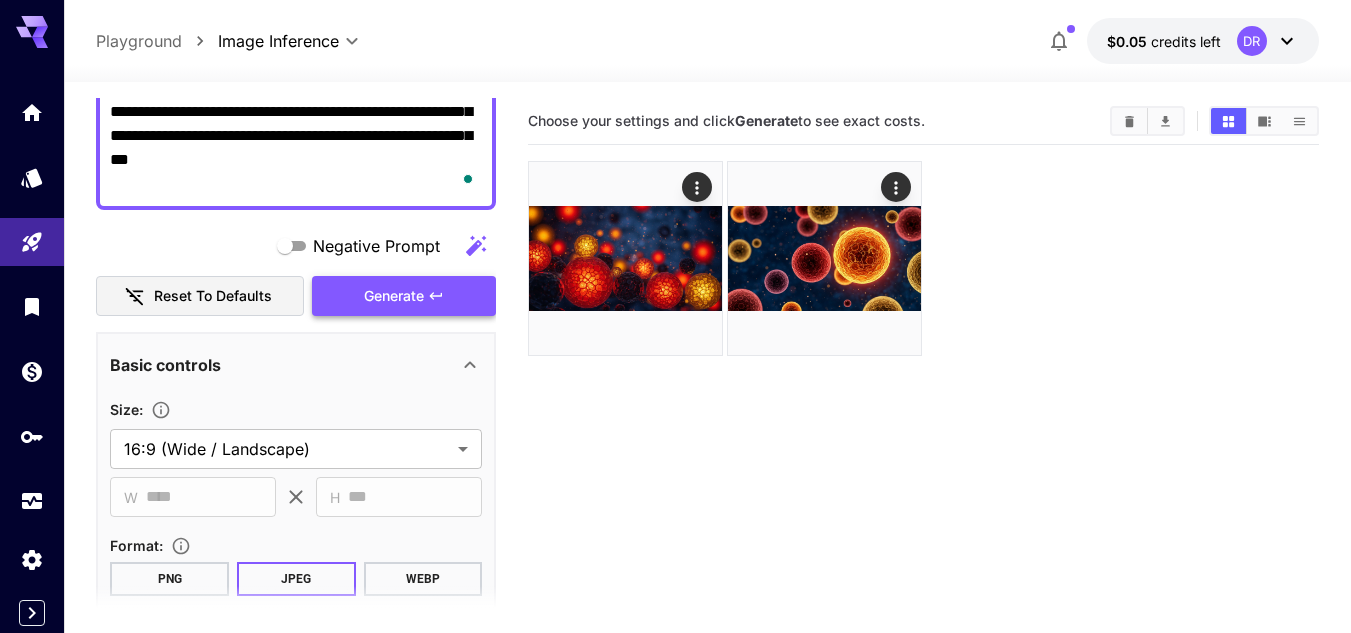 click on "Generate" at bounding box center (394, 296) 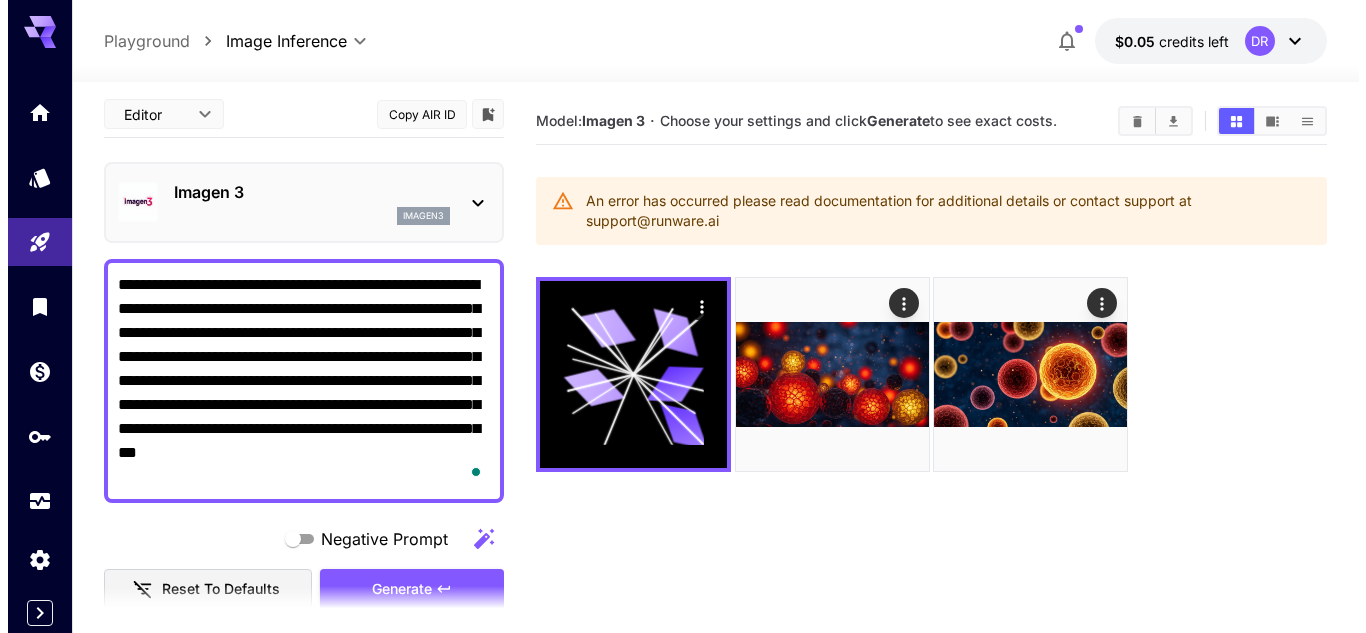 scroll, scrollTop: 0, scrollLeft: 0, axis: both 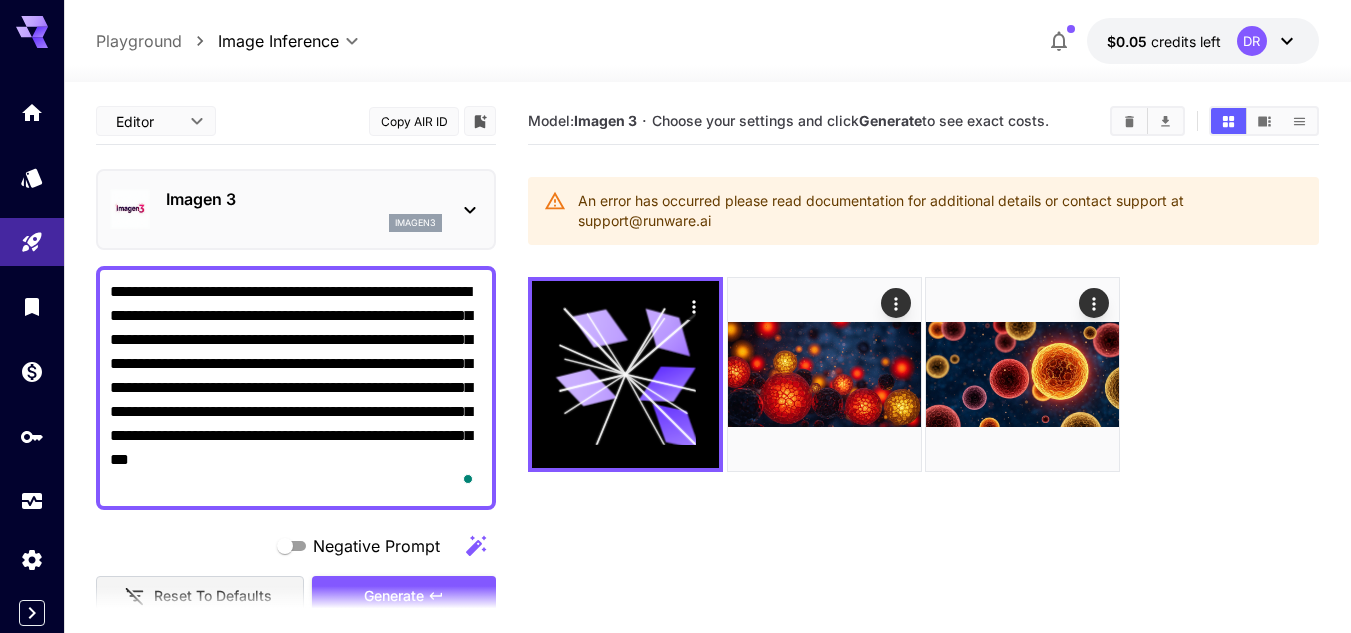 click 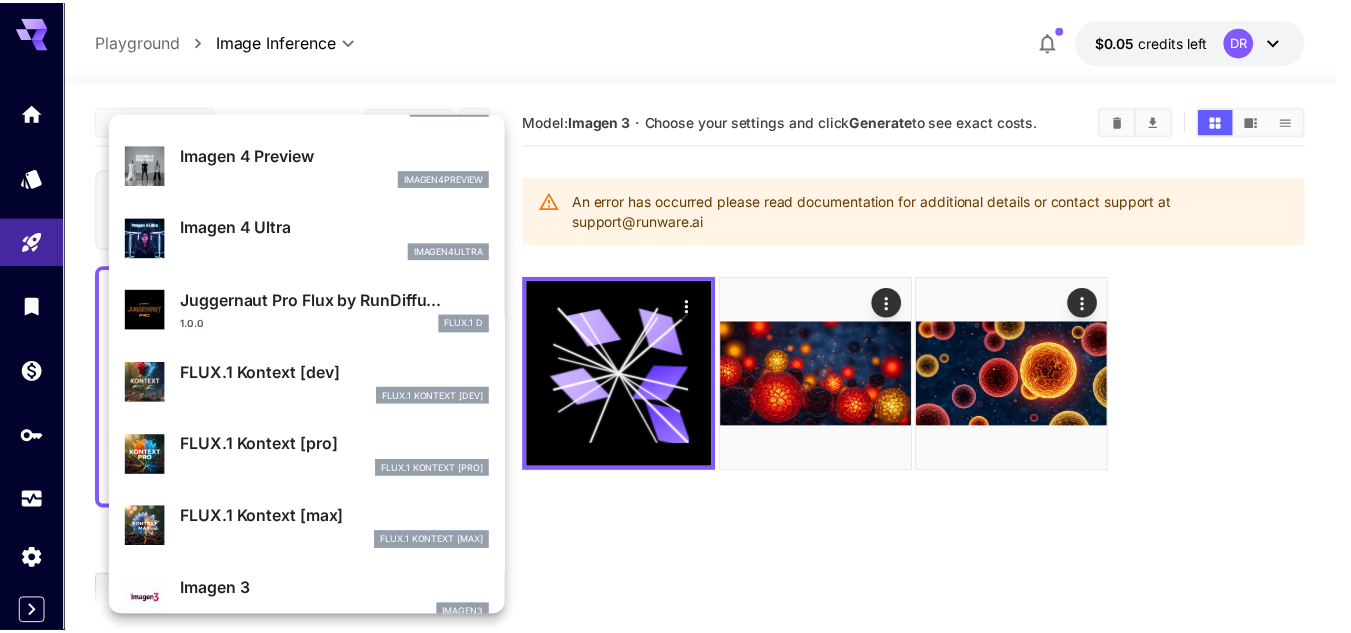scroll, scrollTop: 600, scrollLeft: 0, axis: vertical 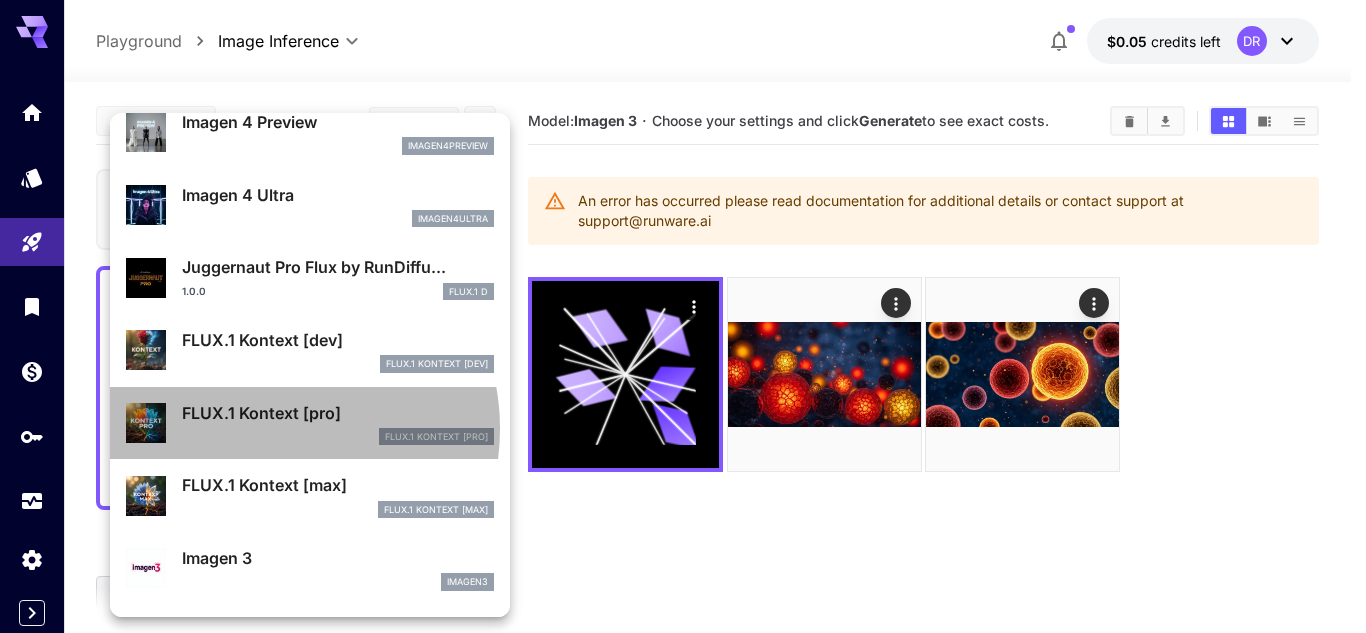 click on "FlUX.1 Kontext [pro]" at bounding box center (338, 437) 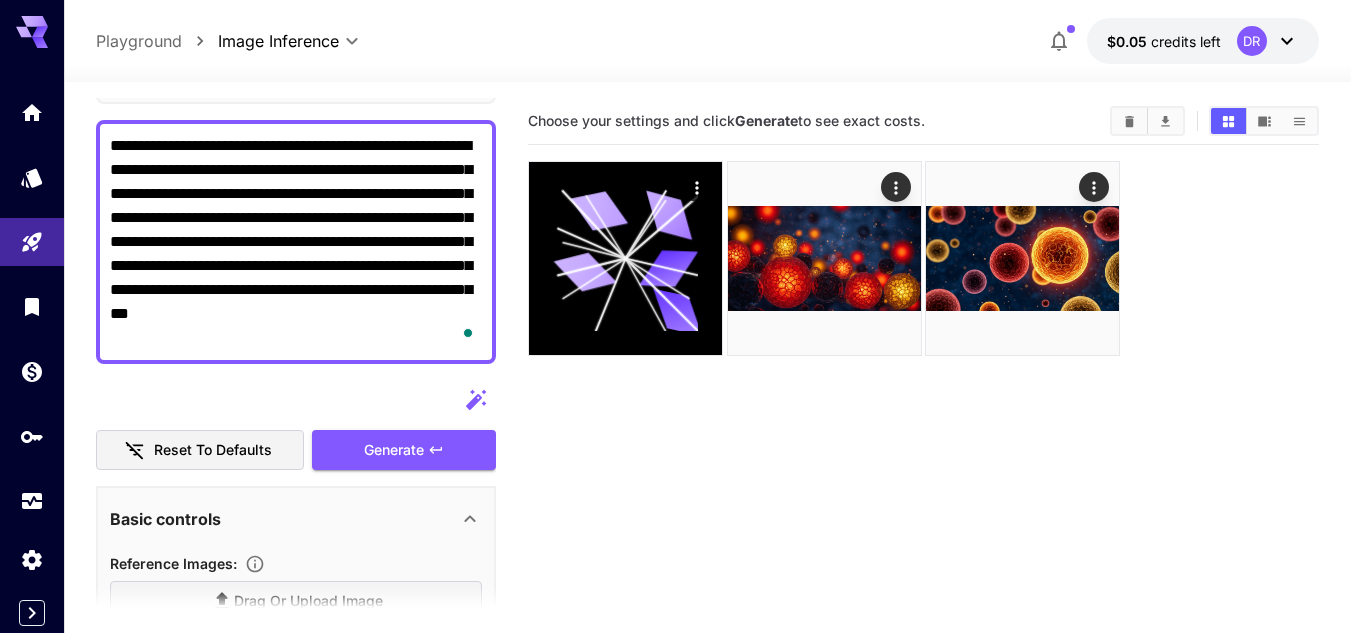 scroll, scrollTop: 200, scrollLeft: 0, axis: vertical 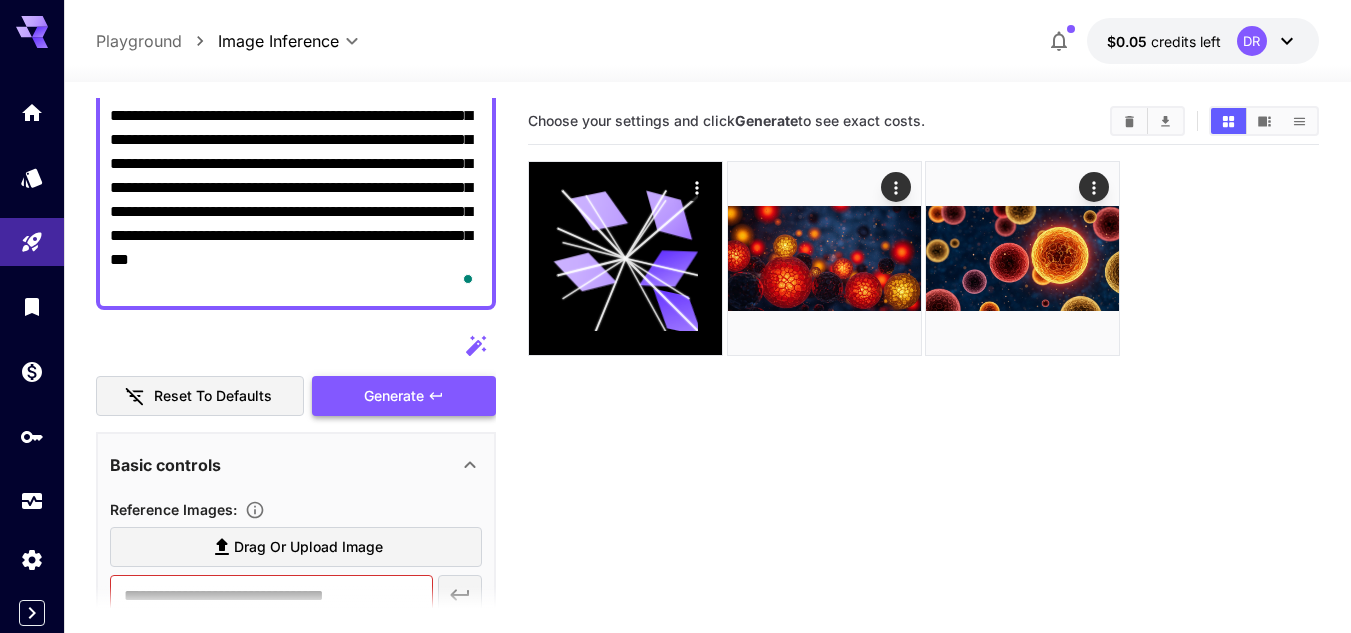 click on "Generate" at bounding box center [394, 396] 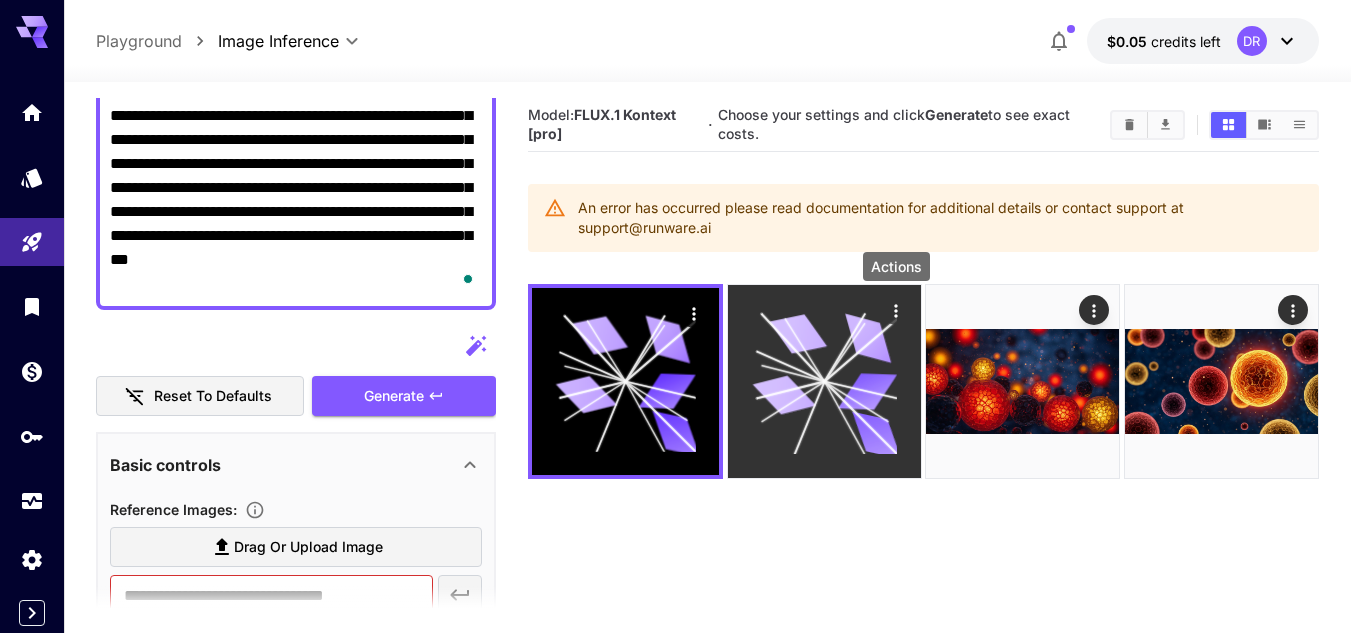 click 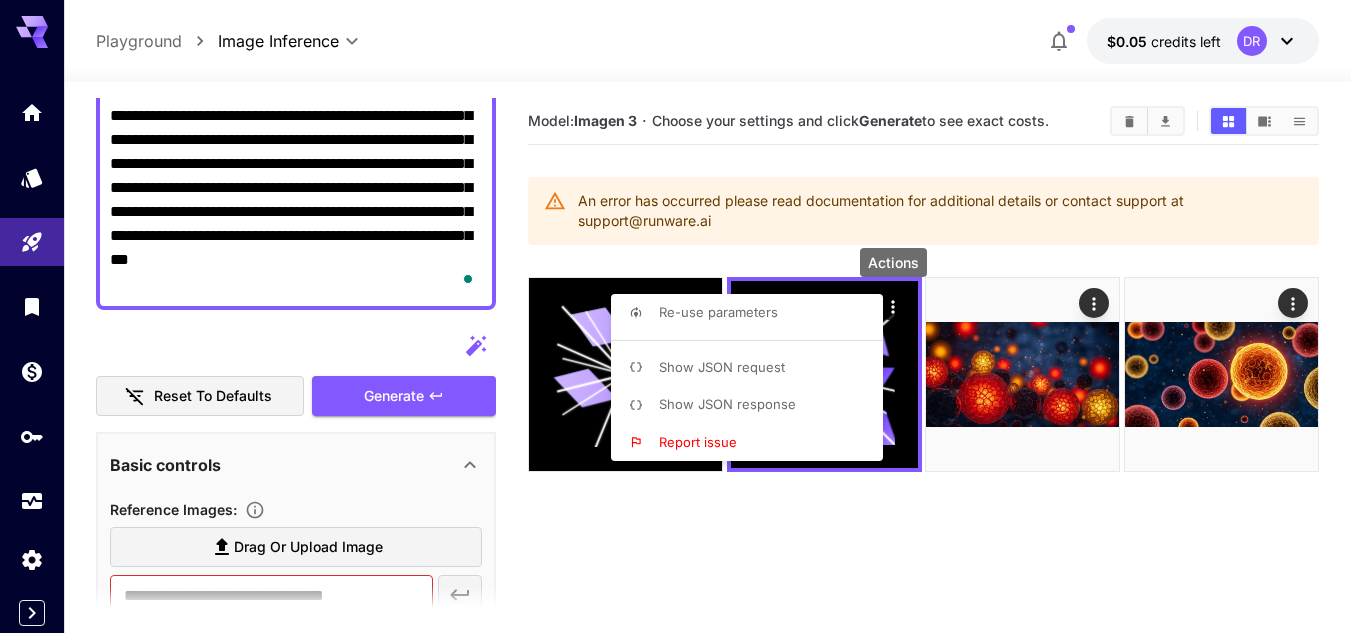 click on "Re-use parameters" at bounding box center [718, 312] 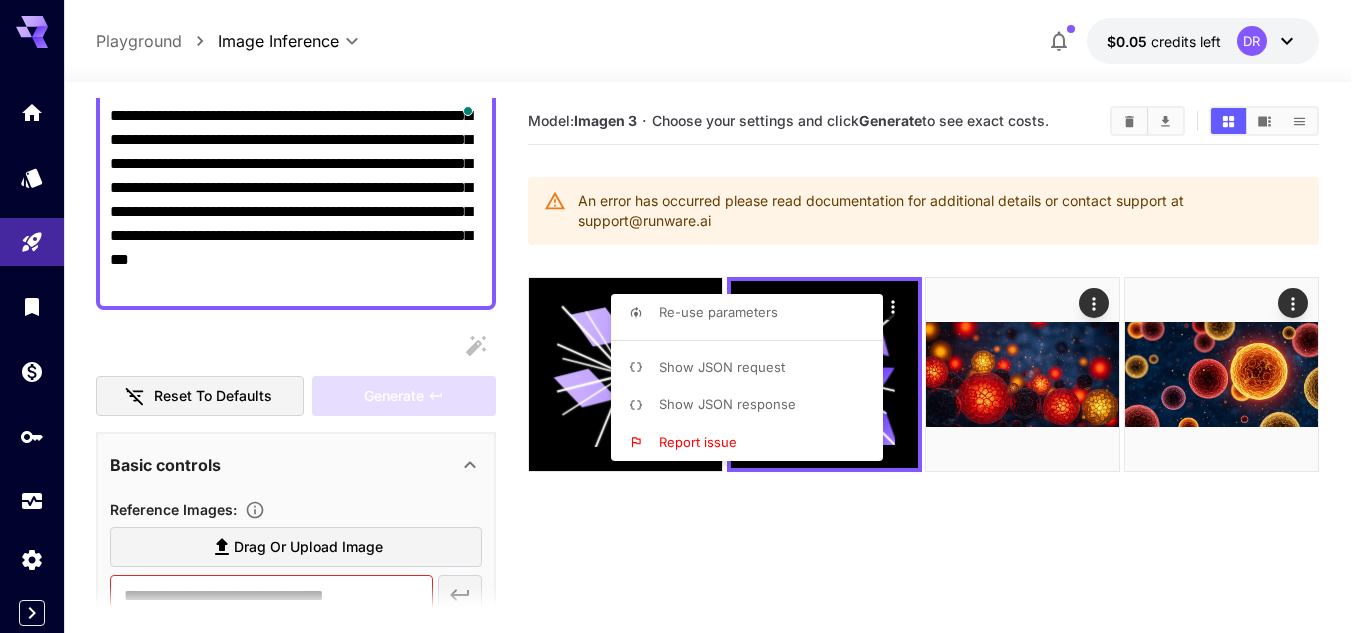 type 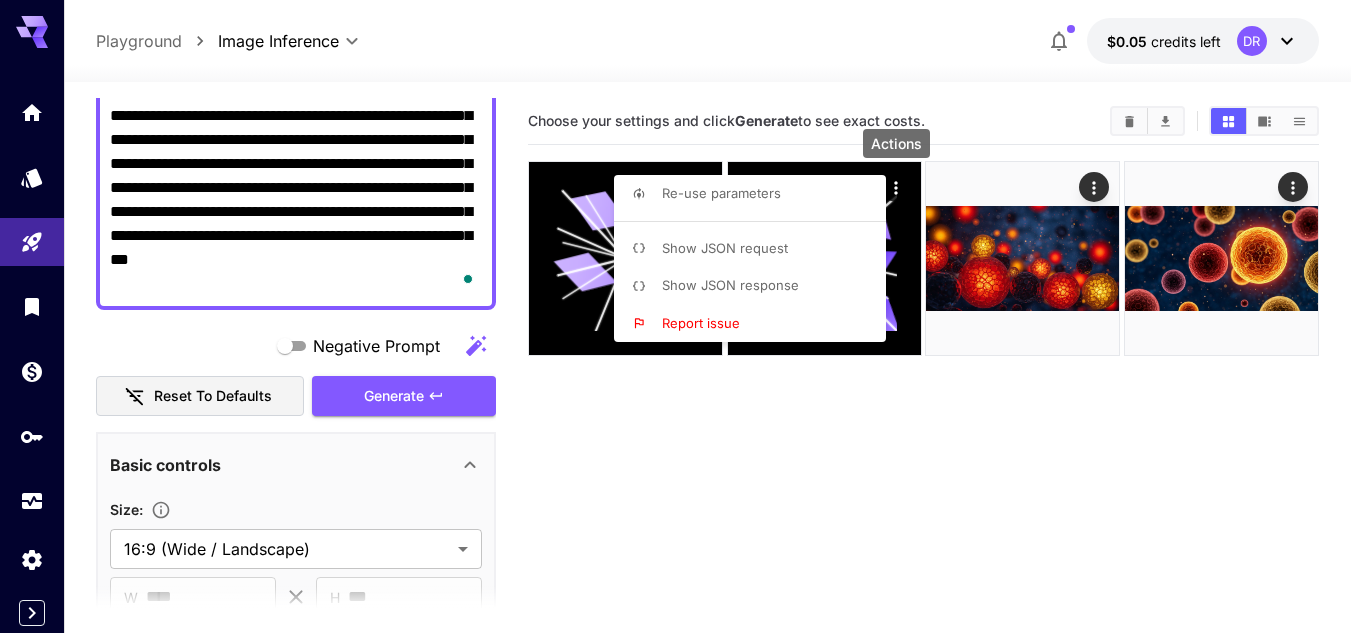 click at bounding box center (683, 316) 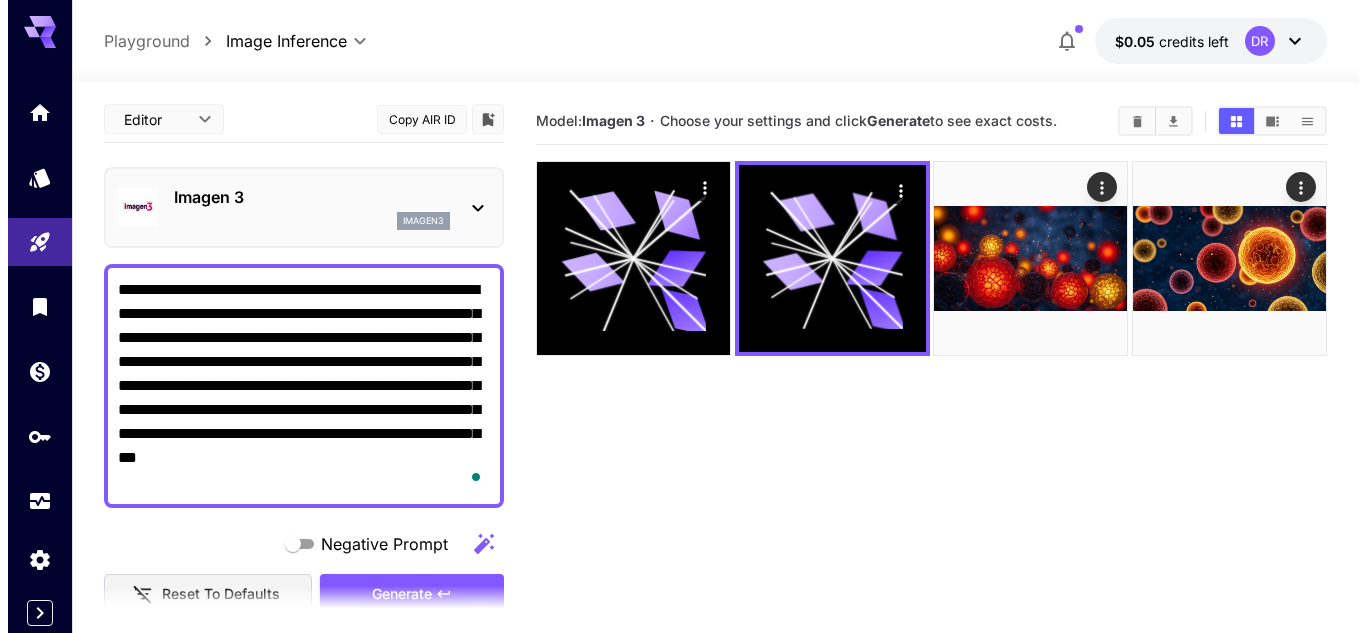 scroll, scrollTop: 0, scrollLeft: 0, axis: both 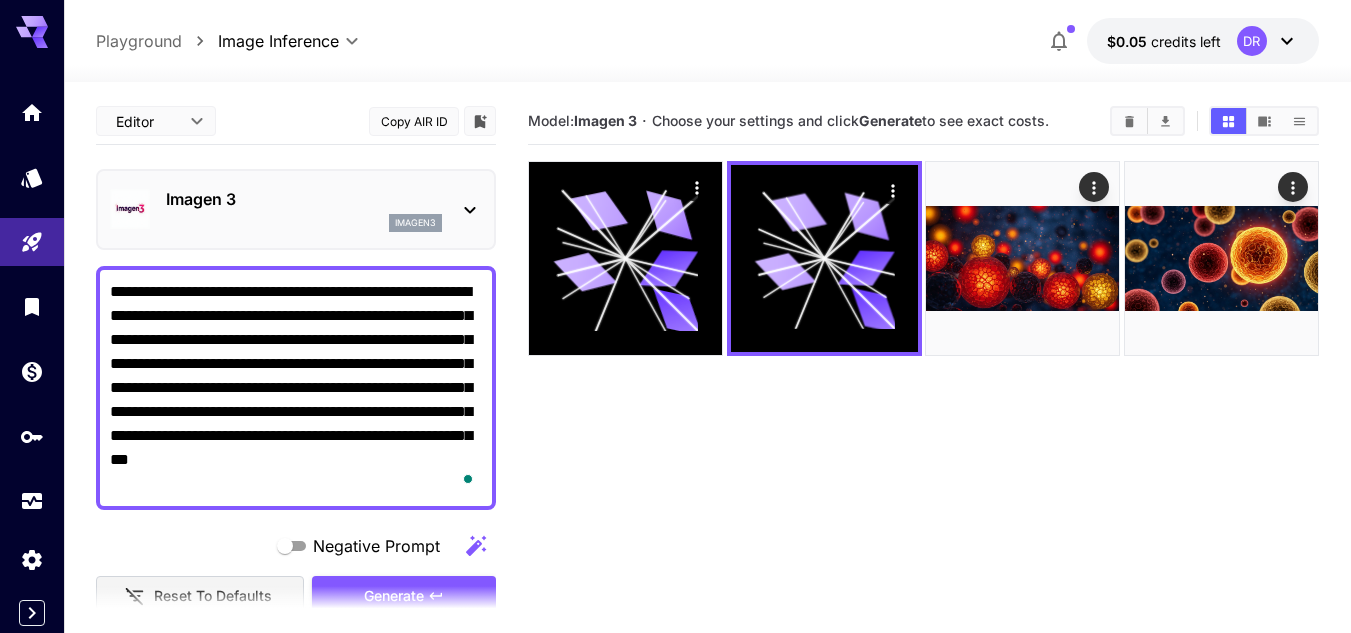 click 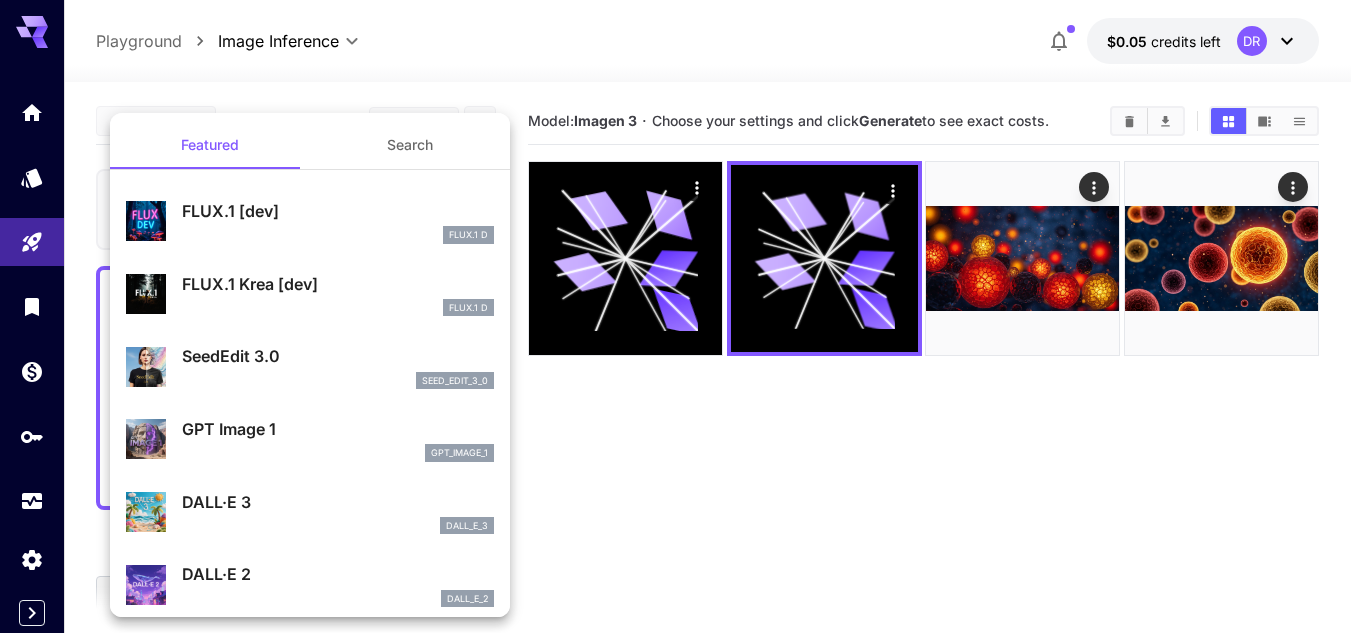 click at bounding box center [683, 316] 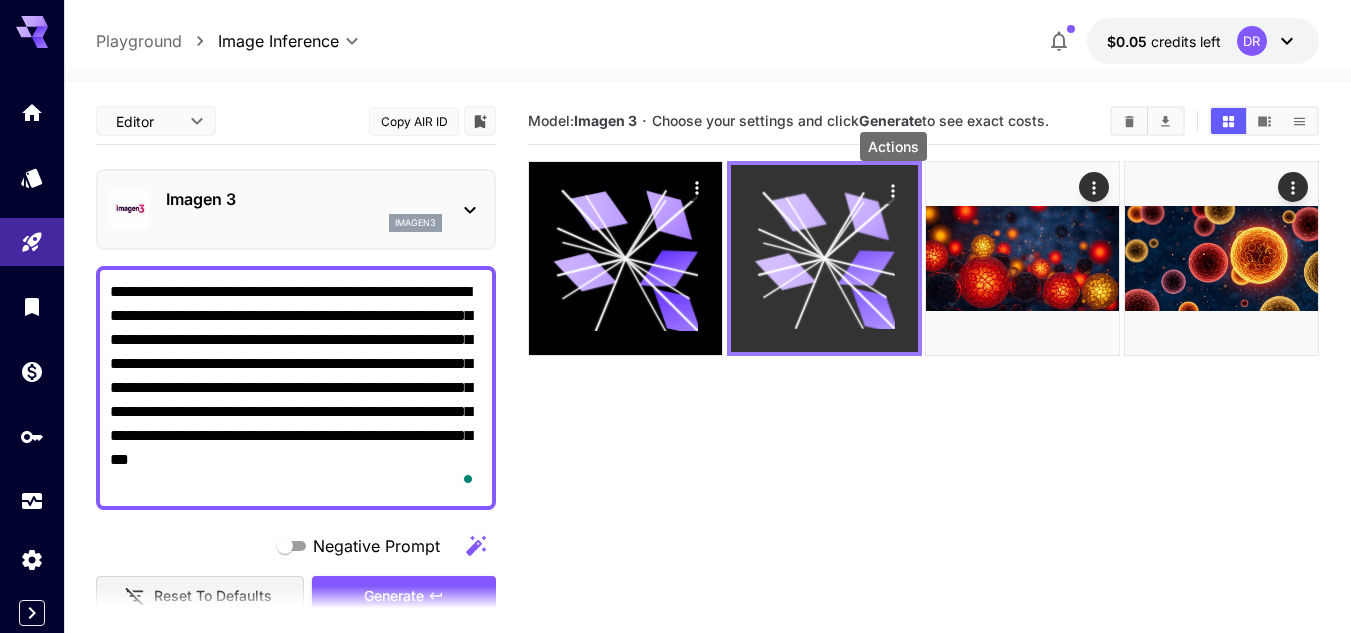 click 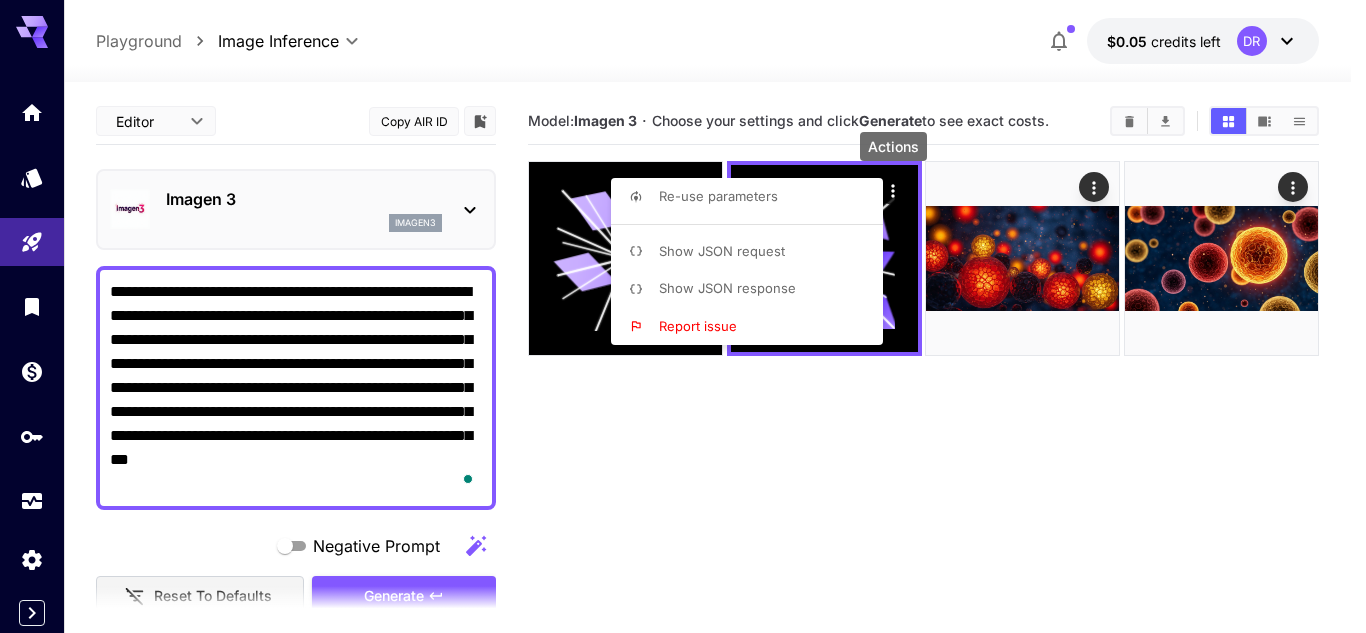 click at bounding box center [683, 316] 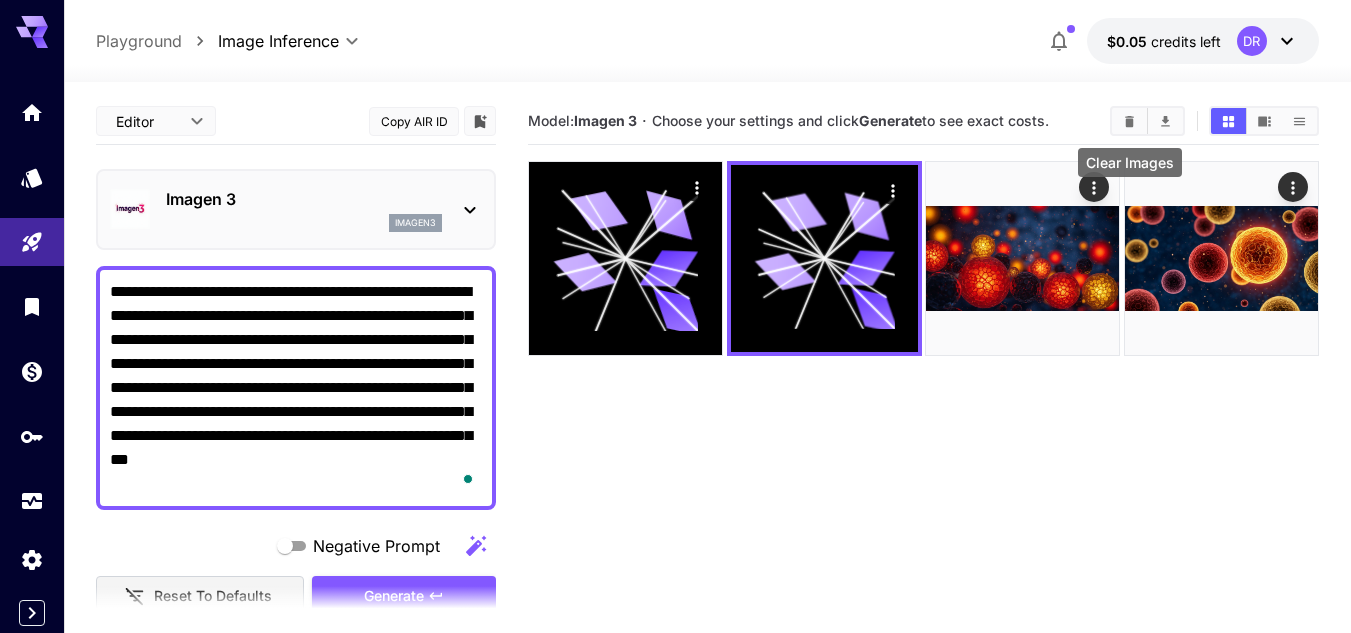 click 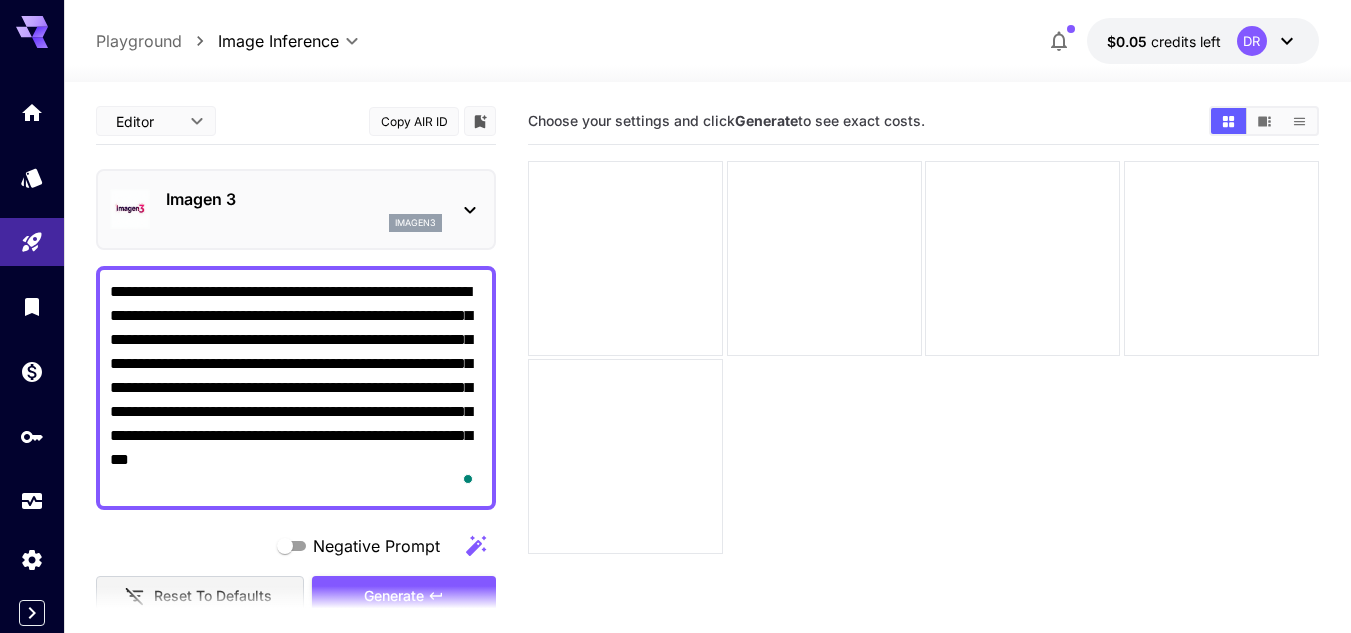 click 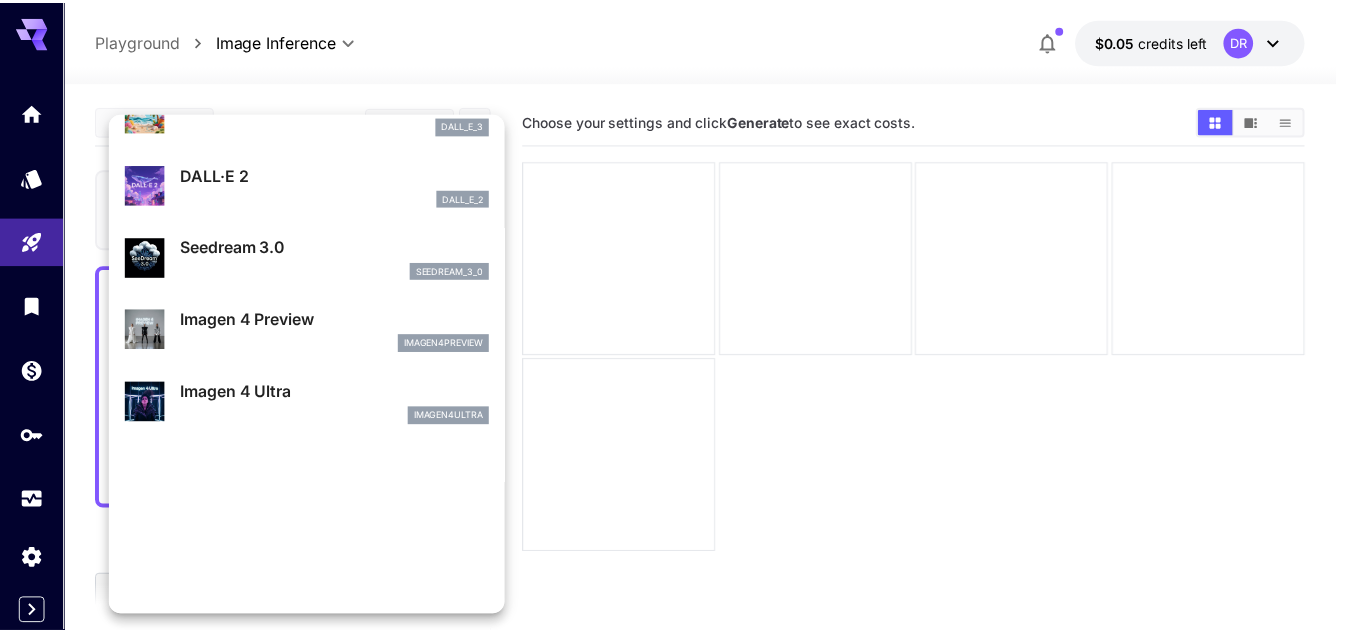 scroll, scrollTop: 401, scrollLeft: 0, axis: vertical 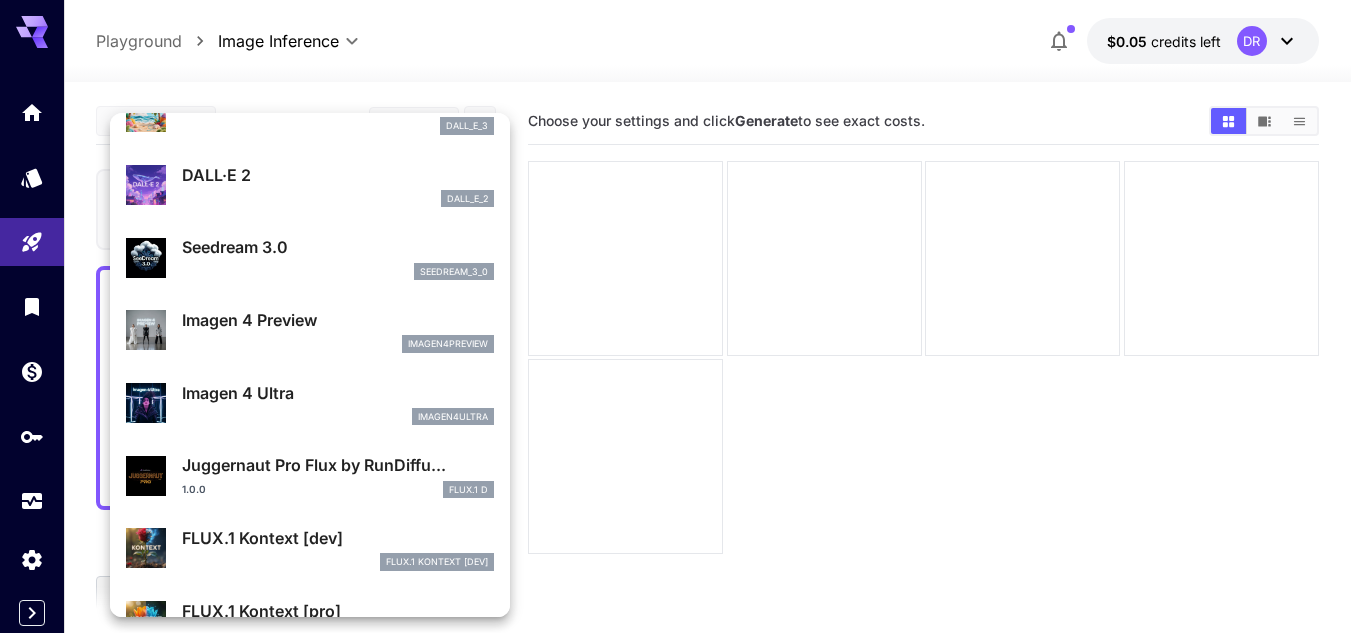 click on "Imagen 4 Ultra" at bounding box center (338, 393) 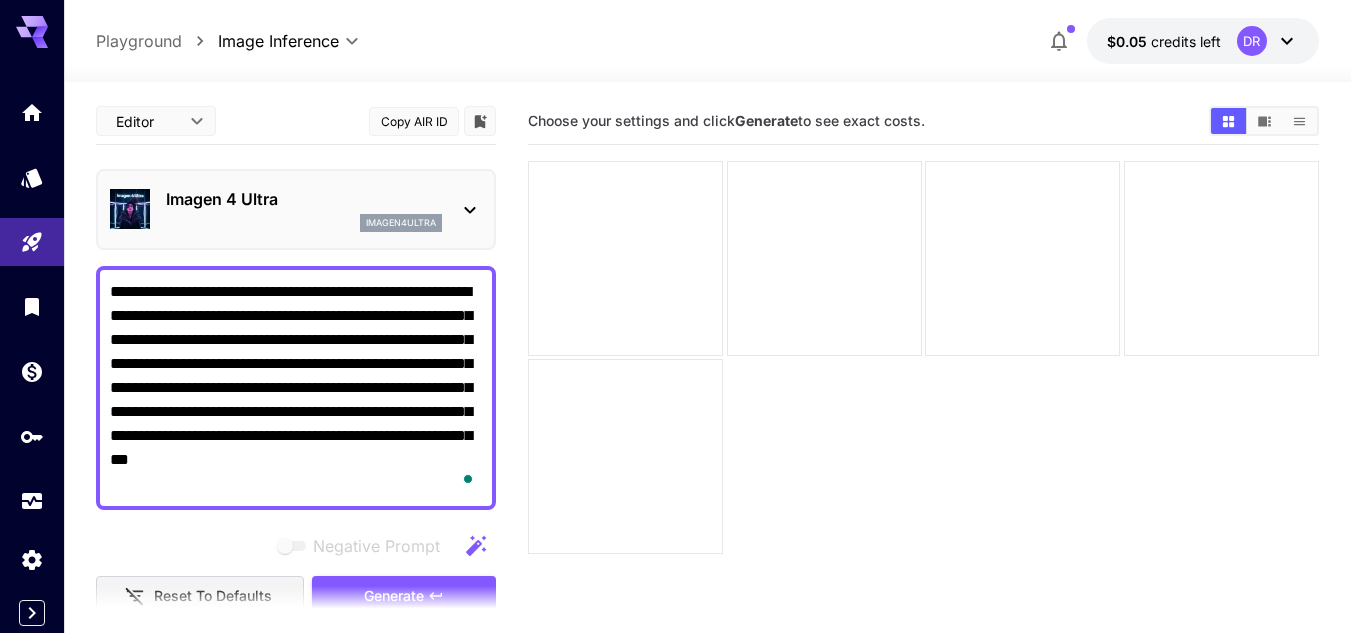 click on "**********" at bounding box center (296, 607) 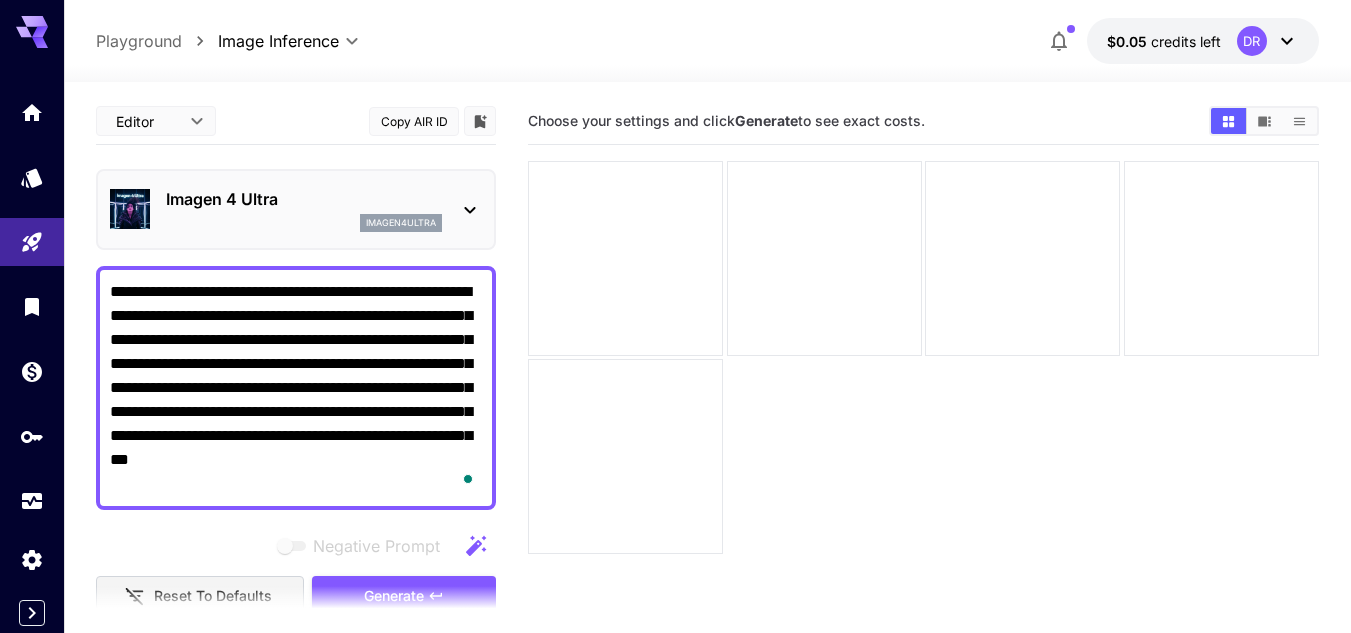 click on "**********" at bounding box center [707, 422] 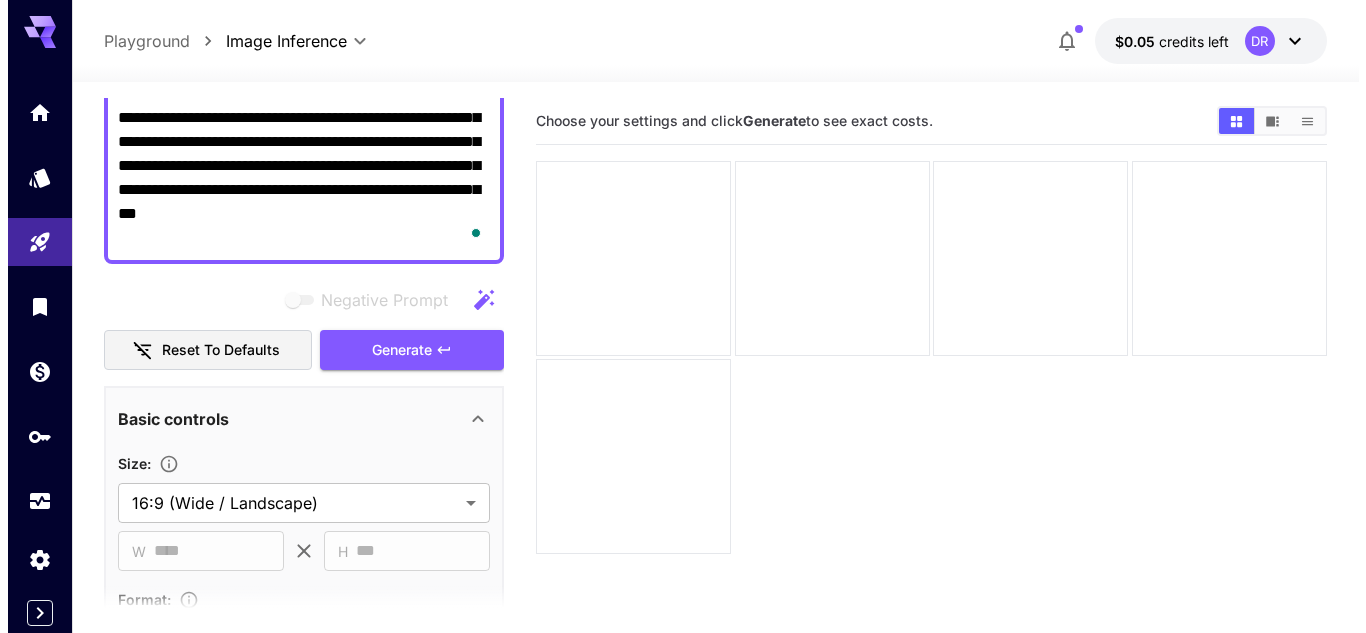 scroll, scrollTop: 300, scrollLeft: 0, axis: vertical 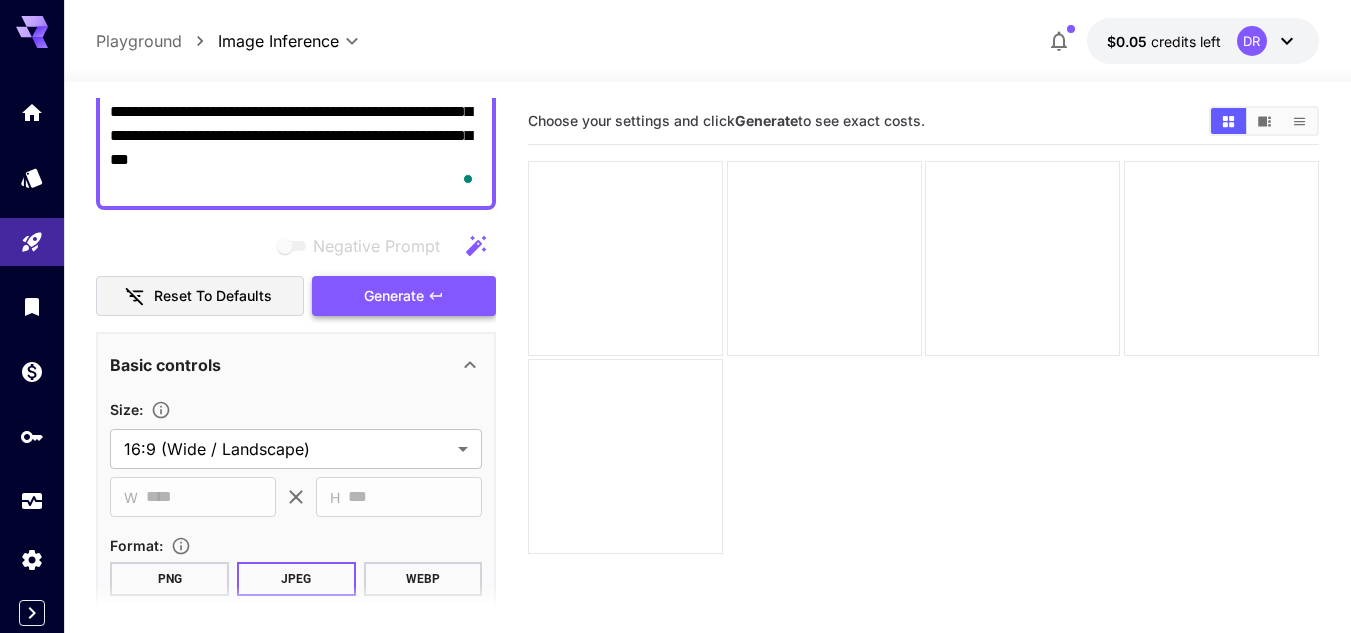 click on "Generate" at bounding box center (394, 296) 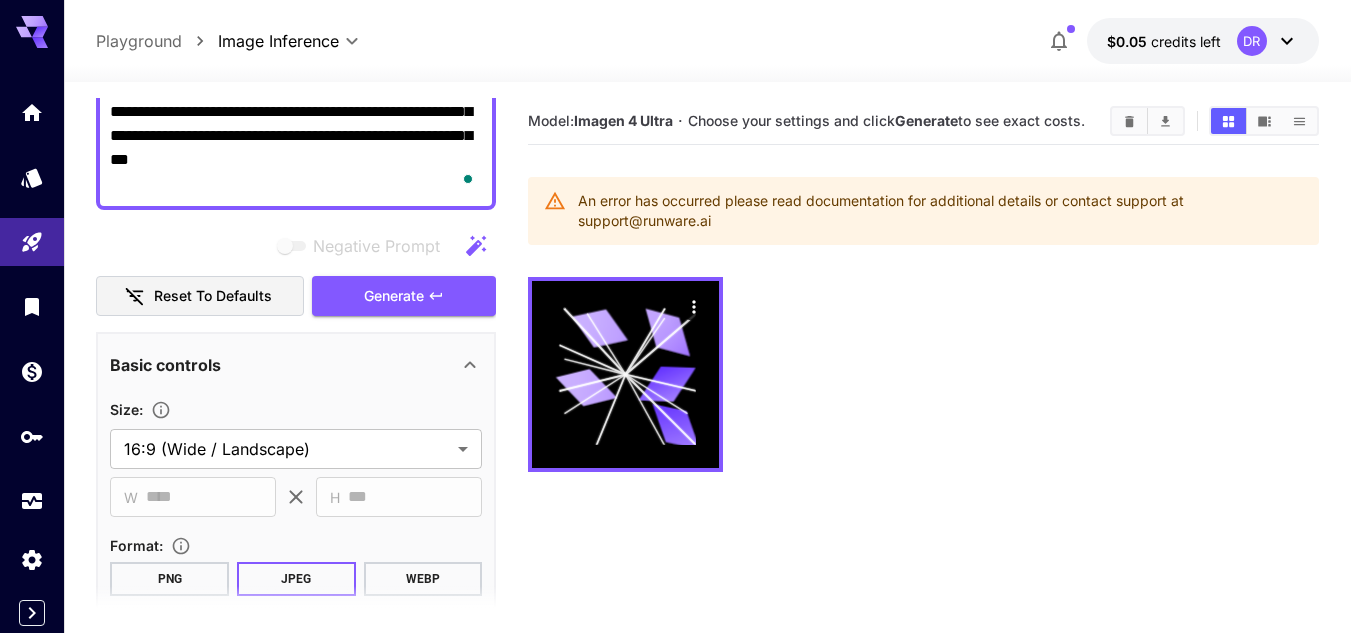 click on "credits left" at bounding box center [1186, 41] 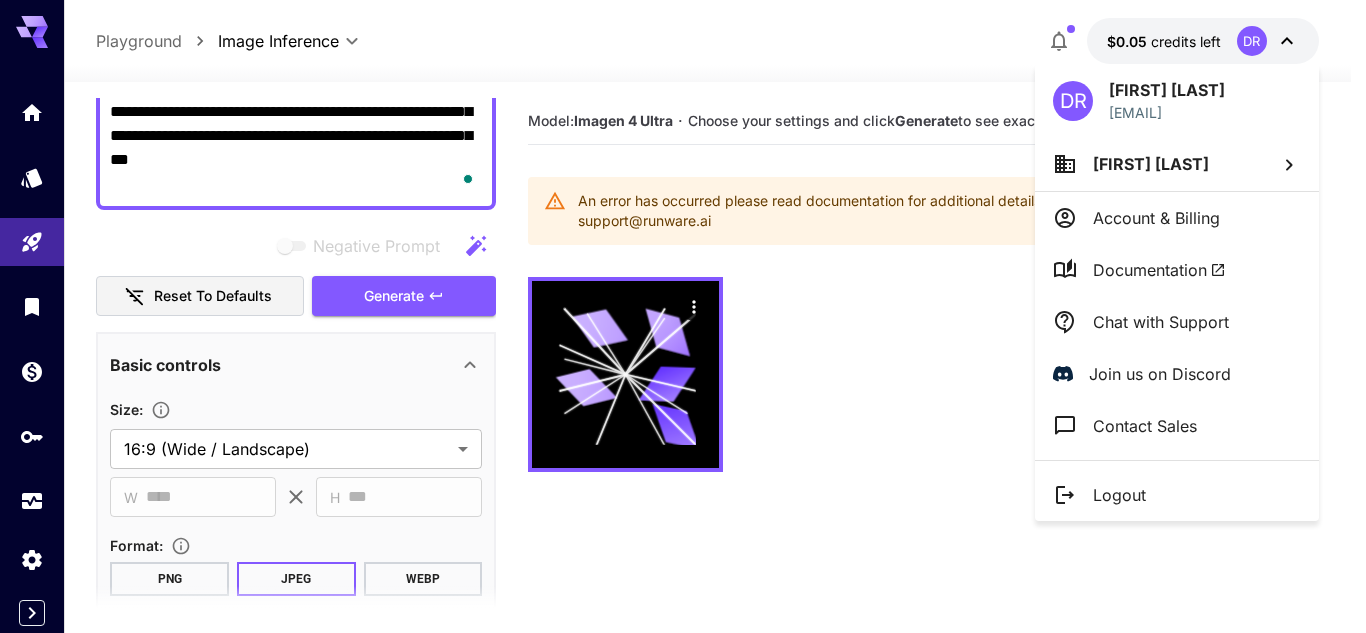 click on "David Roy" at bounding box center (1177, 164) 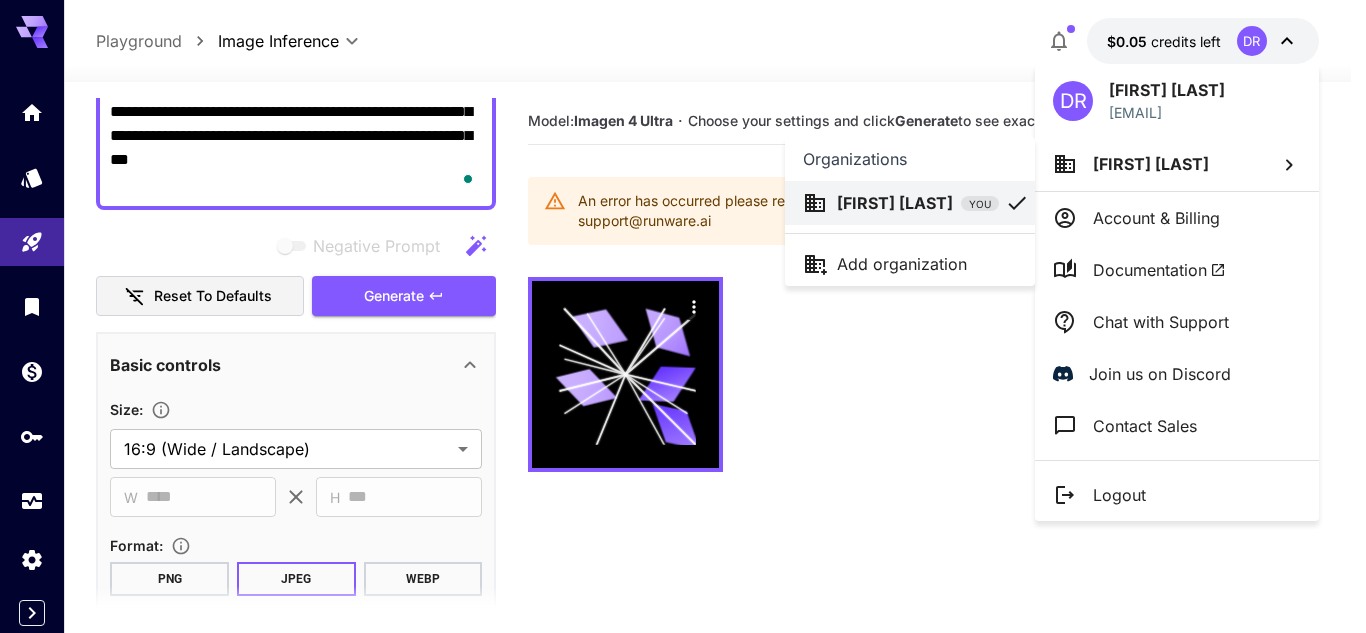 click at bounding box center [683, 316] 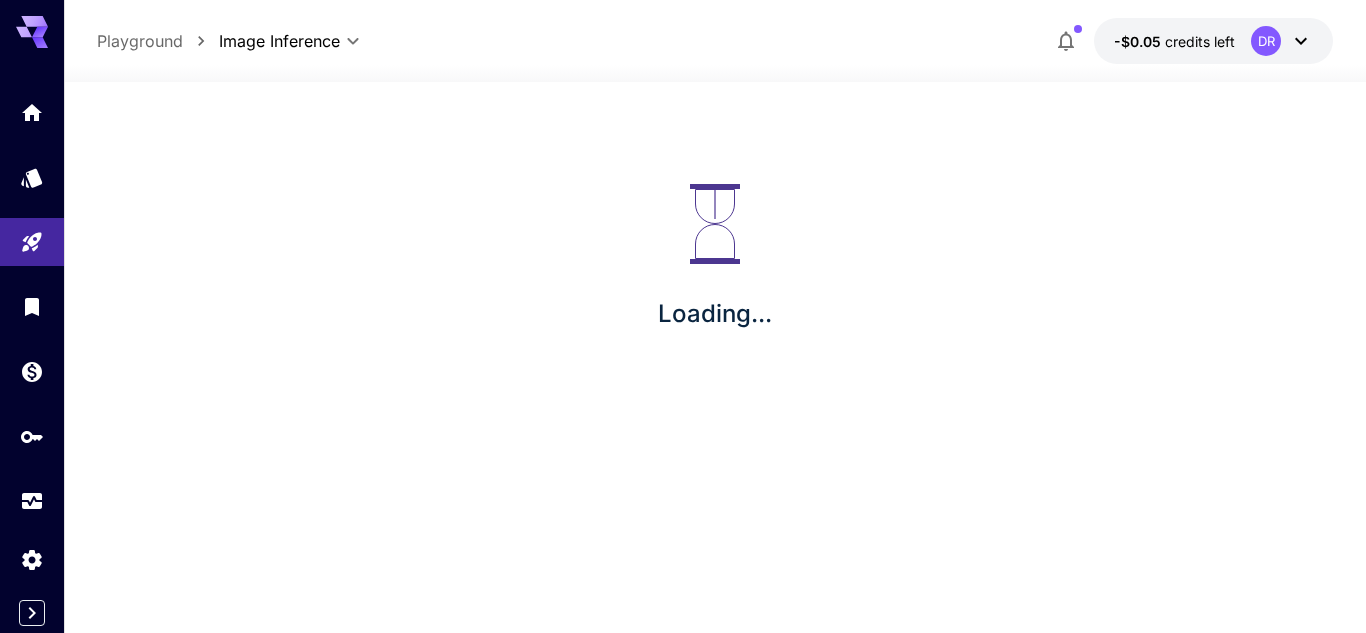 scroll, scrollTop: 0, scrollLeft: 0, axis: both 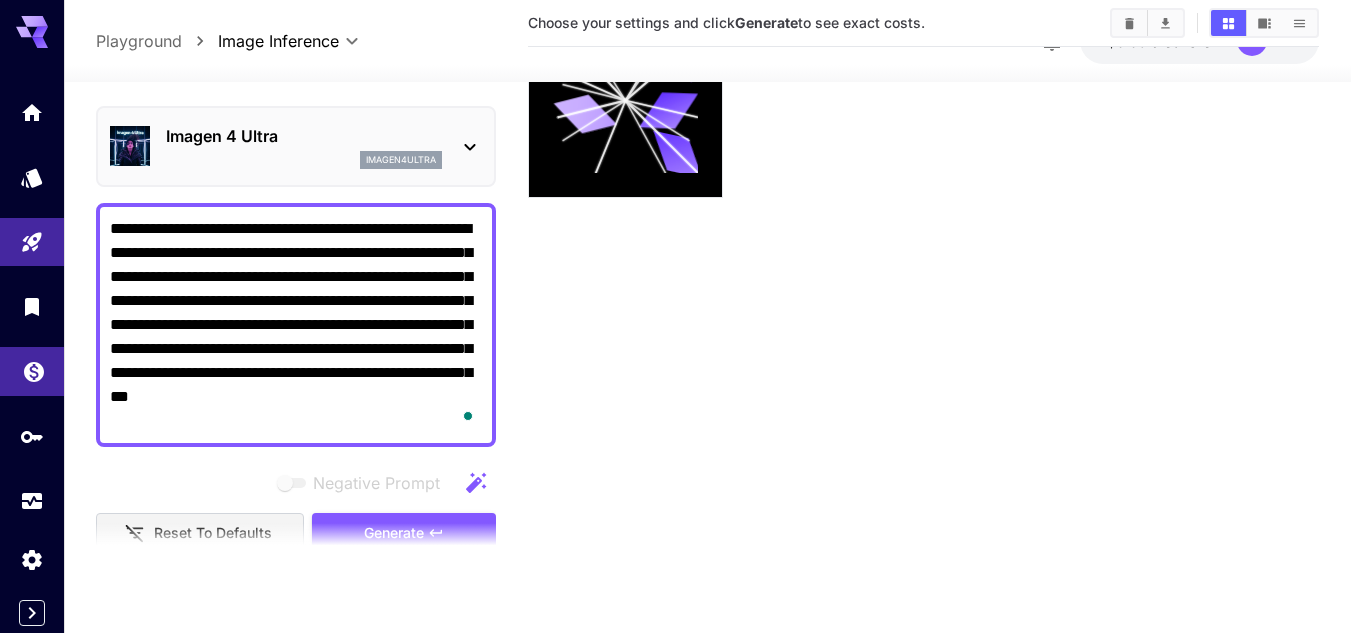 click at bounding box center (32, 371) 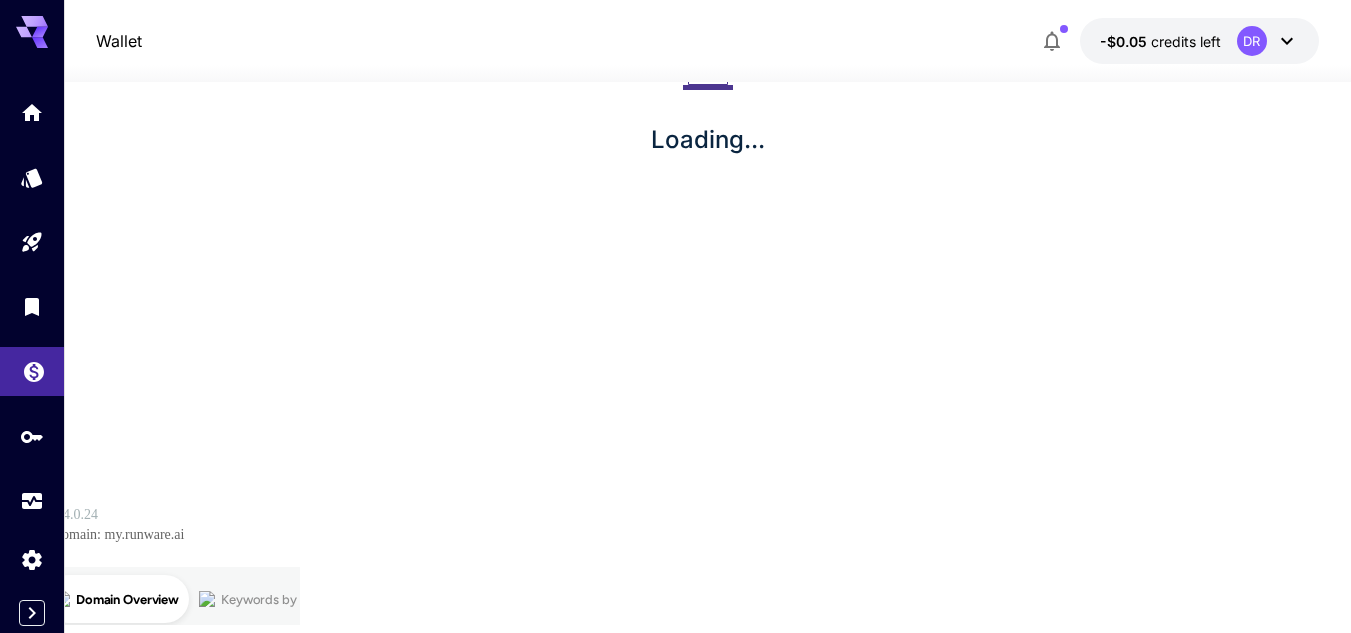 scroll, scrollTop: 0, scrollLeft: 0, axis: both 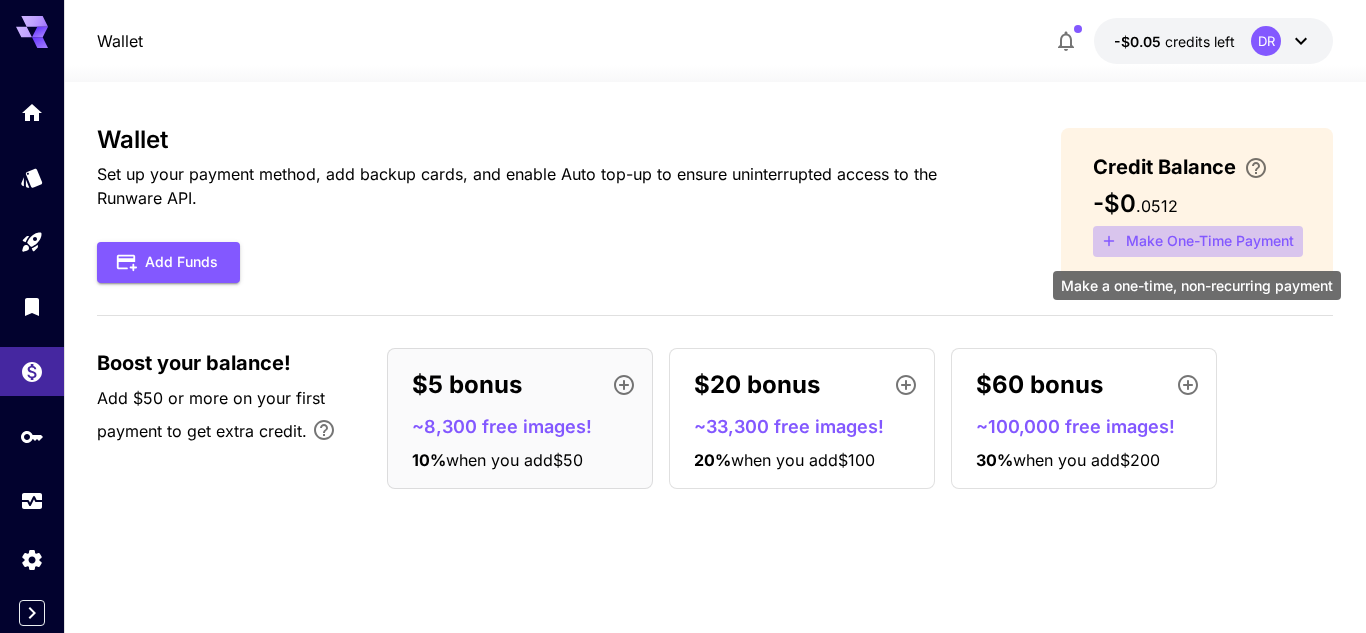 click on "Make One-Time Payment" at bounding box center [1198, 241] 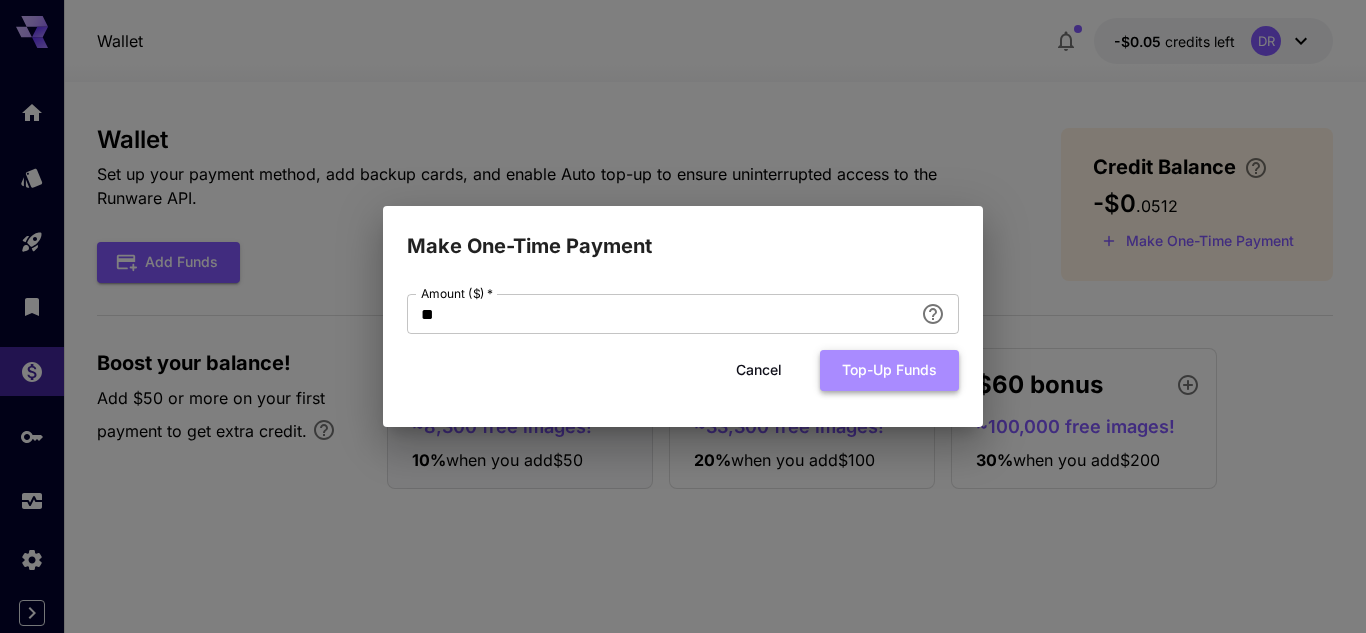 click on "Top-up funds" at bounding box center [889, 370] 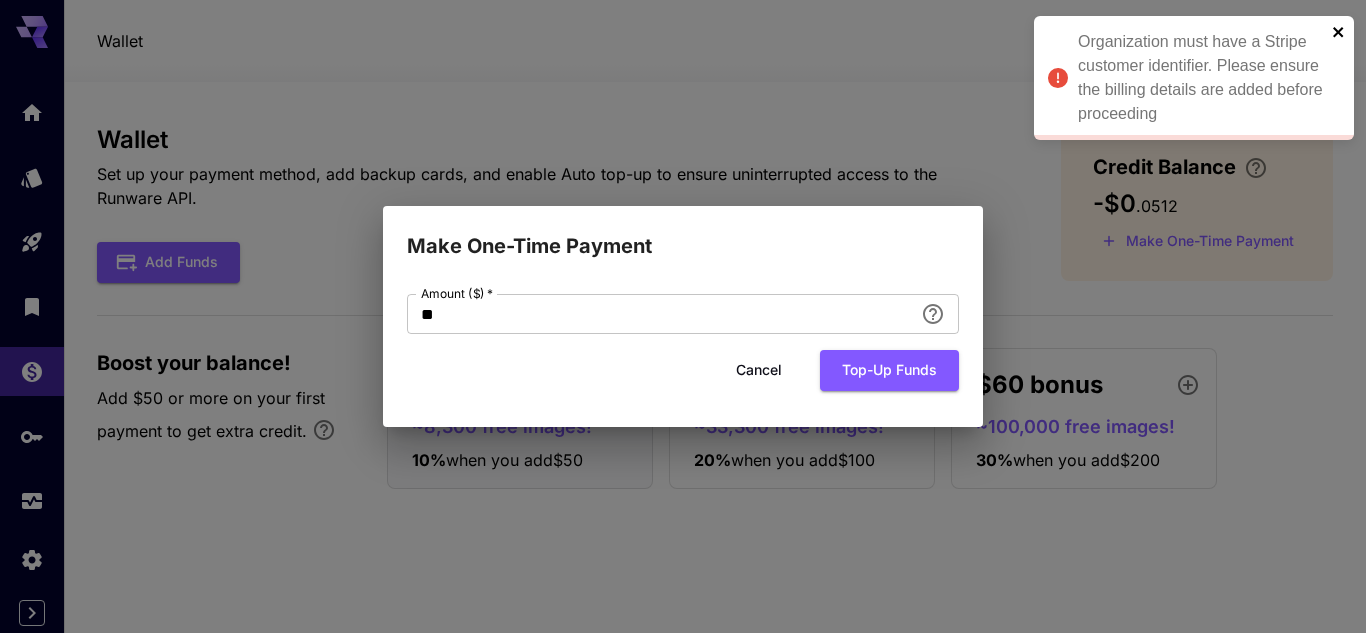 click 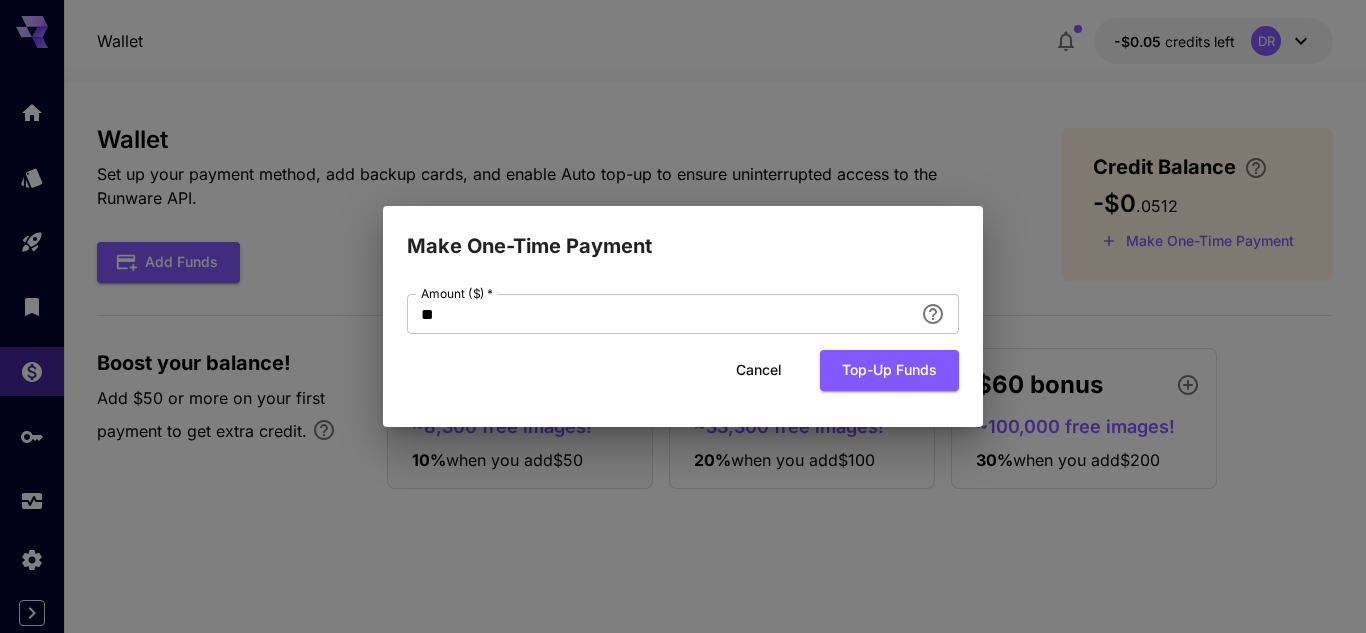 click on "Cancel" at bounding box center [759, 370] 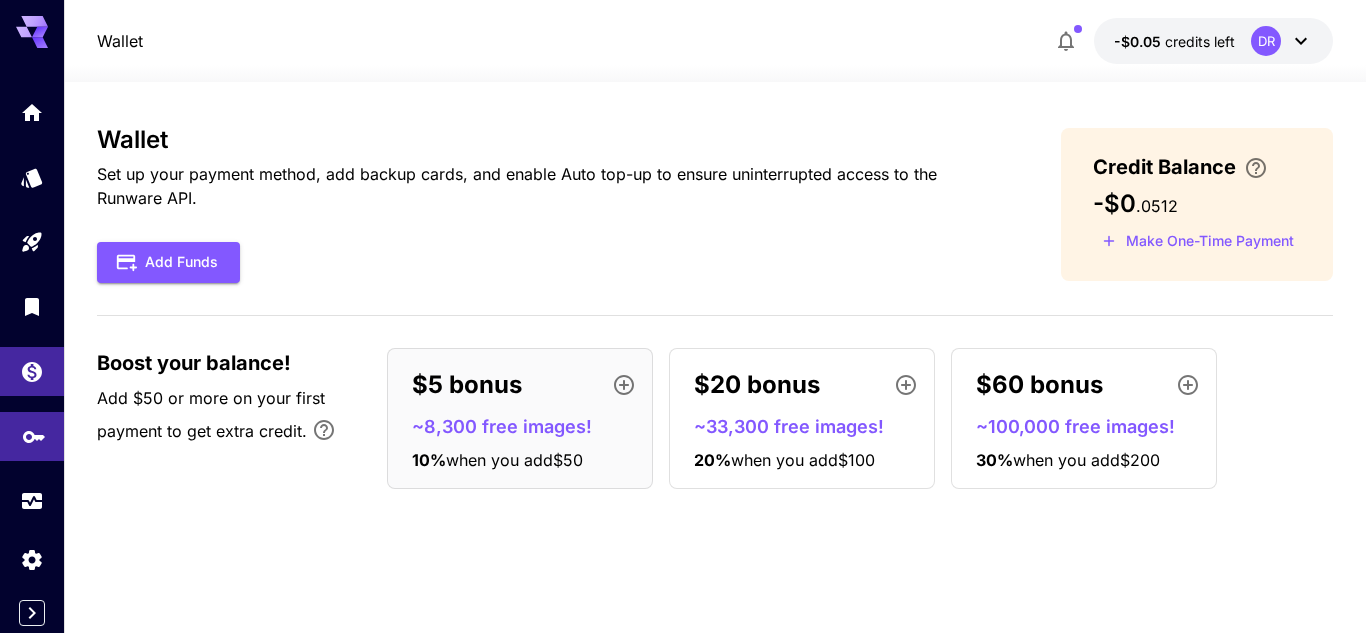 click at bounding box center [32, 436] 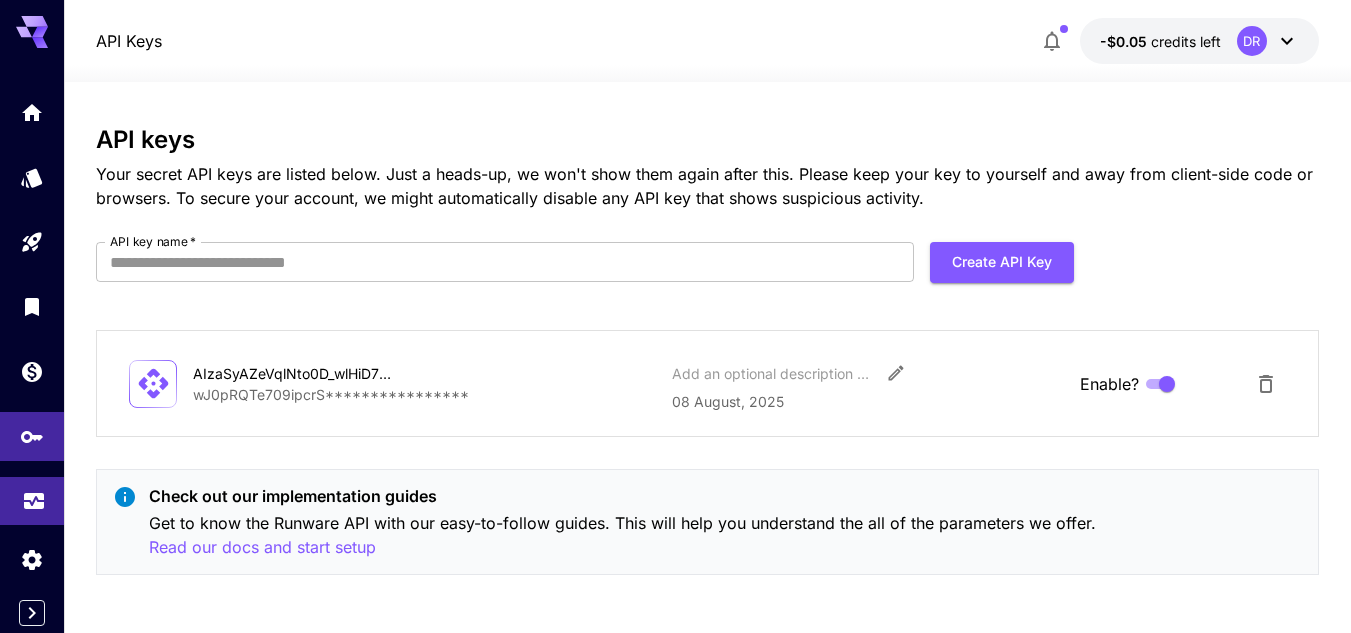 click at bounding box center [32, 501] 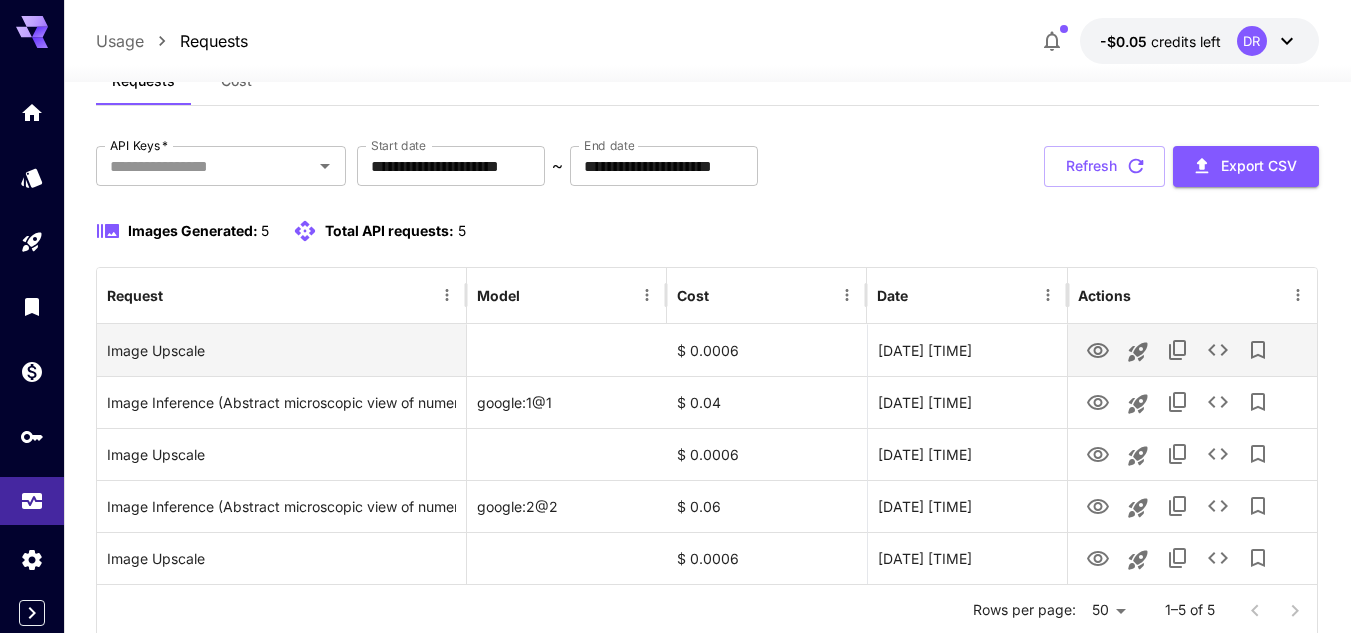 scroll, scrollTop: 0, scrollLeft: 0, axis: both 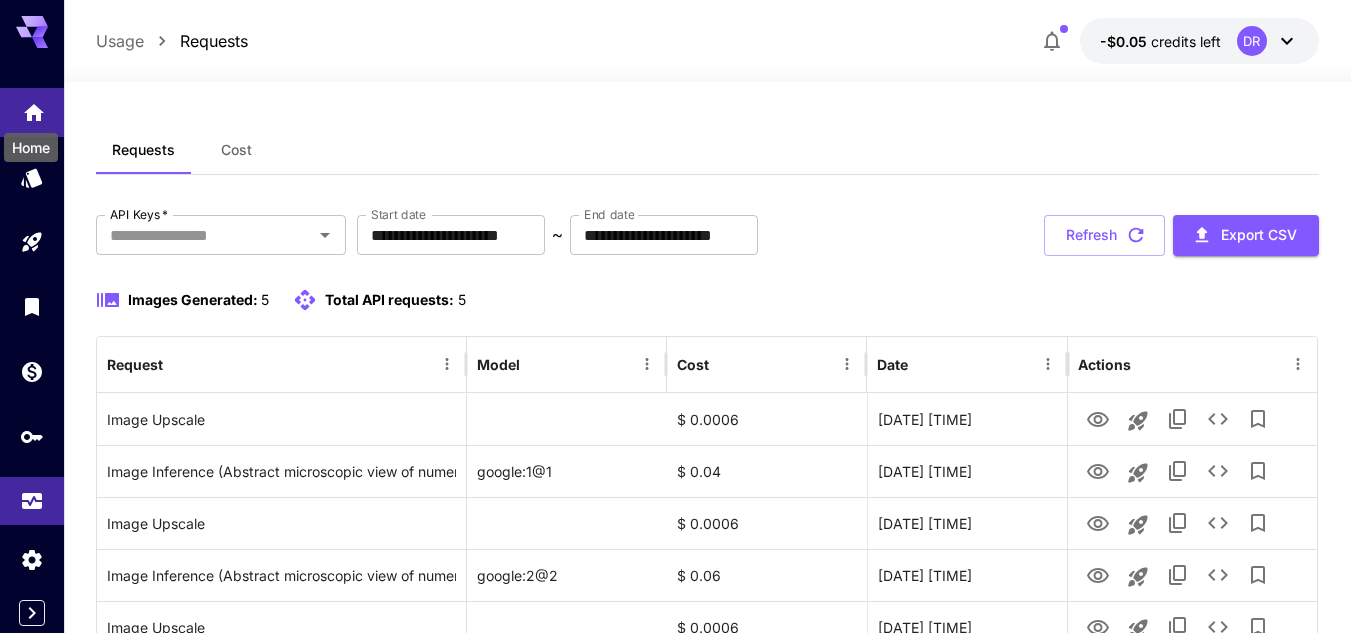 click 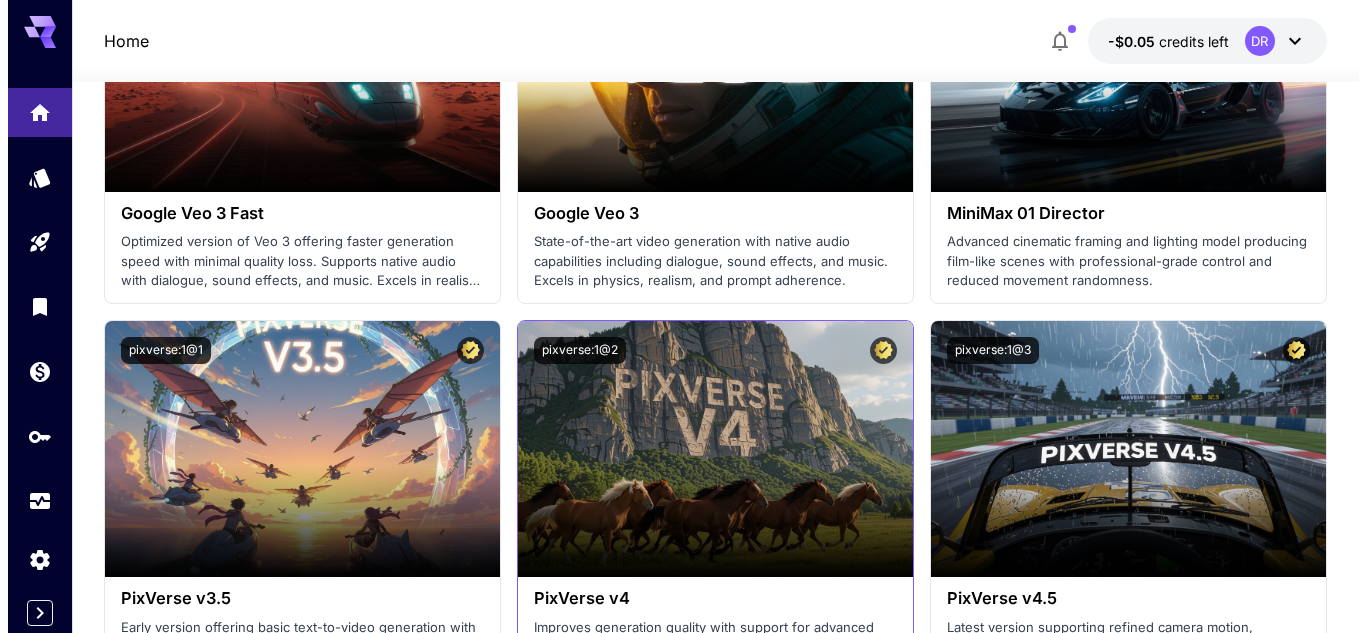 scroll, scrollTop: 1700, scrollLeft: 0, axis: vertical 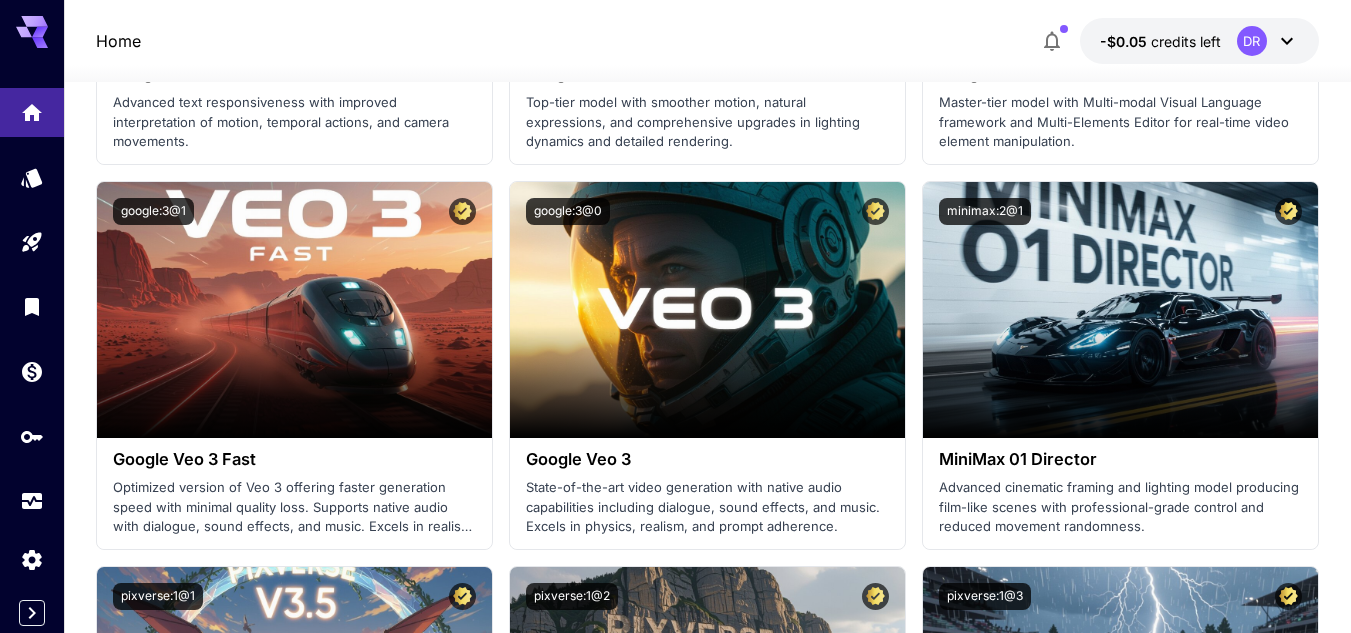 click 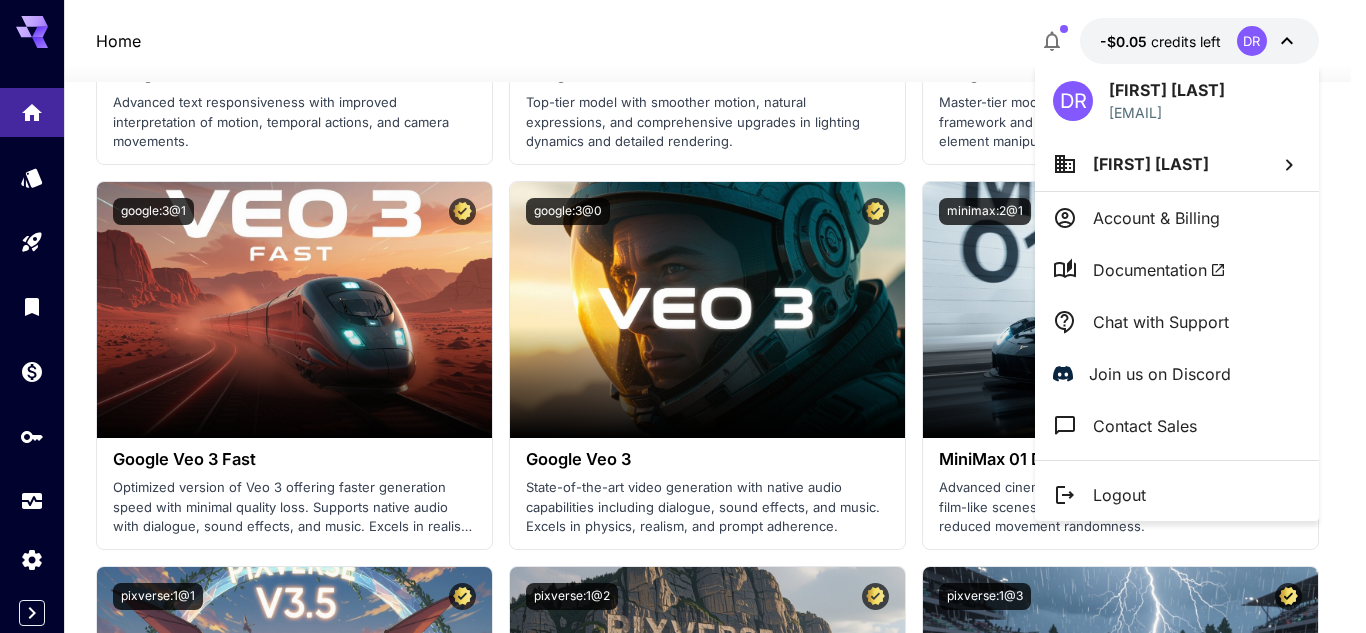 click on "Logout" at bounding box center [1177, 495] 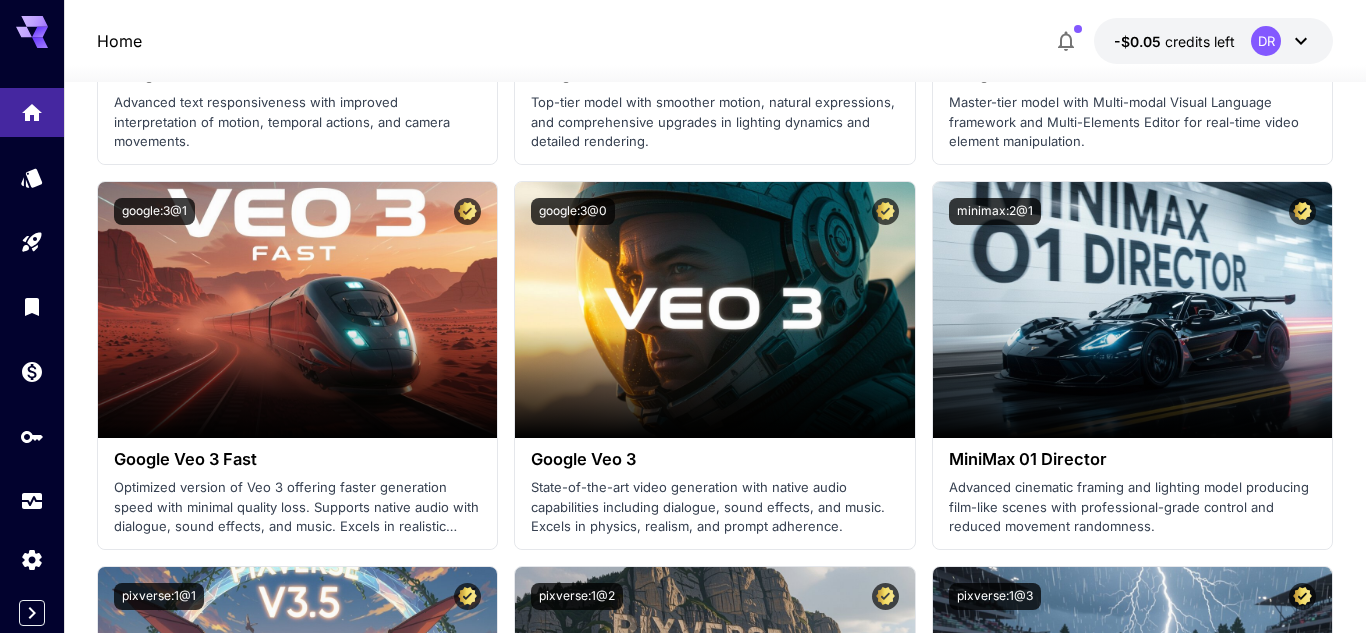 scroll, scrollTop: 0, scrollLeft: 0, axis: both 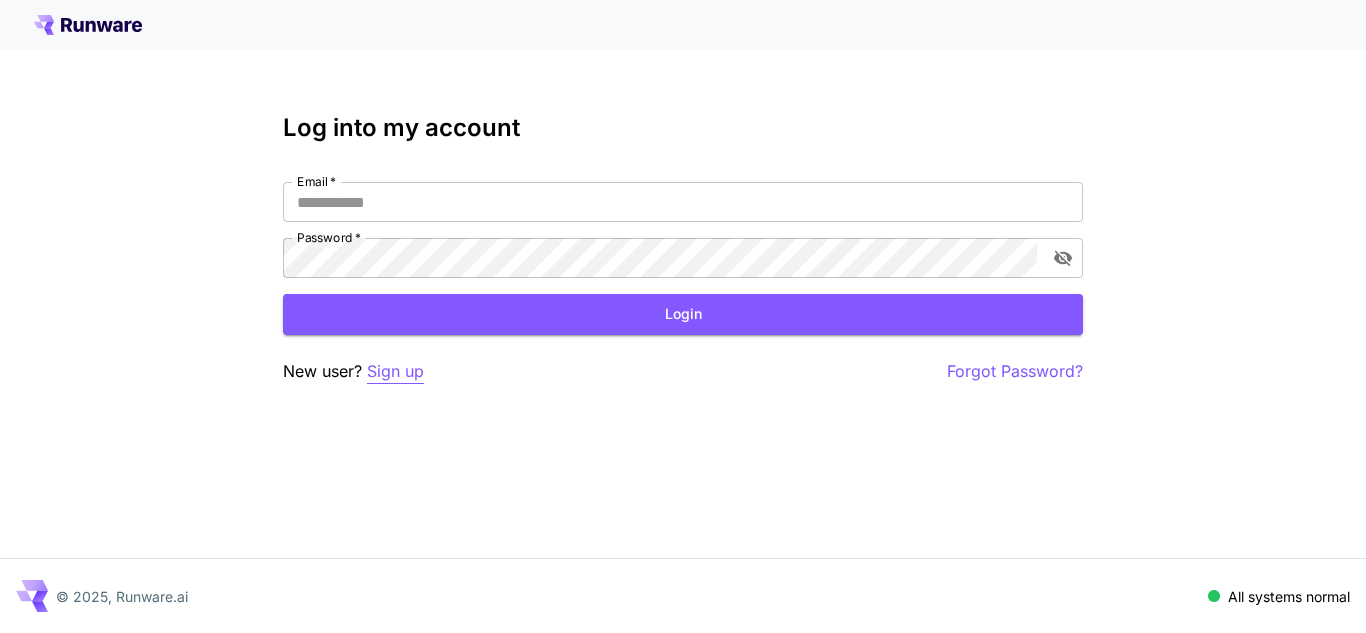 click on "Sign up" at bounding box center [395, 371] 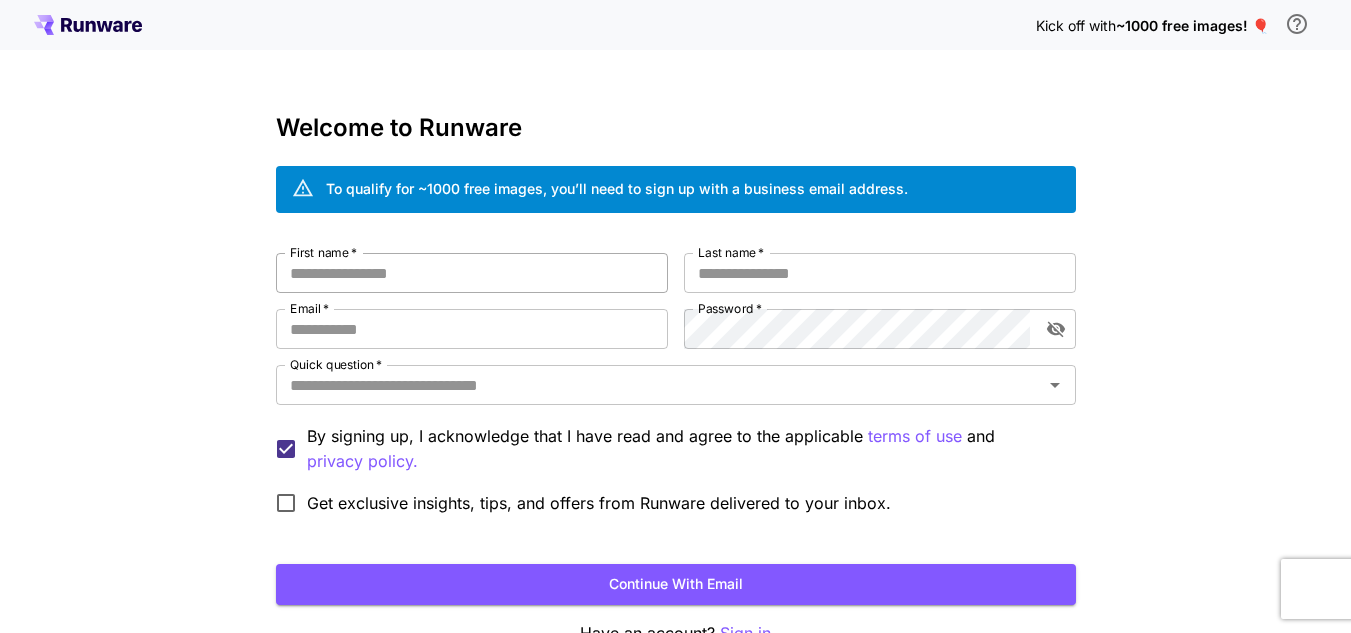click on "First name   *" at bounding box center (472, 273) 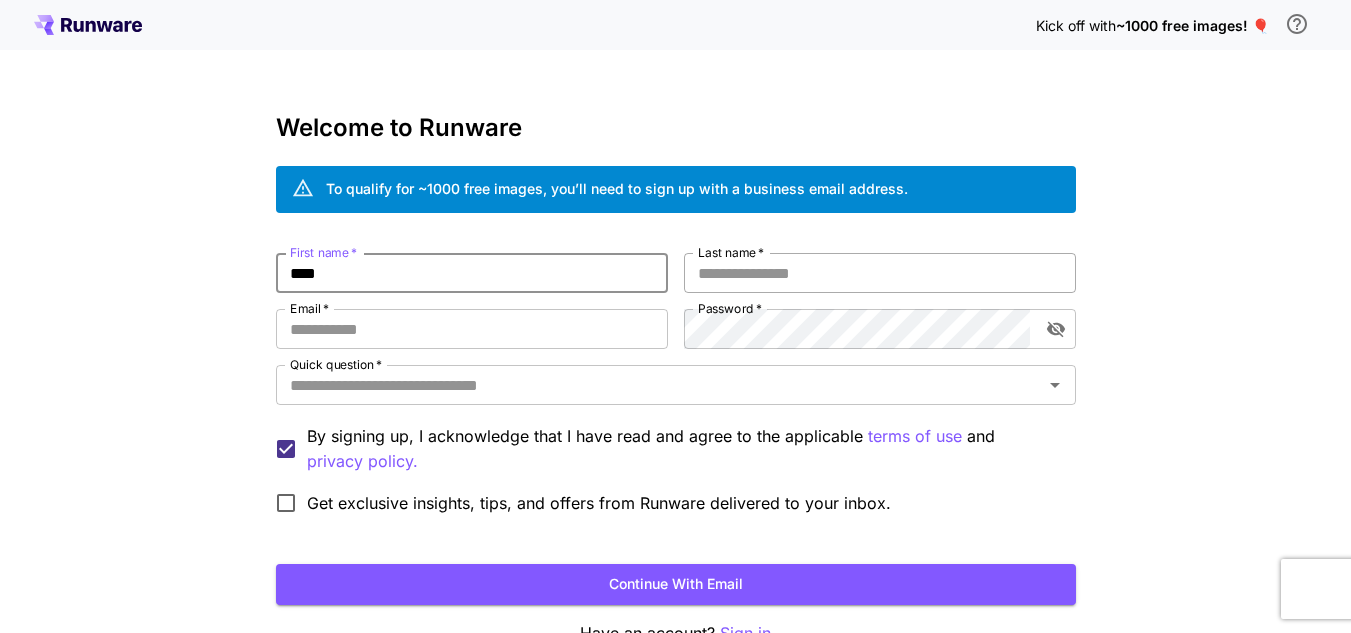 type on "****" 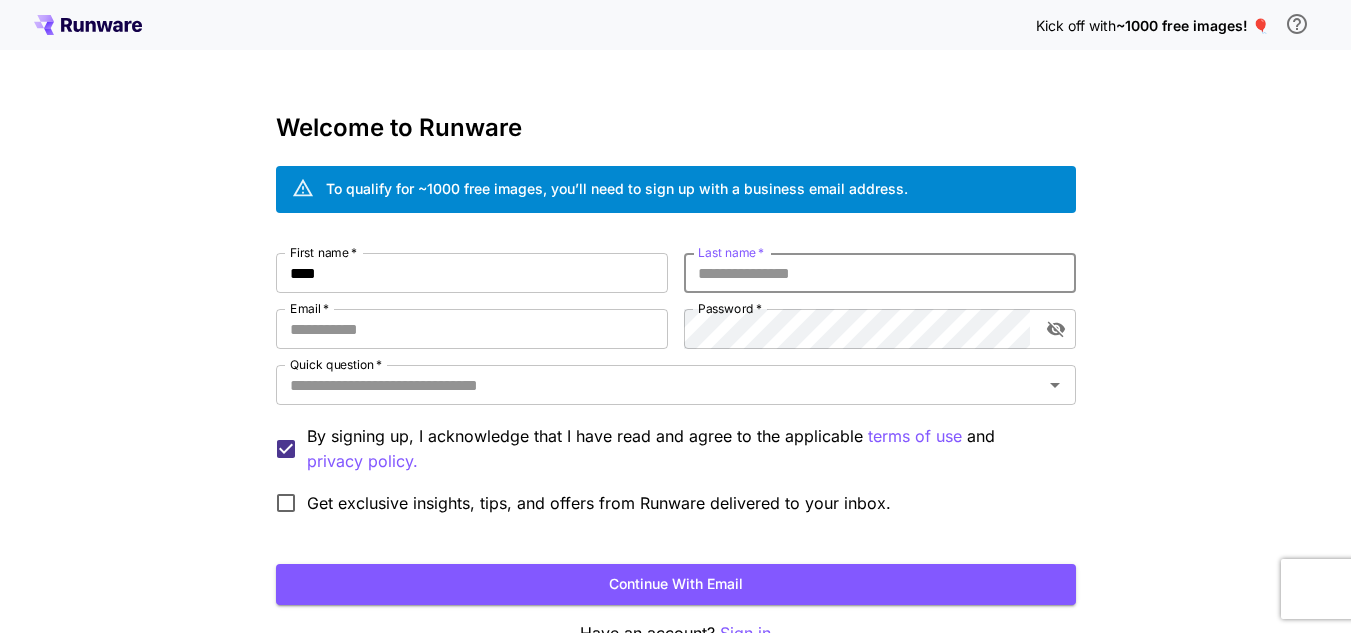 click on "Last name   *" at bounding box center [880, 273] 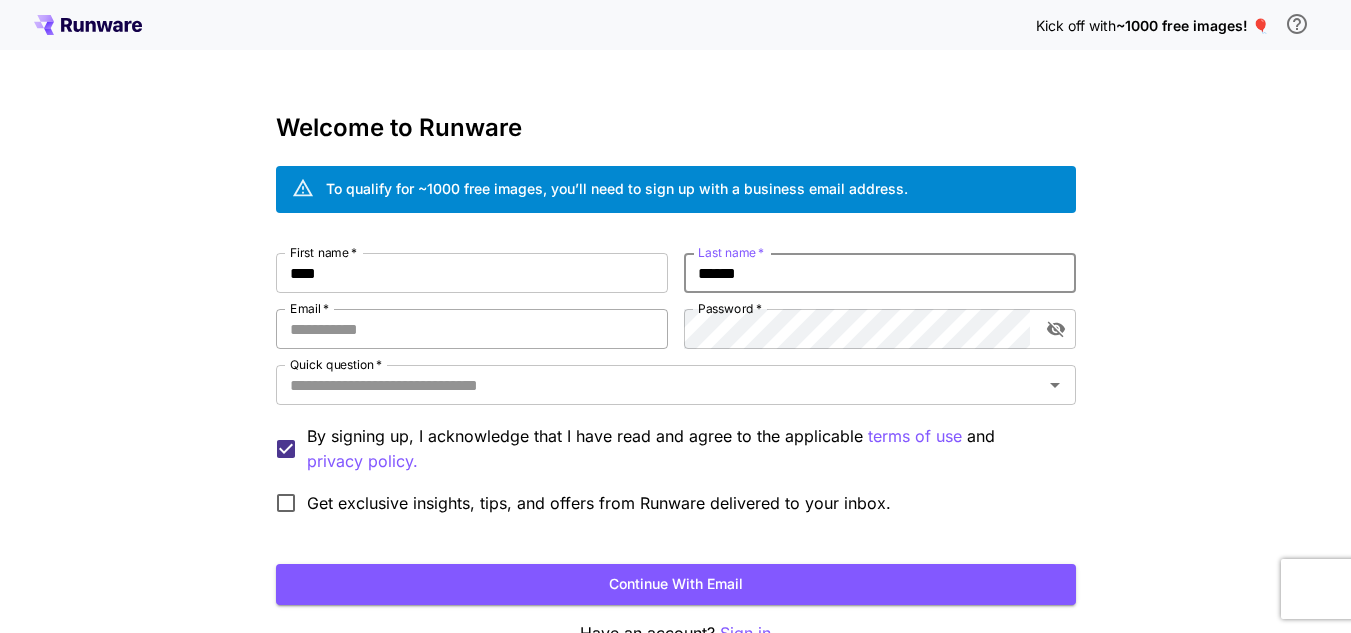 type on "******" 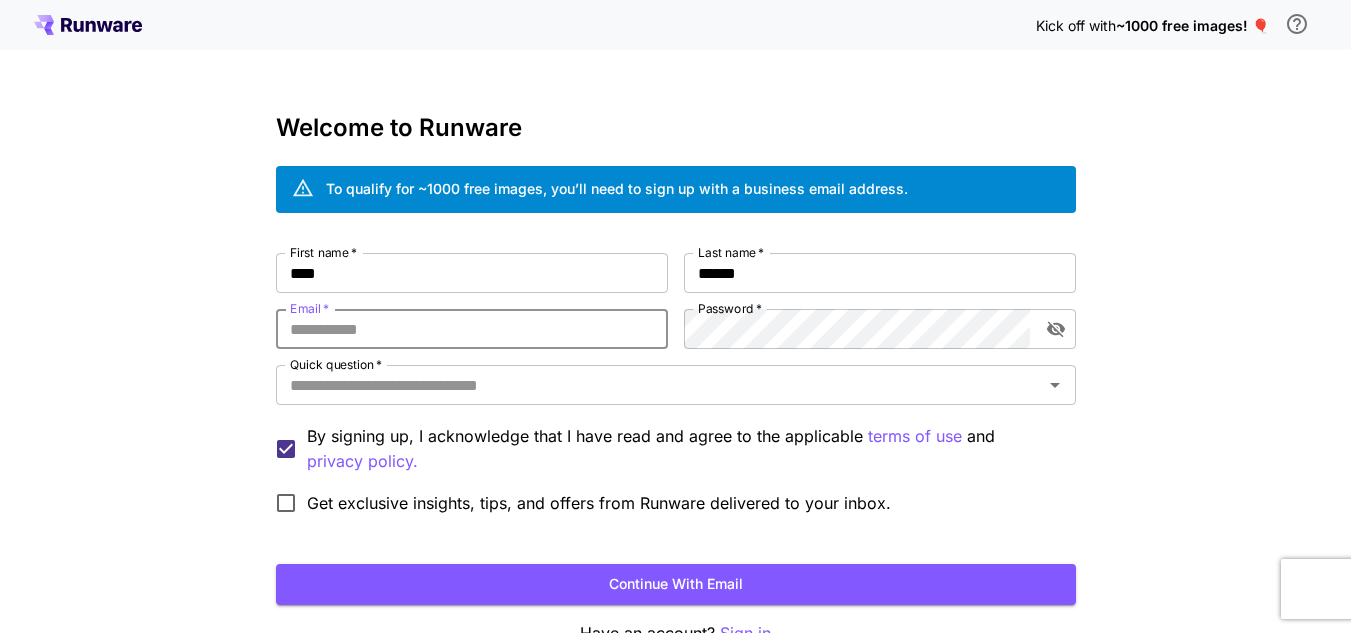 paste on "**********" 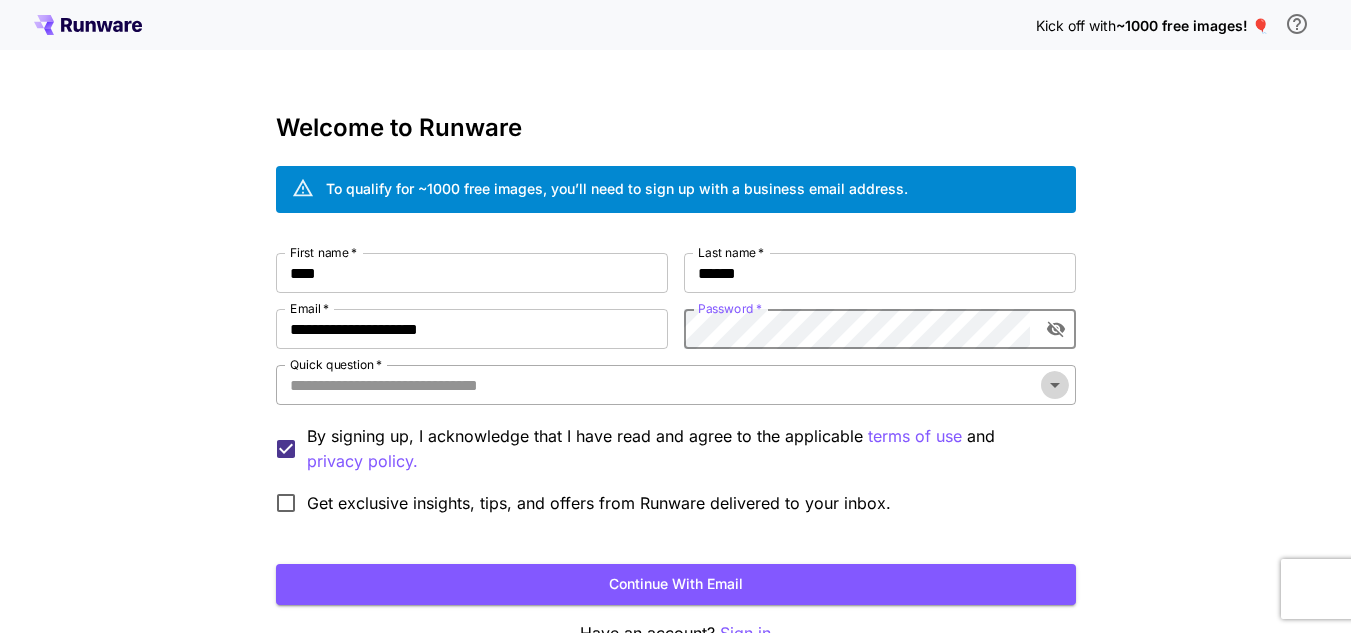 click 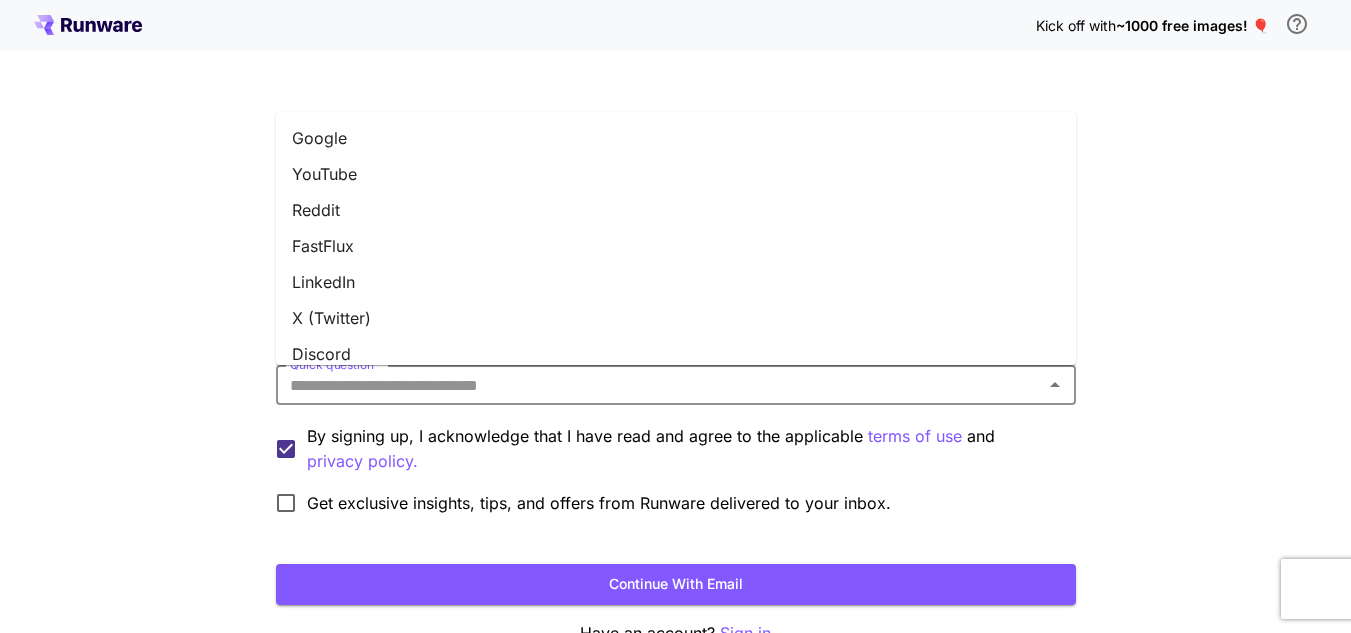 click on "YouTube" at bounding box center (676, 174) 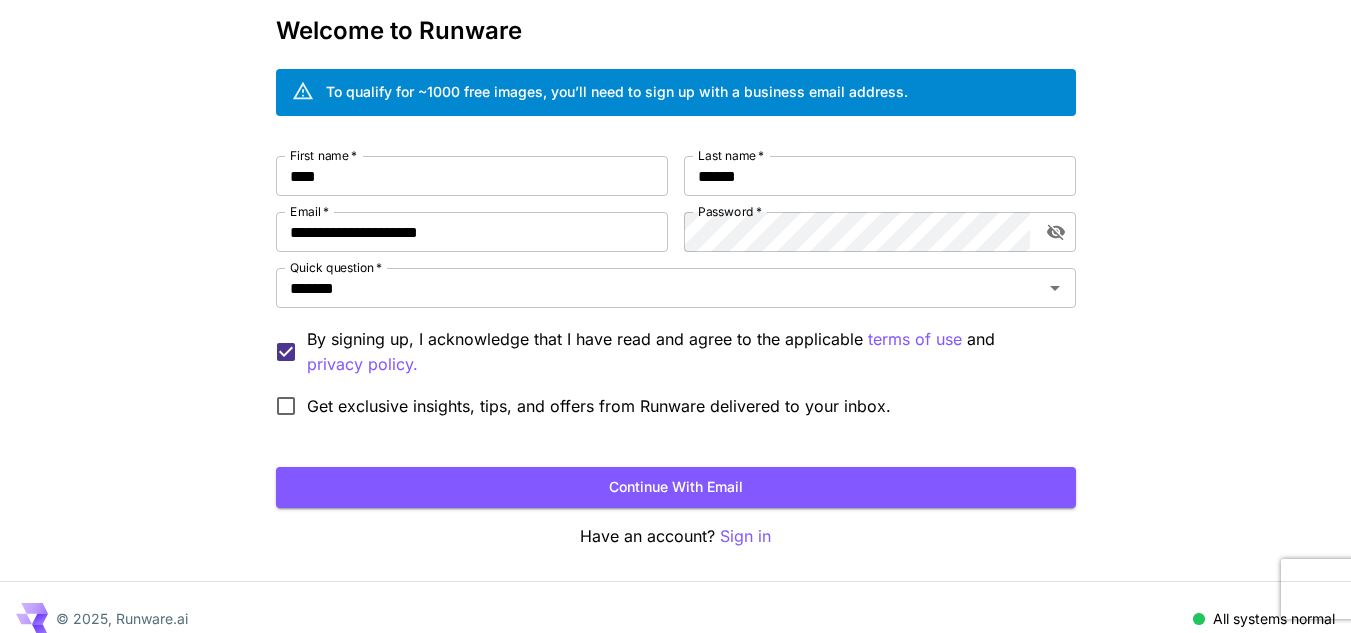 scroll, scrollTop: 120, scrollLeft: 0, axis: vertical 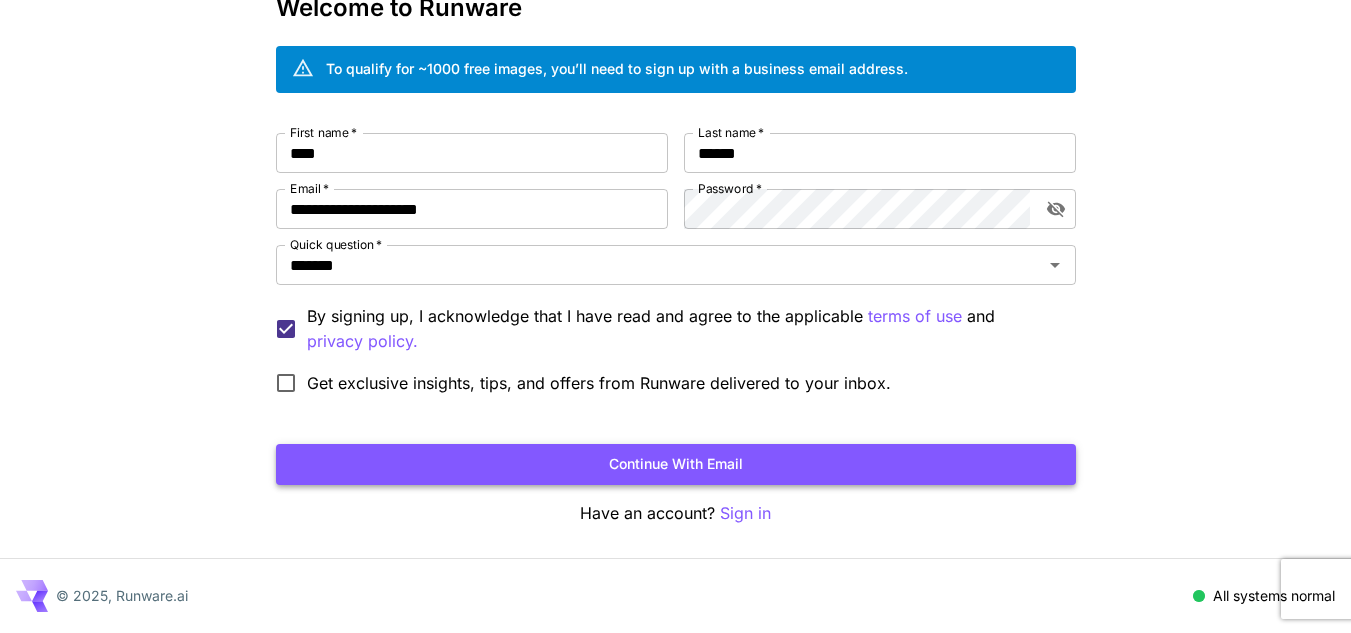 click on "Continue with email" at bounding box center [676, 464] 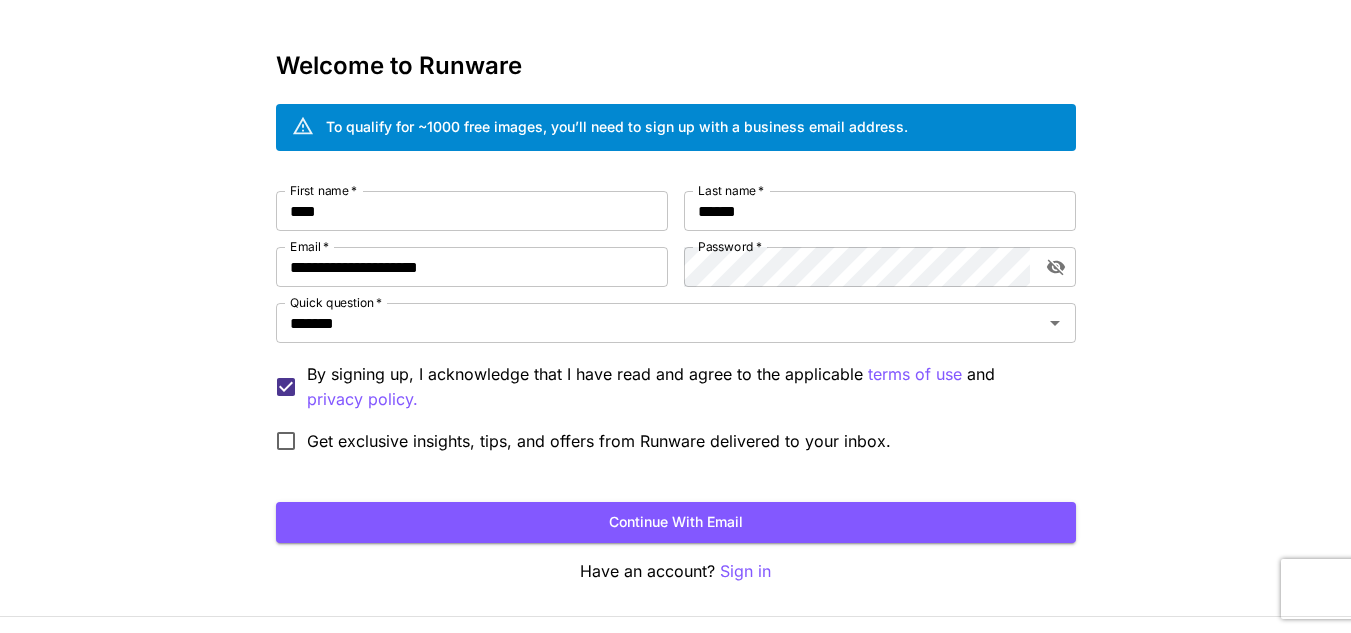 scroll, scrollTop: 0, scrollLeft: 0, axis: both 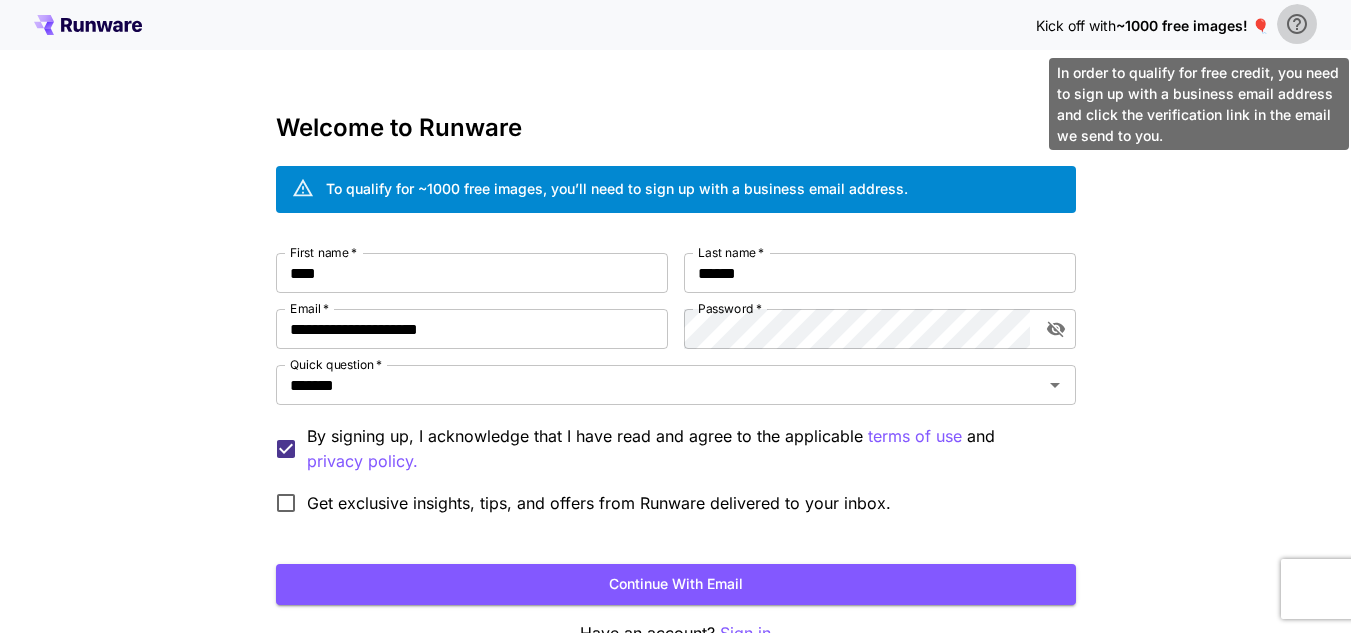 click 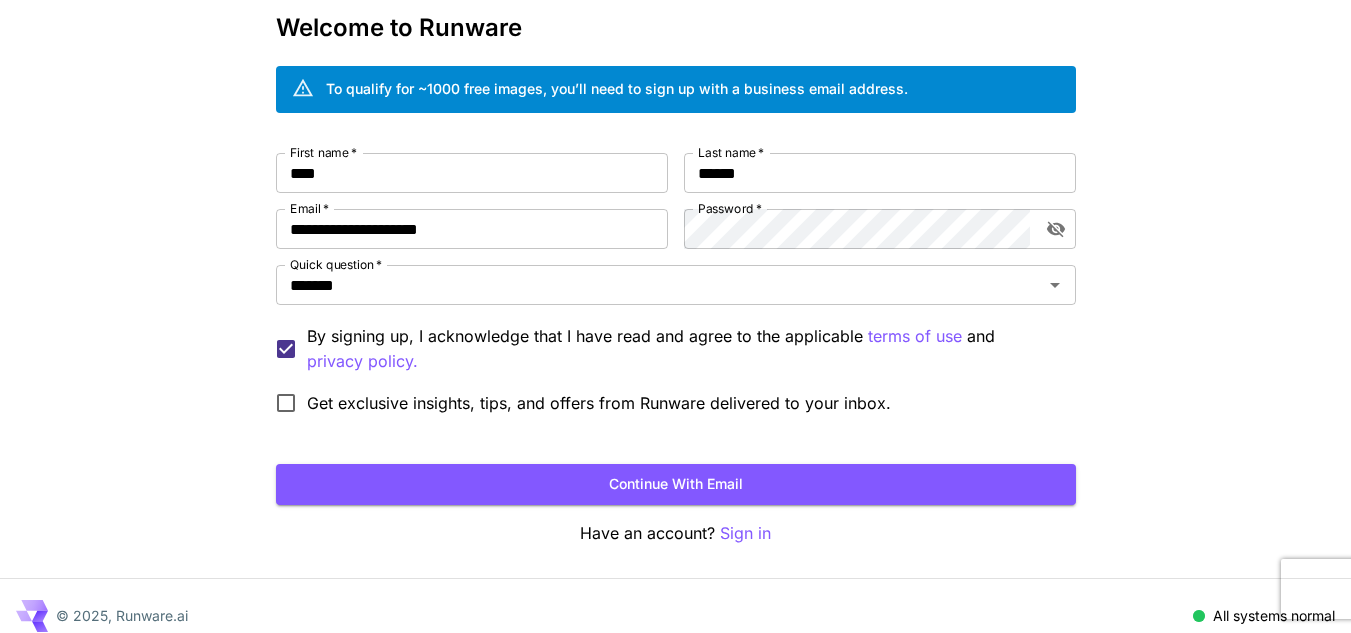 scroll, scrollTop: 0, scrollLeft: 0, axis: both 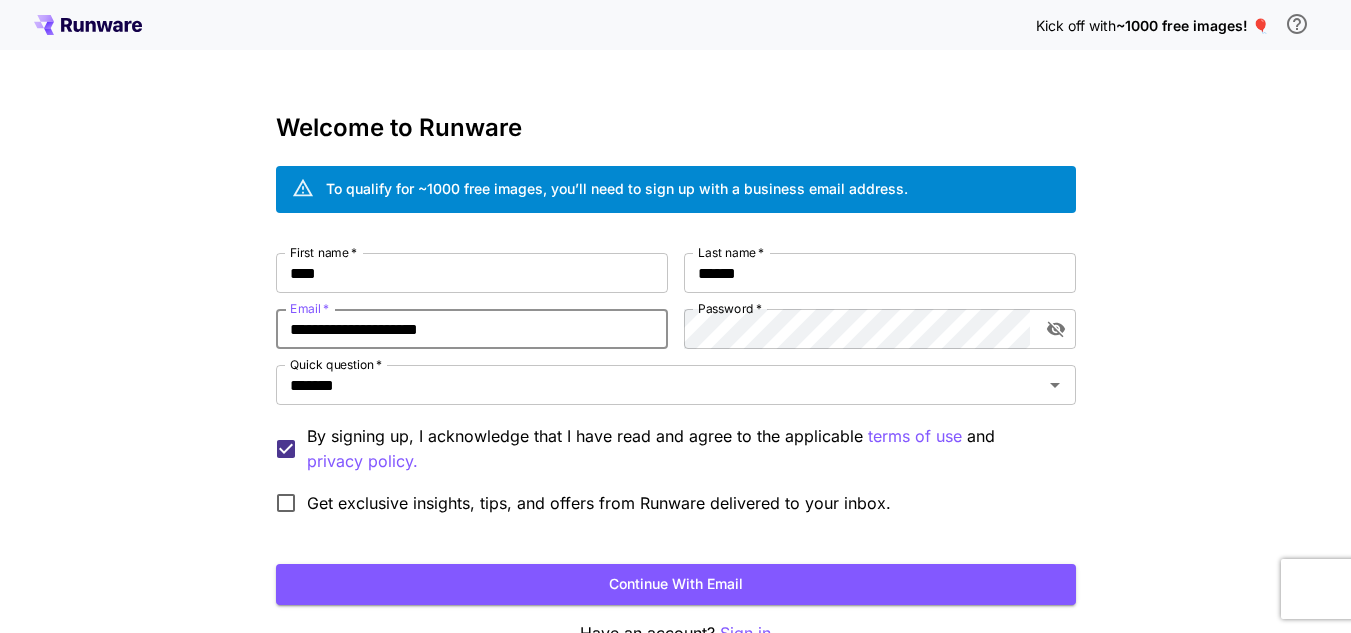 drag, startPoint x: 511, startPoint y: 324, endPoint x: 27, endPoint y: 307, distance: 484.29846 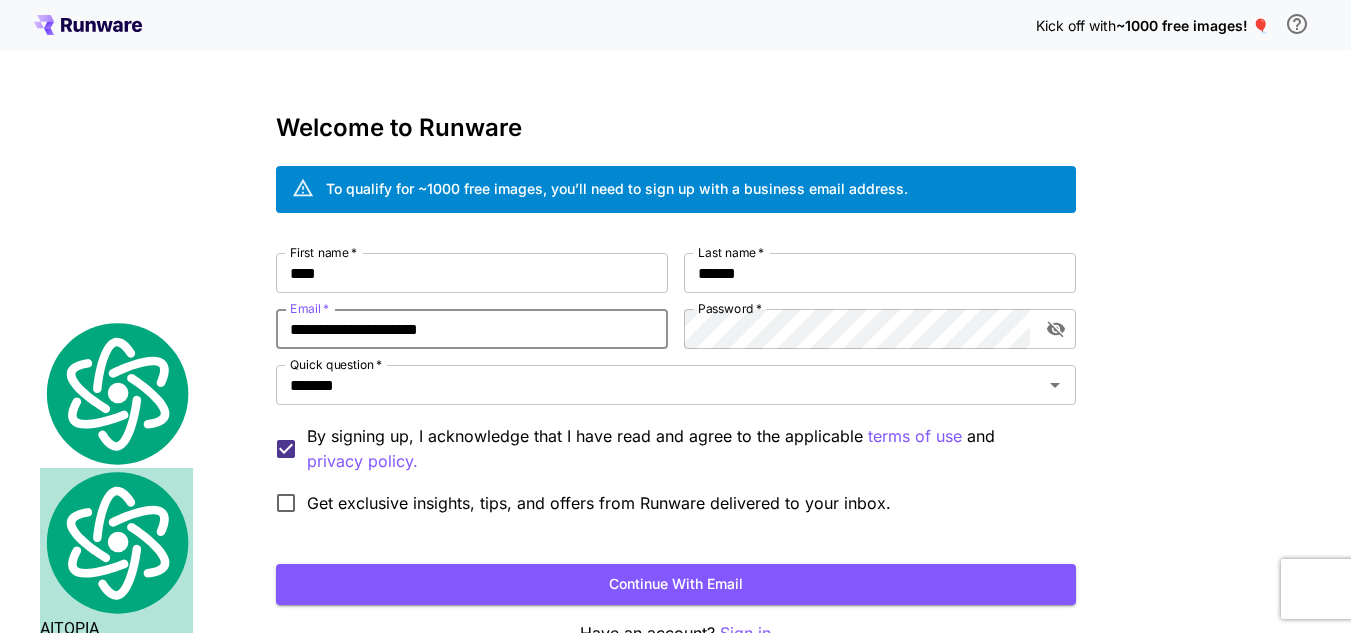 paste 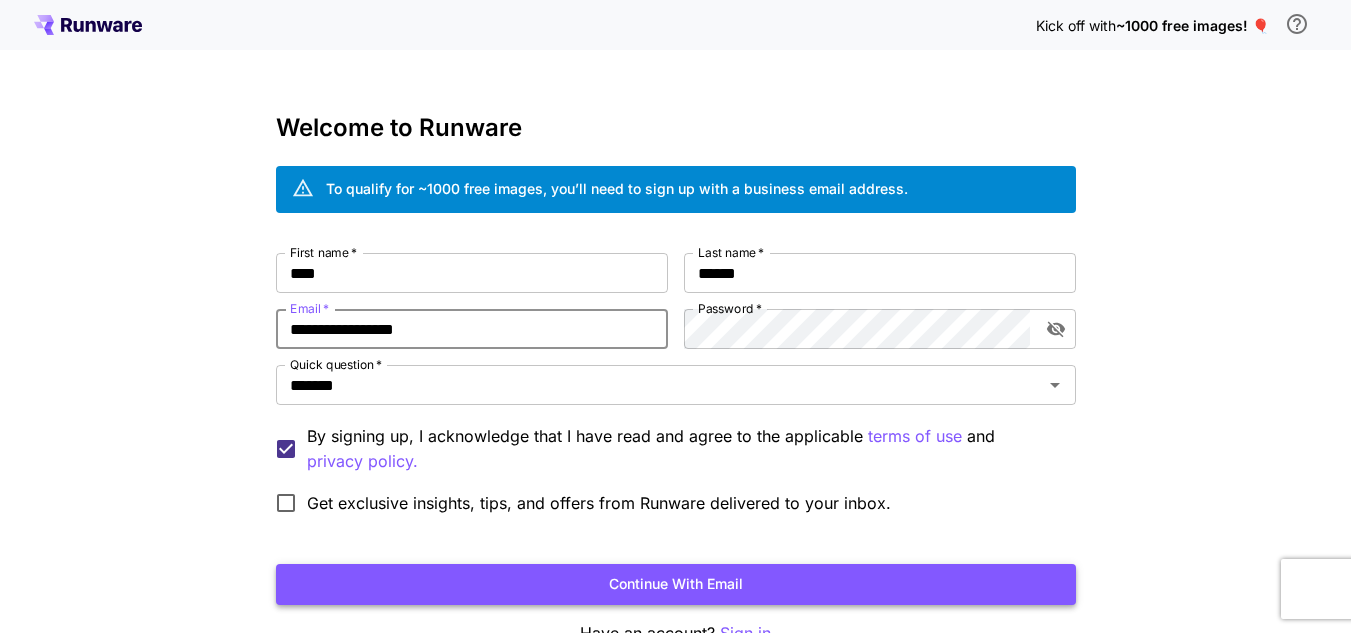 type on "**********" 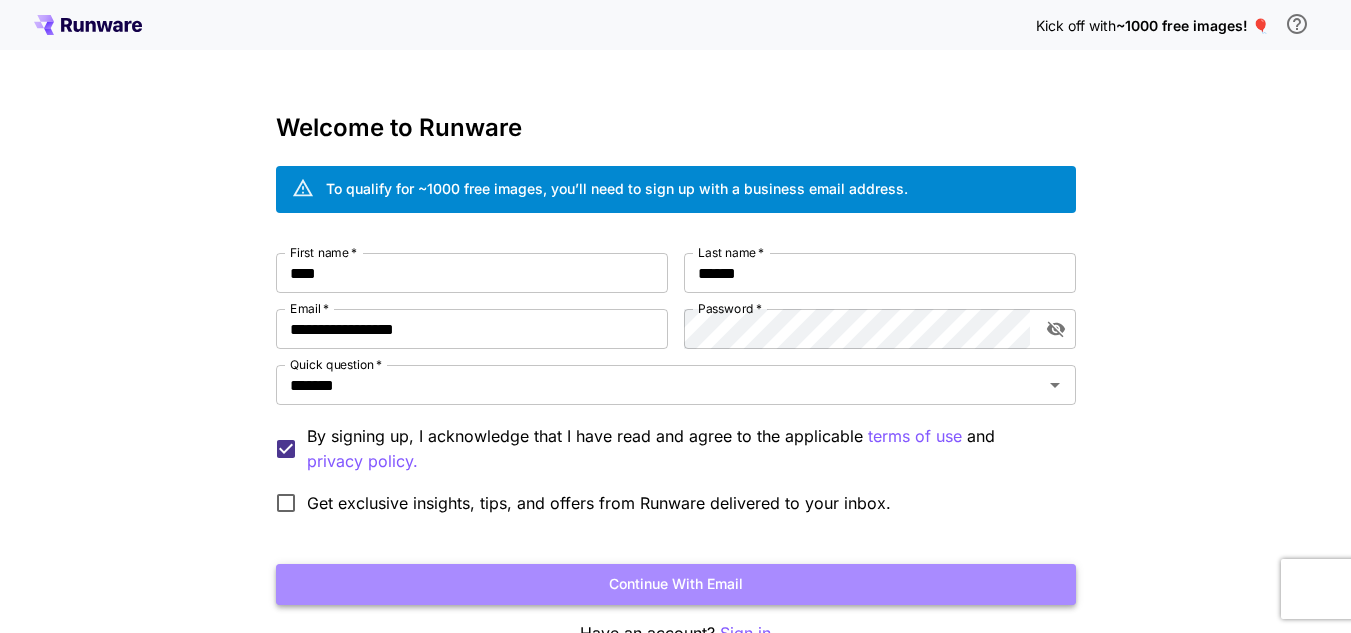 click on "Continue with email" at bounding box center (676, 584) 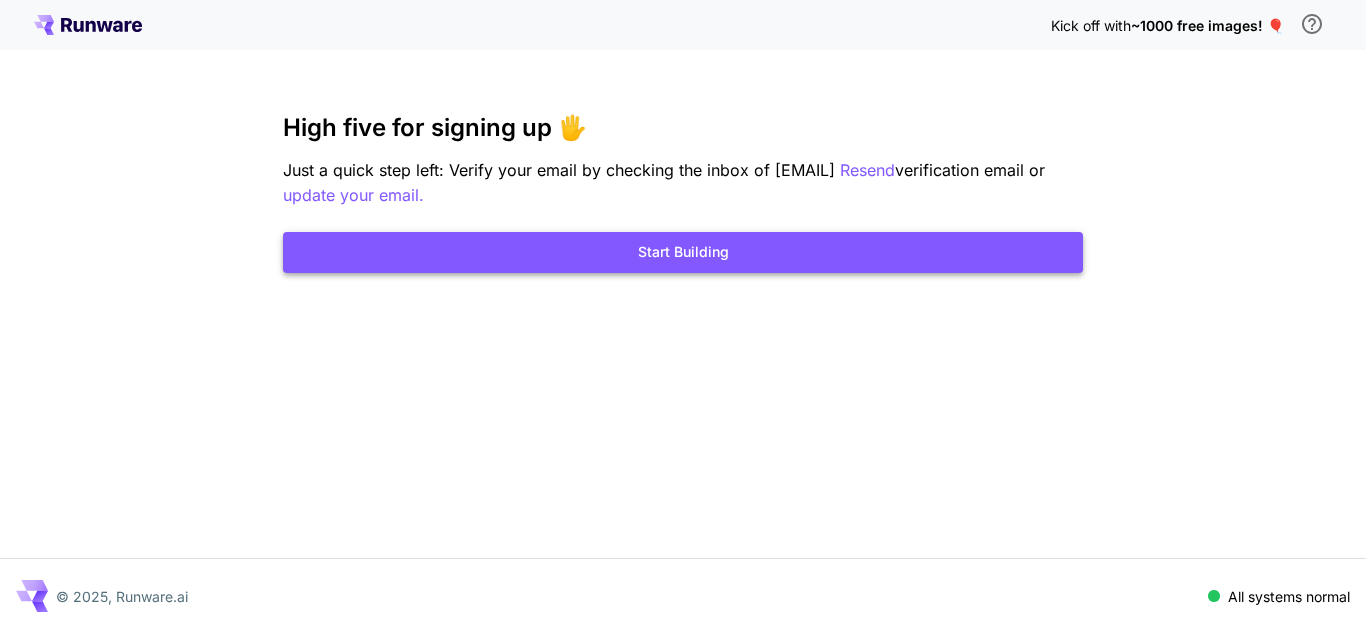 click on "Start Building" at bounding box center [683, 252] 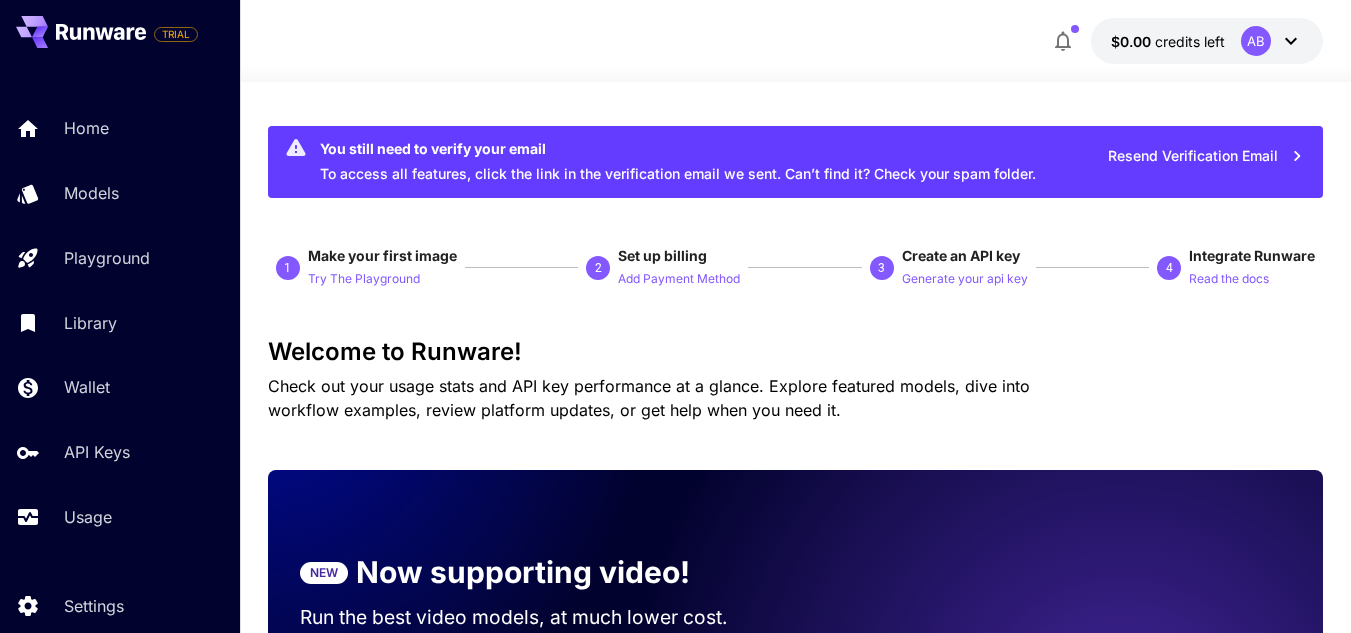 click on "1" at bounding box center (287, 268) 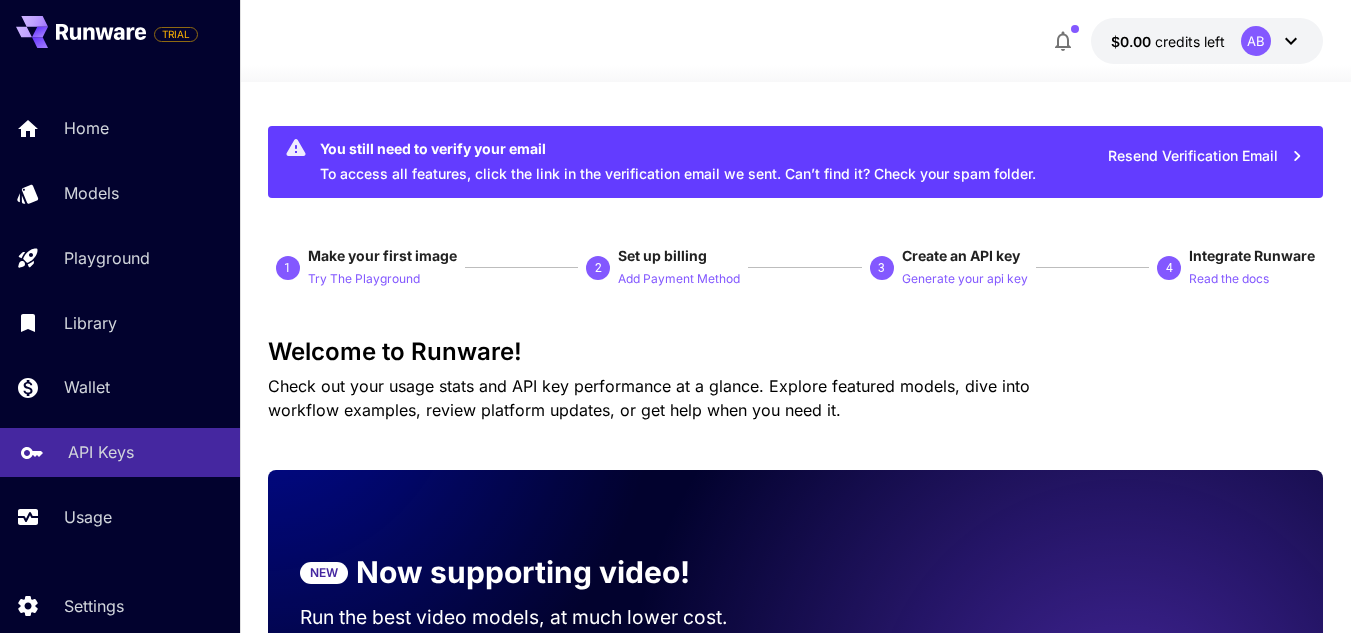 scroll, scrollTop: 66, scrollLeft: 0, axis: vertical 